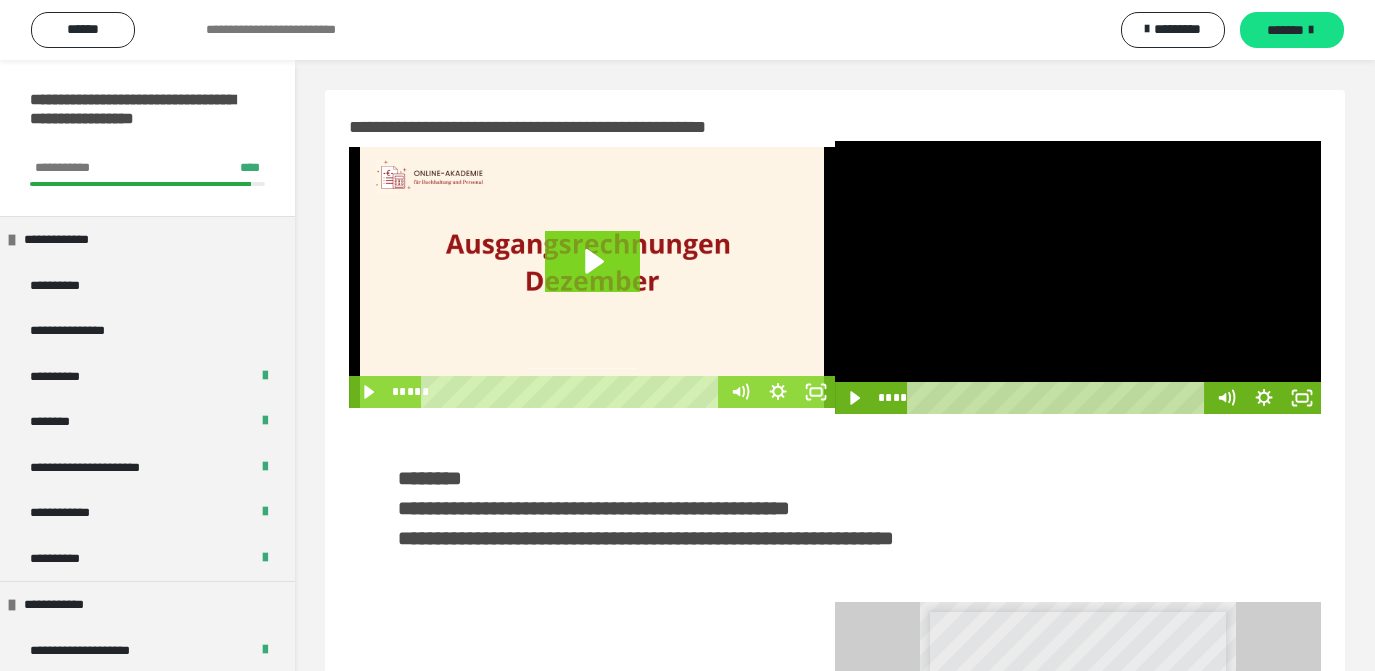 scroll, scrollTop: 0, scrollLeft: 0, axis: both 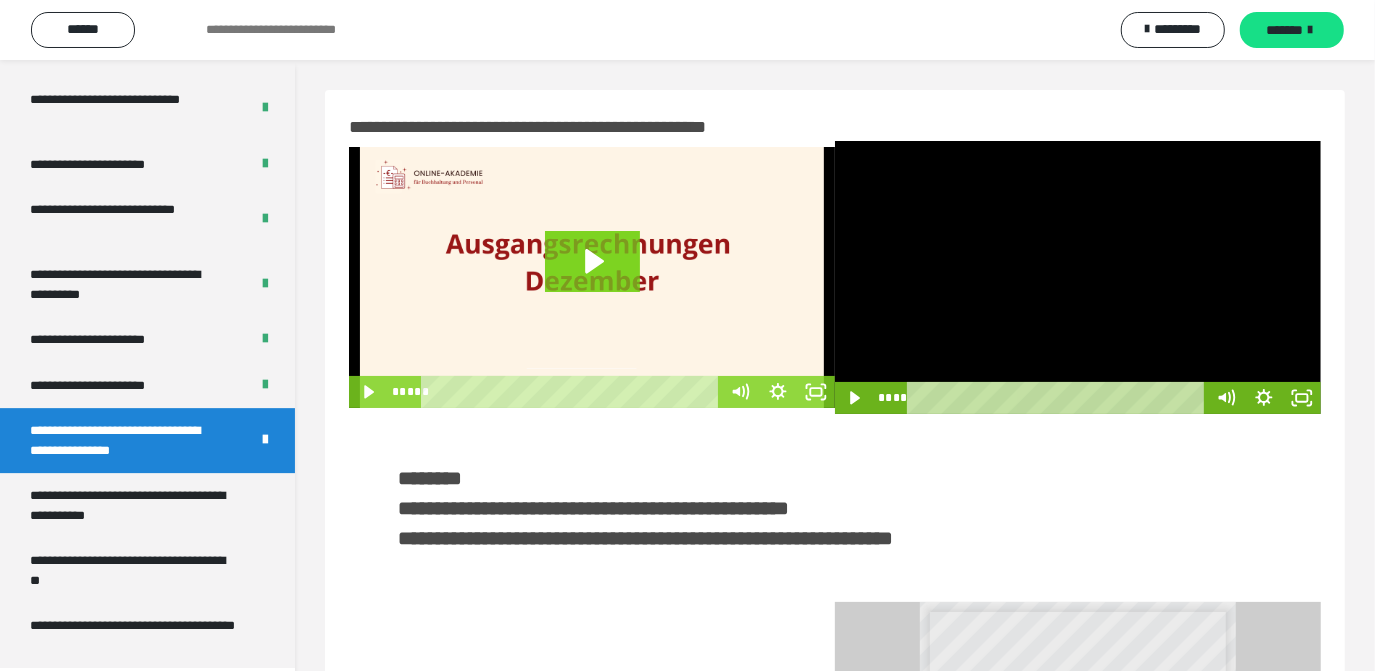 click at bounding box center [1078, 277] 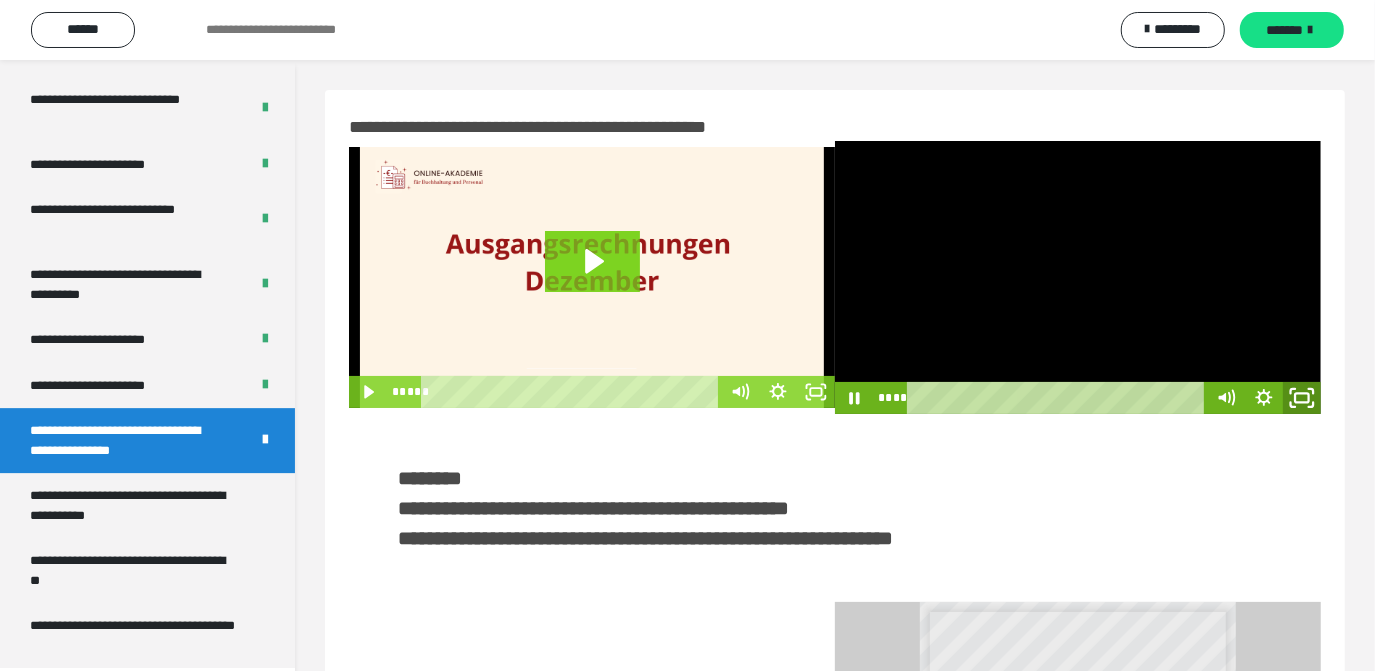 click 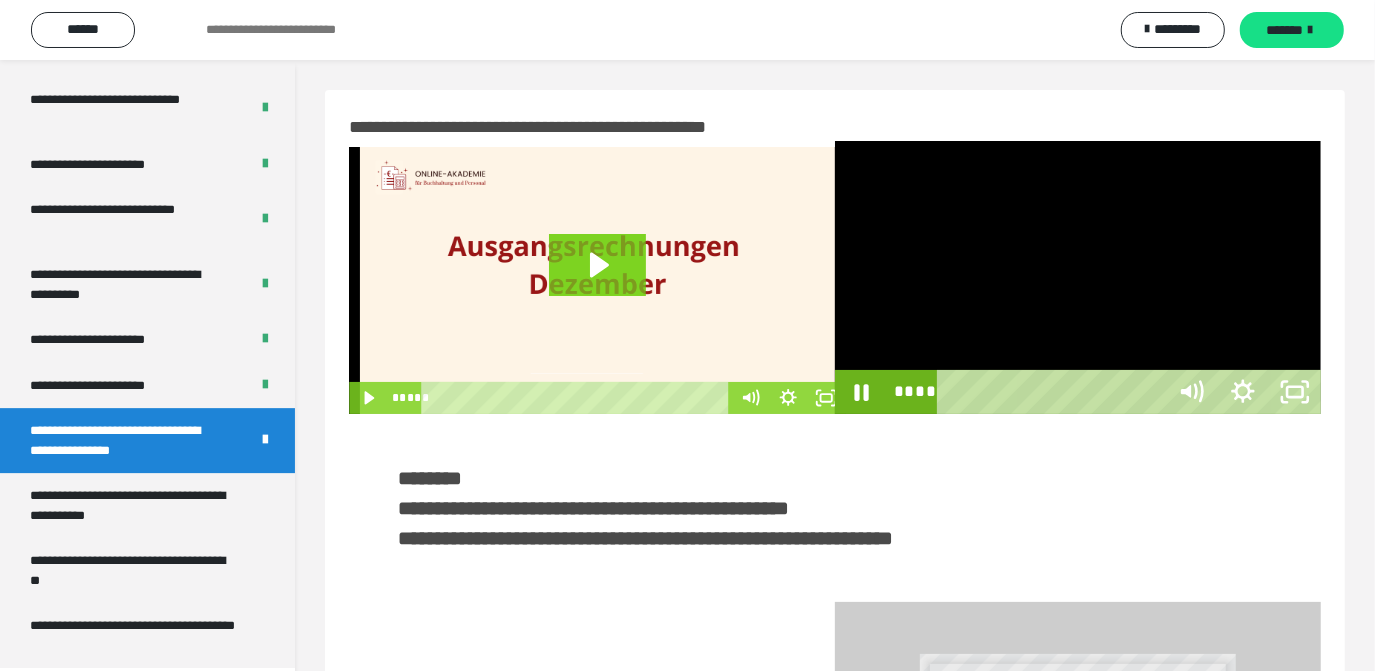scroll, scrollTop: 3901, scrollLeft: 0, axis: vertical 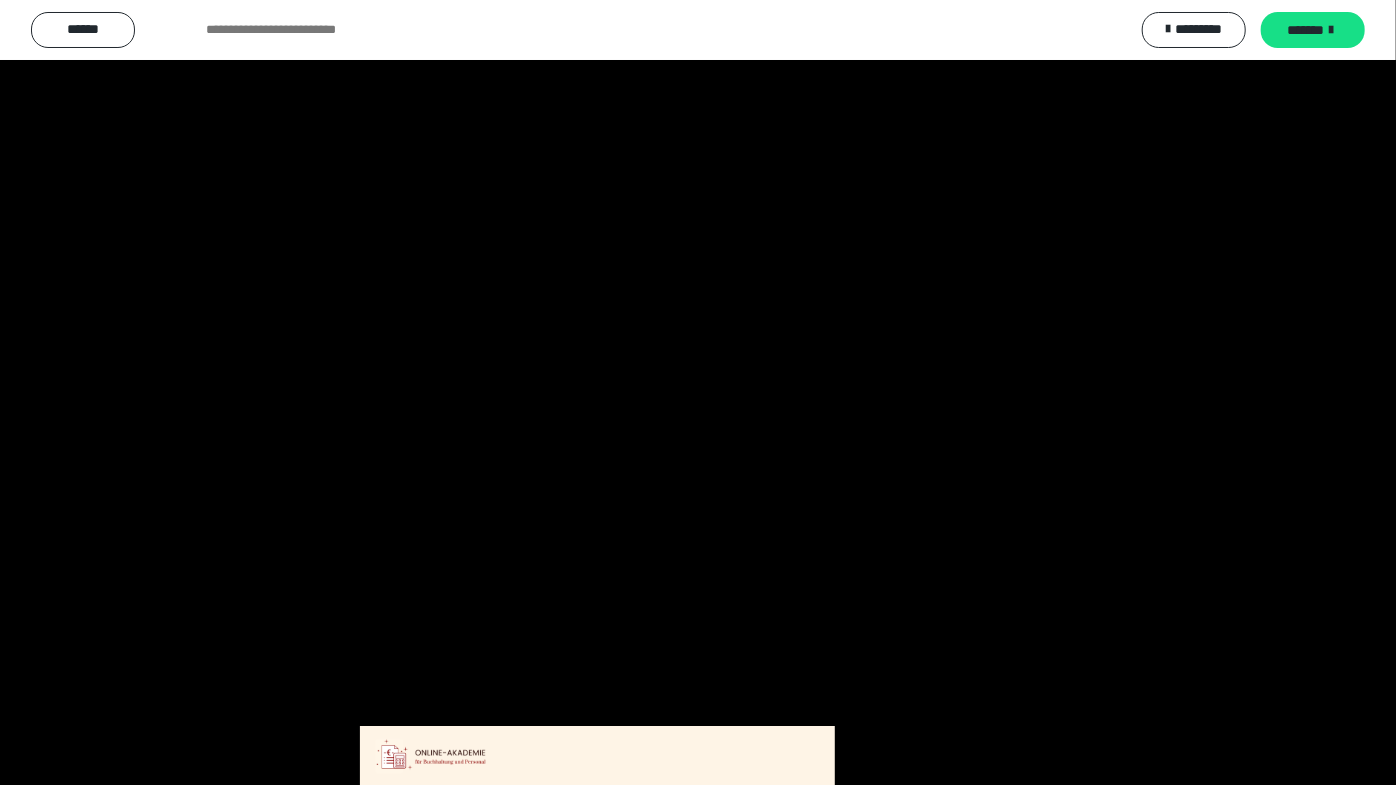 click at bounding box center (698, 392) 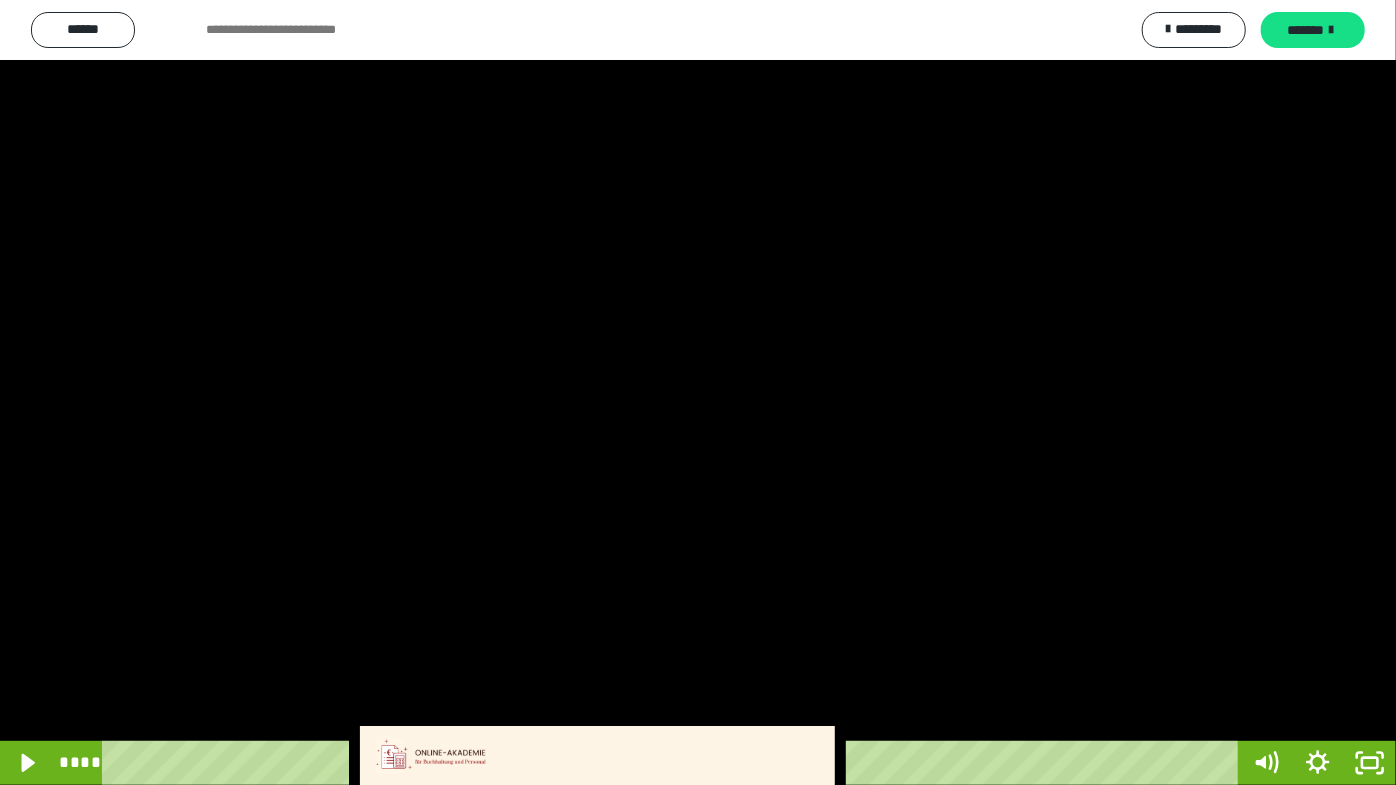 click at bounding box center [698, 392] 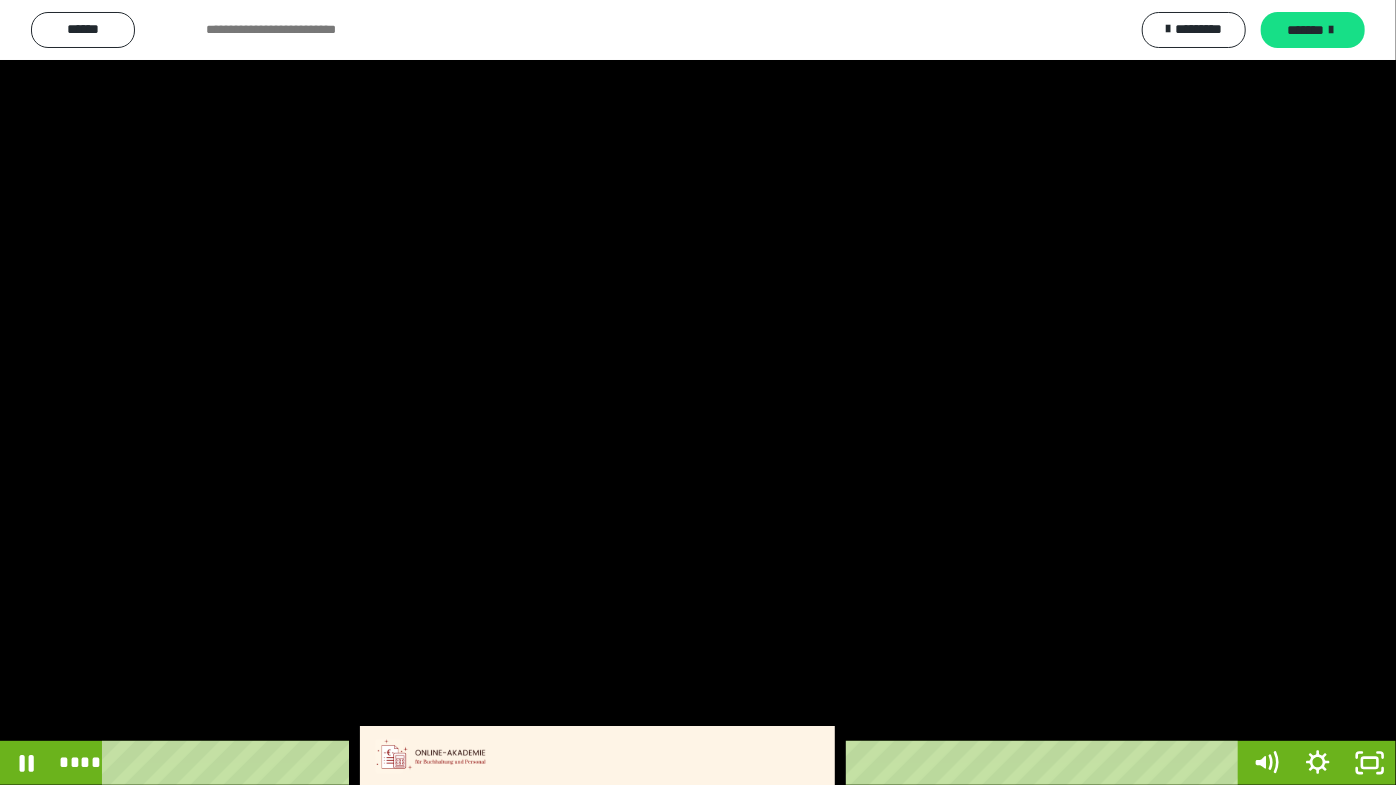 click at bounding box center [698, 392] 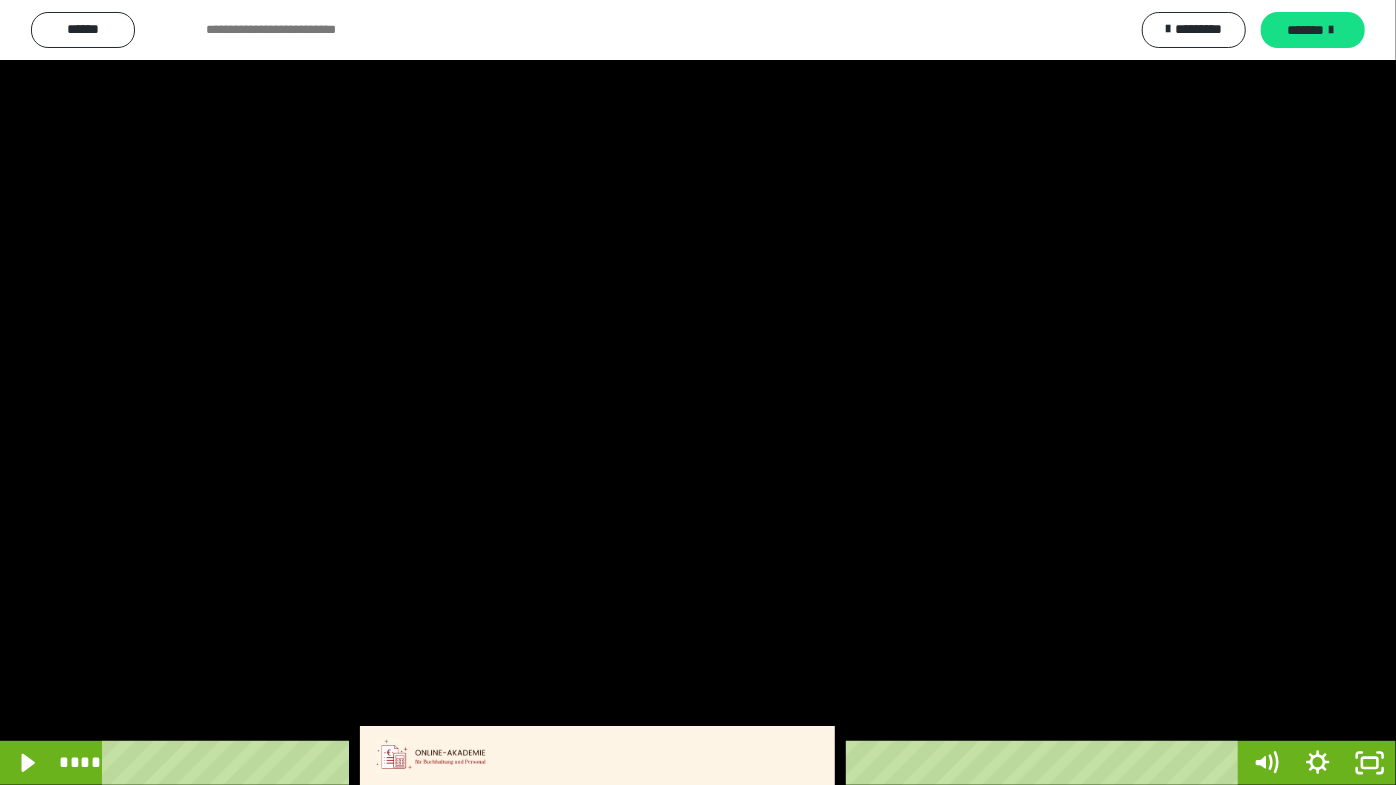 click at bounding box center [698, 392] 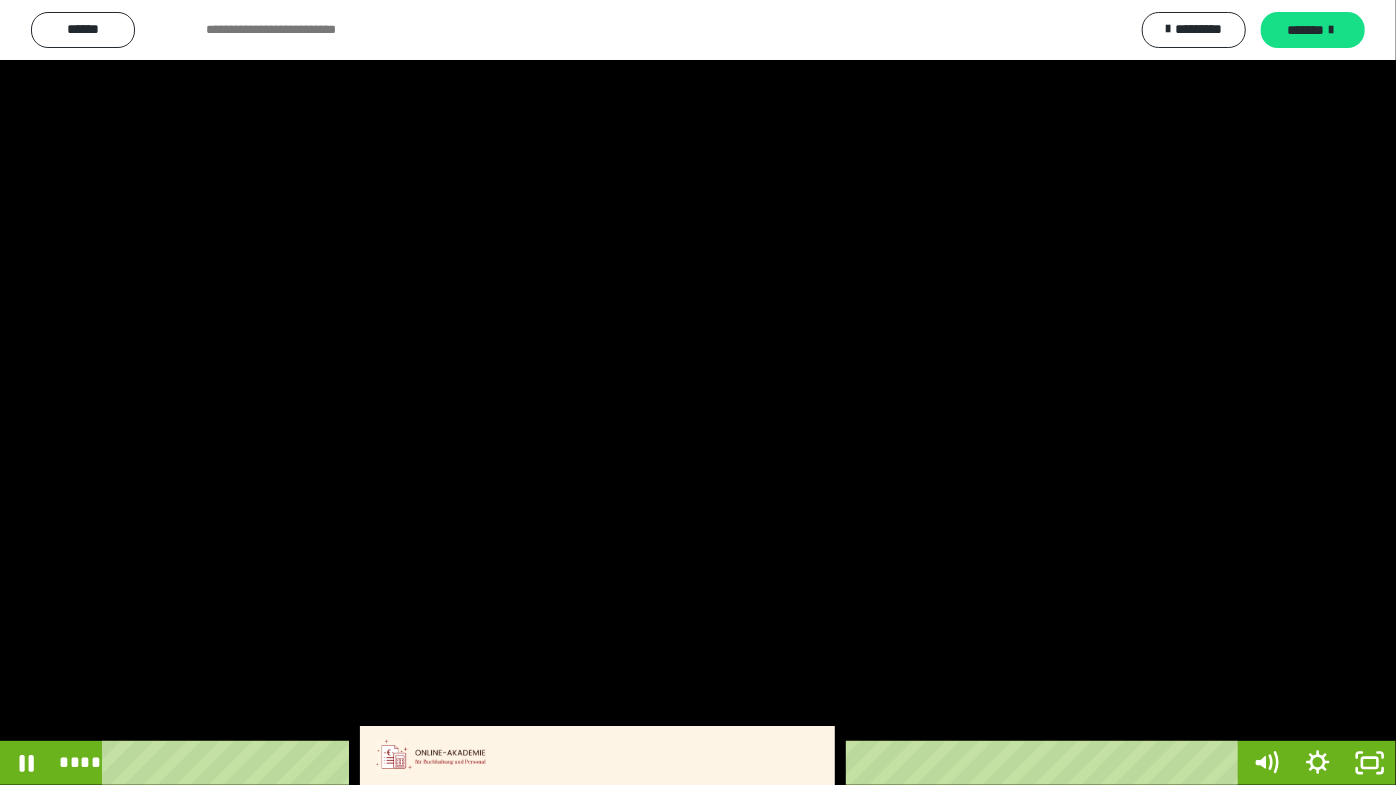 click at bounding box center (698, 392) 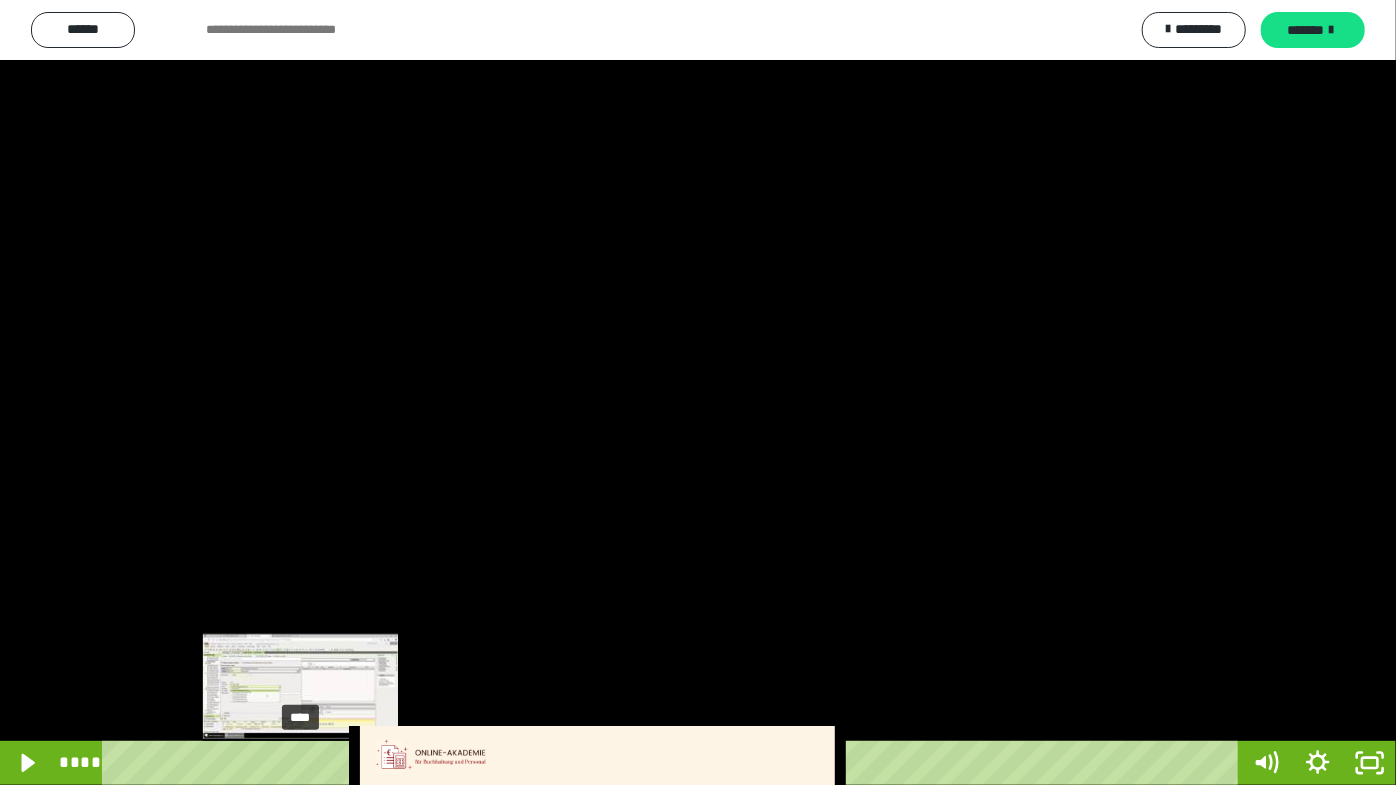 drag, startPoint x: 316, startPoint y: 760, endPoint x: 301, endPoint y: 760, distance: 15 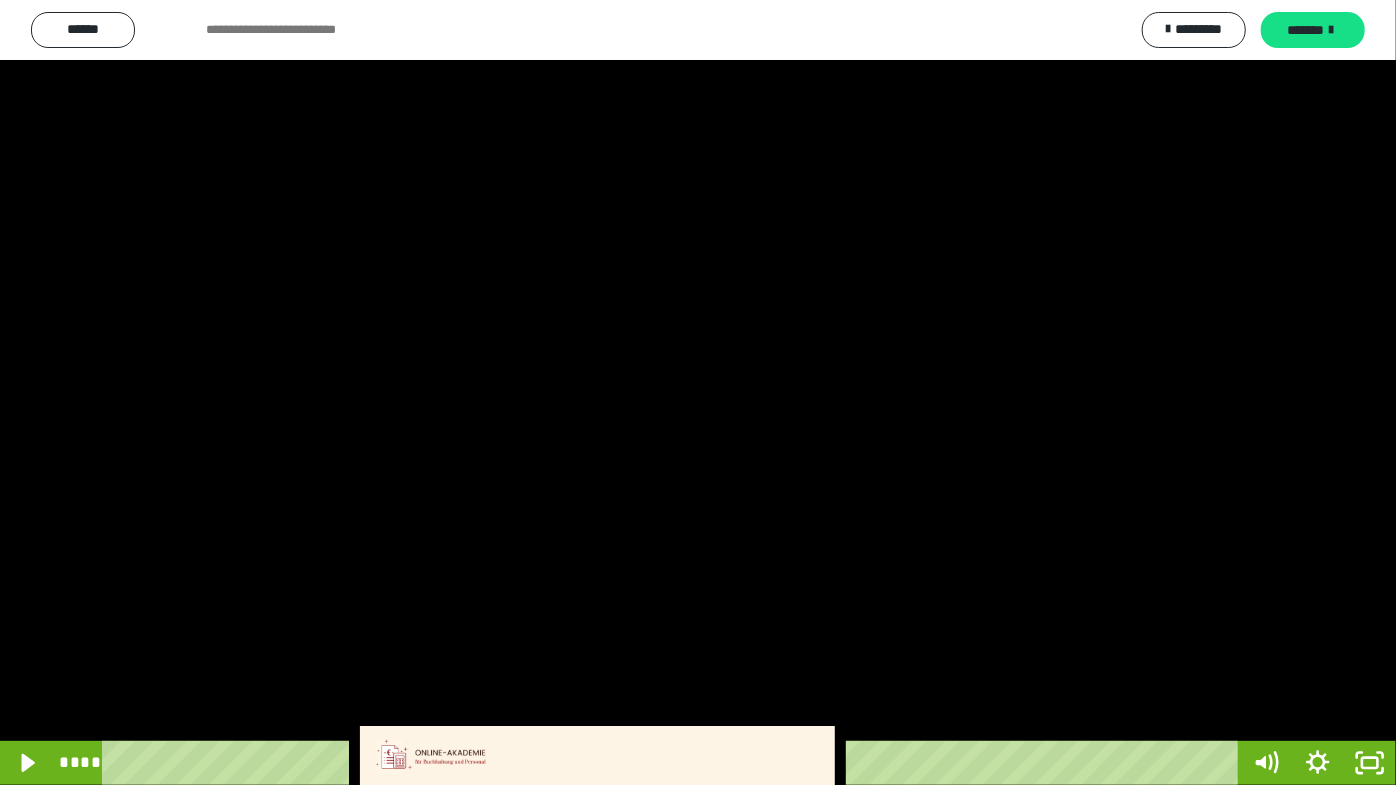click at bounding box center [698, 392] 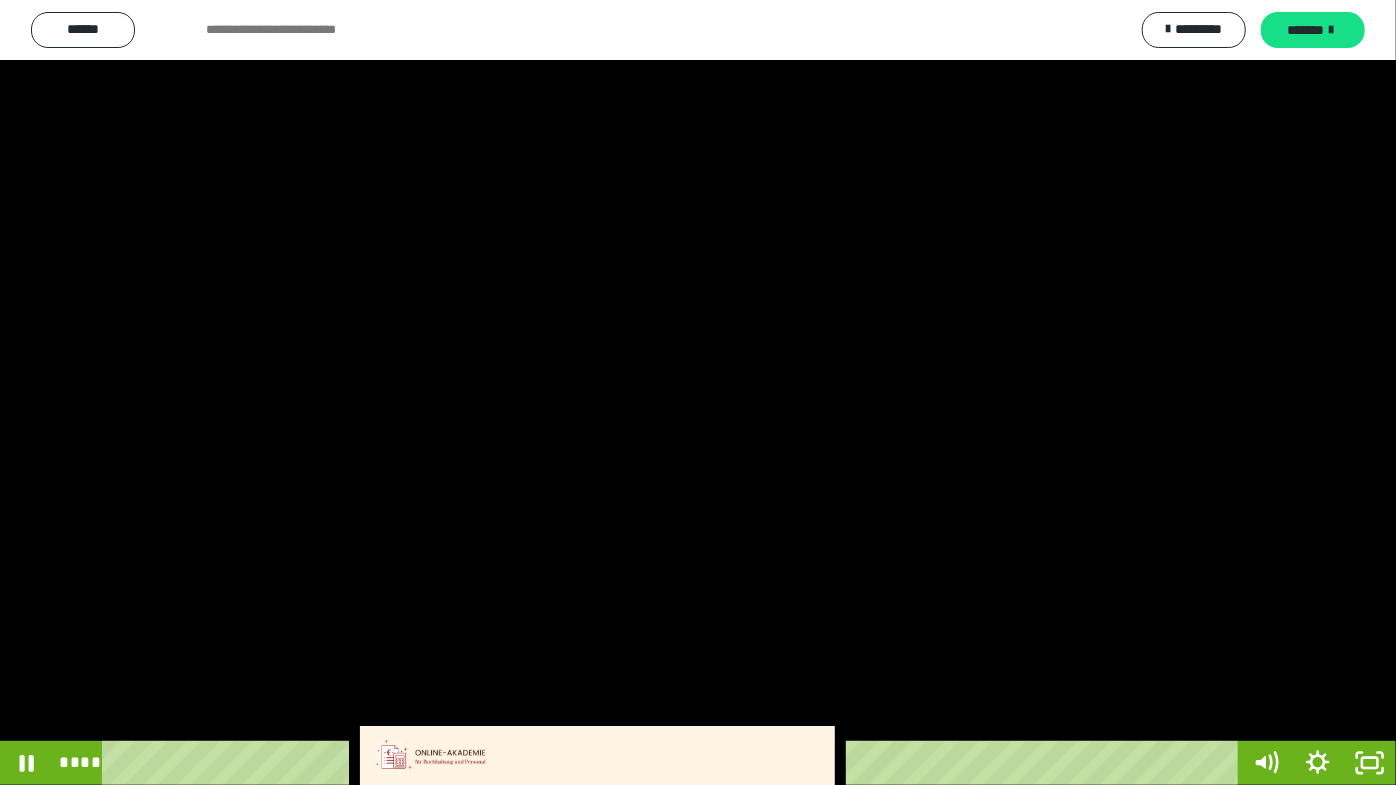 click at bounding box center [698, 392] 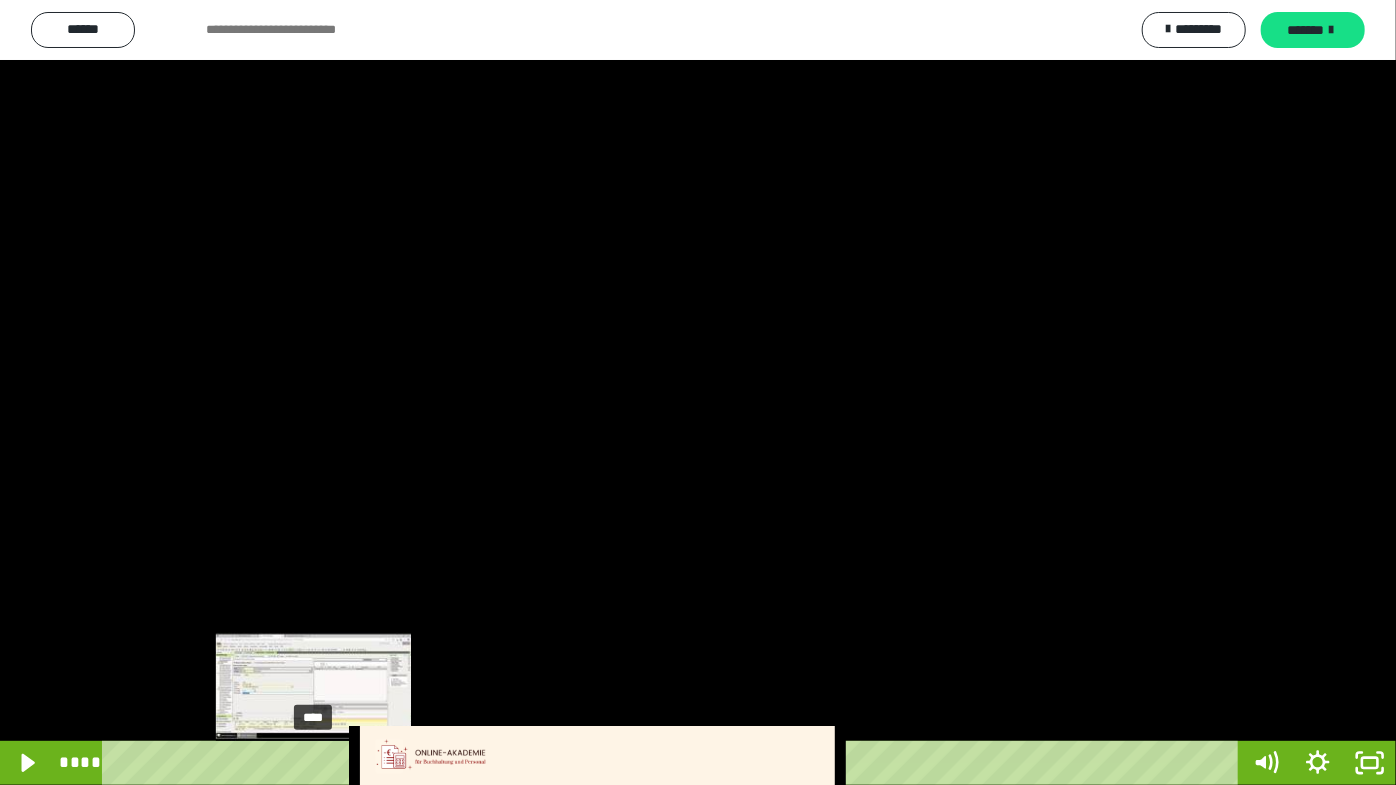 click at bounding box center (313, 763) 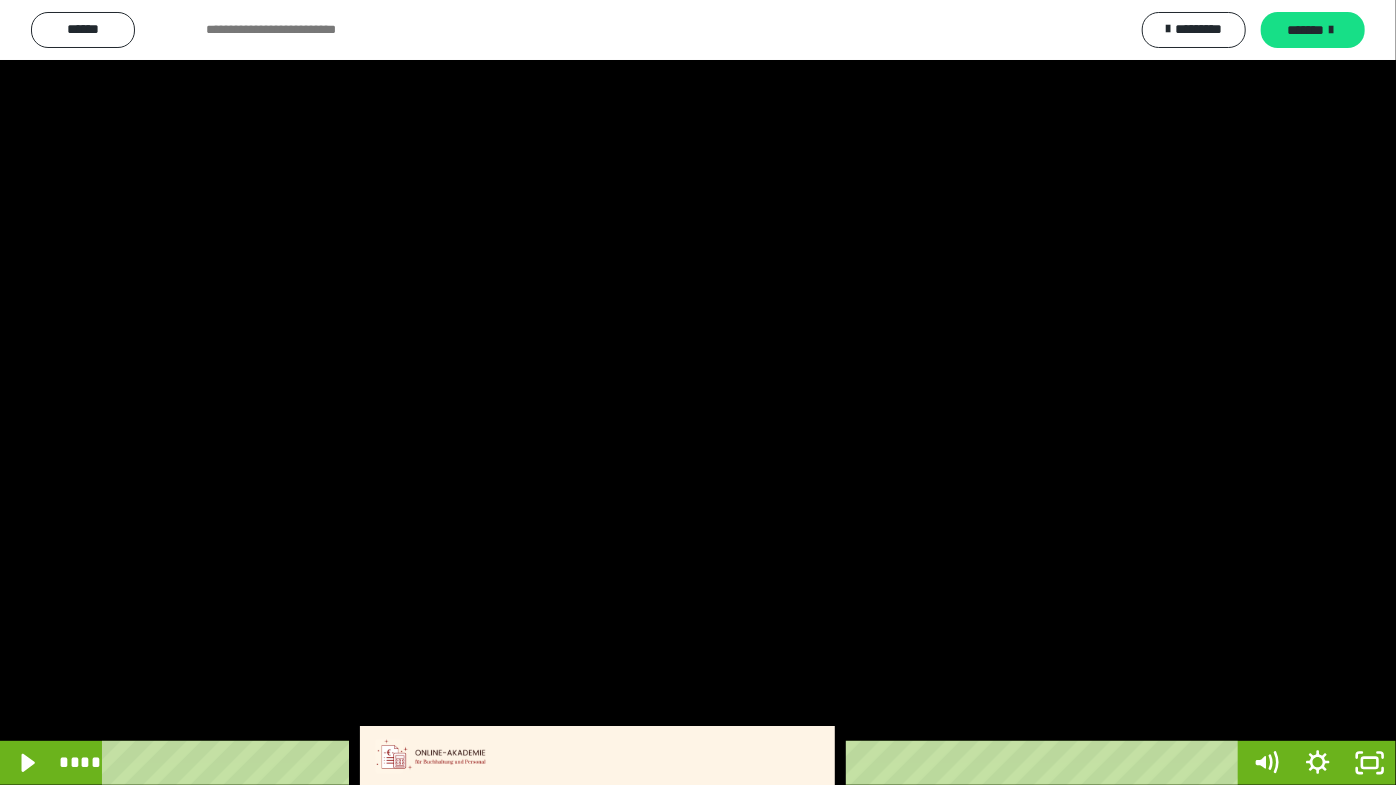 click at bounding box center (698, 392) 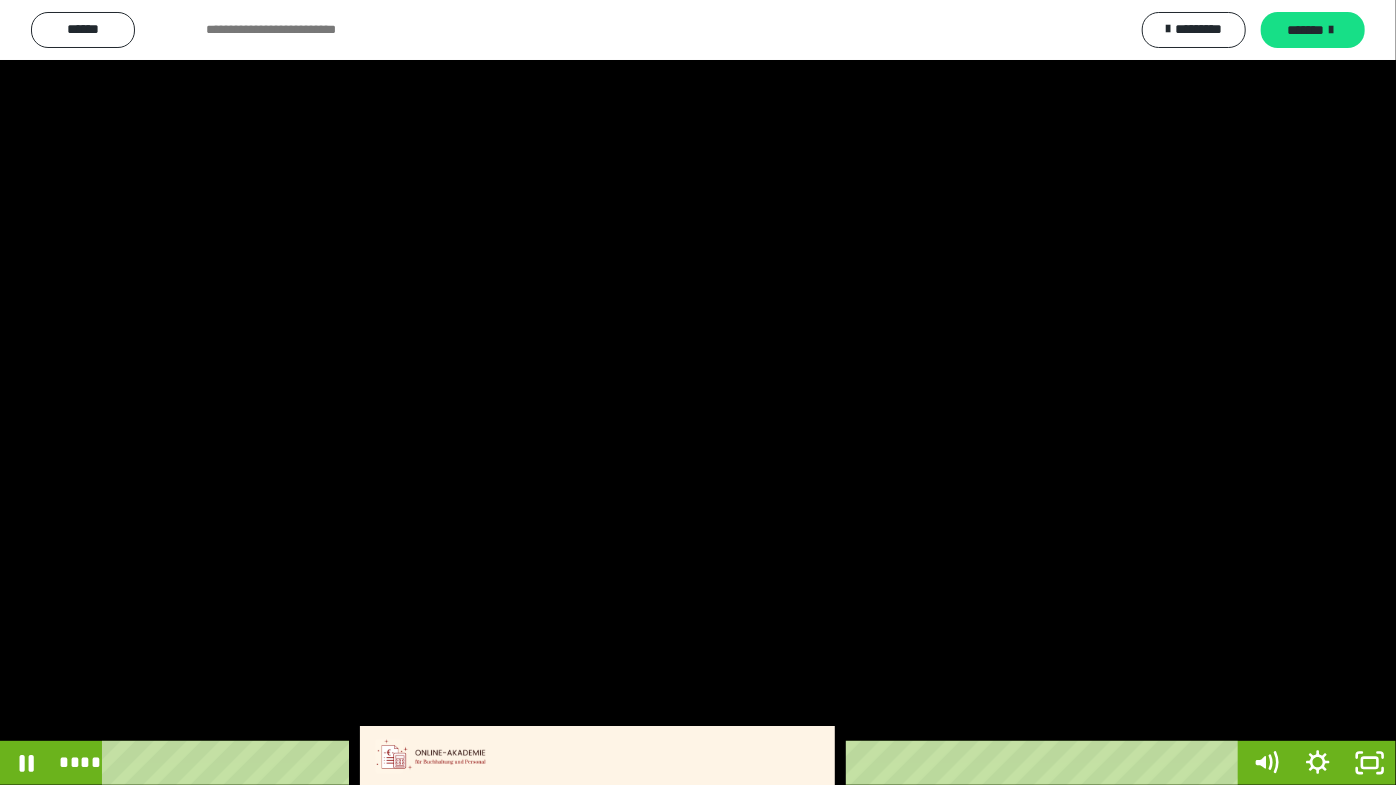 click at bounding box center [698, 392] 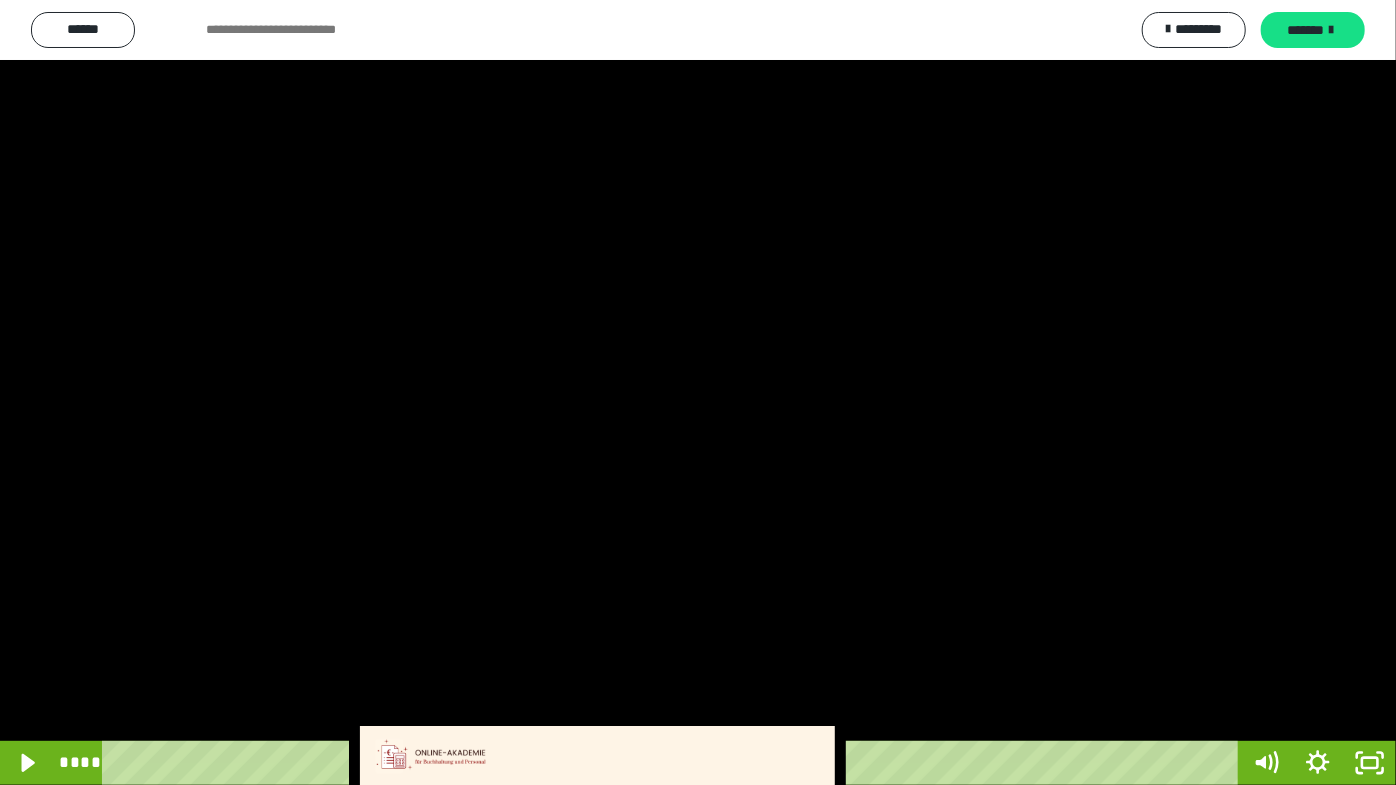 click at bounding box center (698, 392) 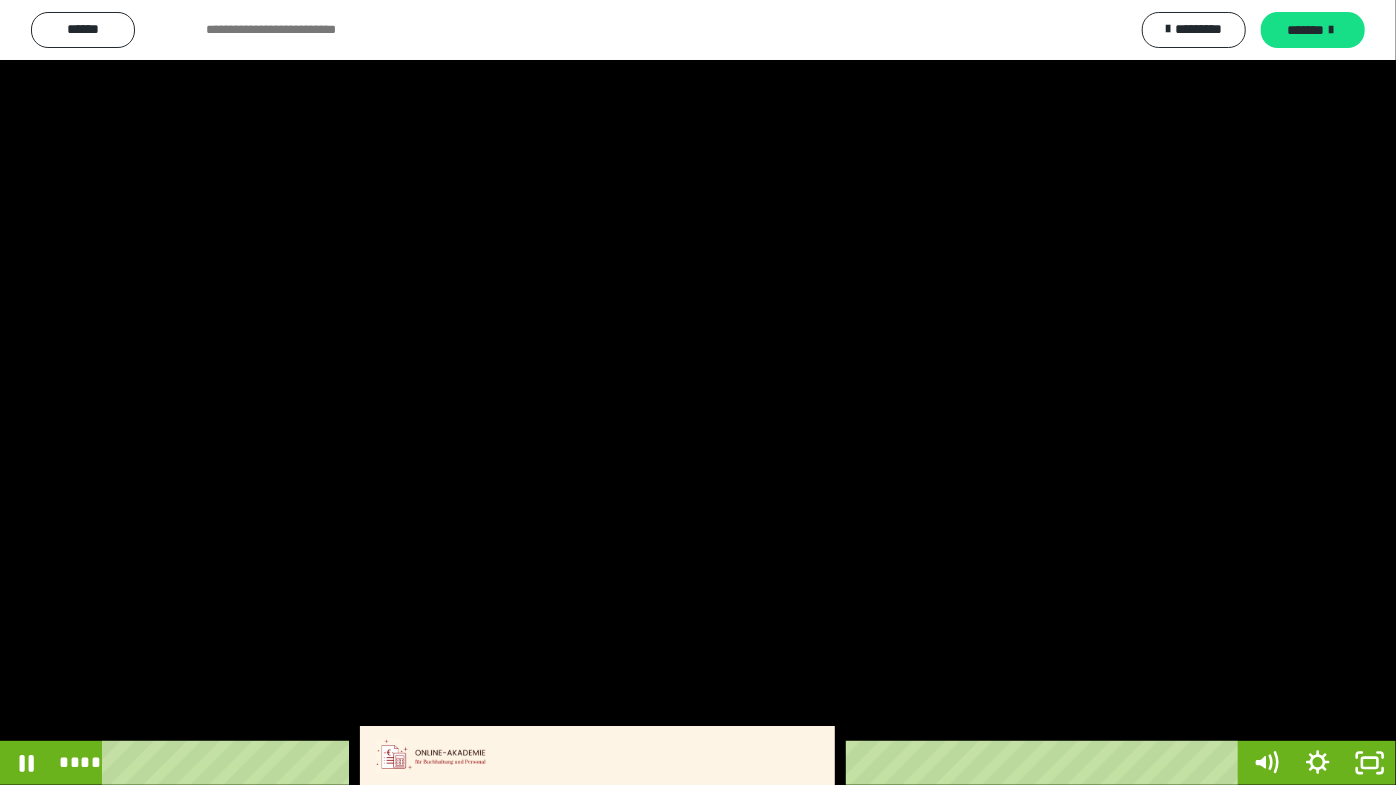 click at bounding box center [698, 392] 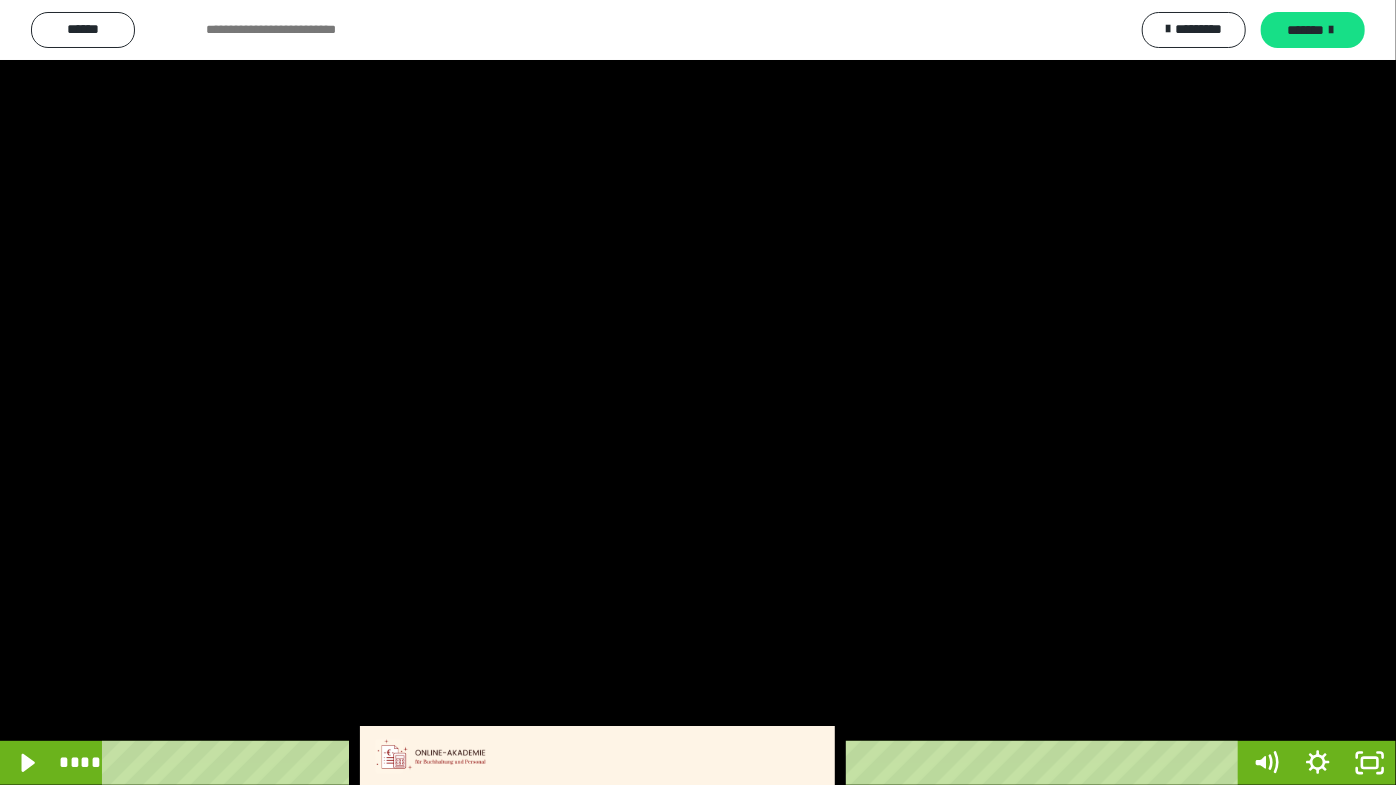 click at bounding box center (698, 392) 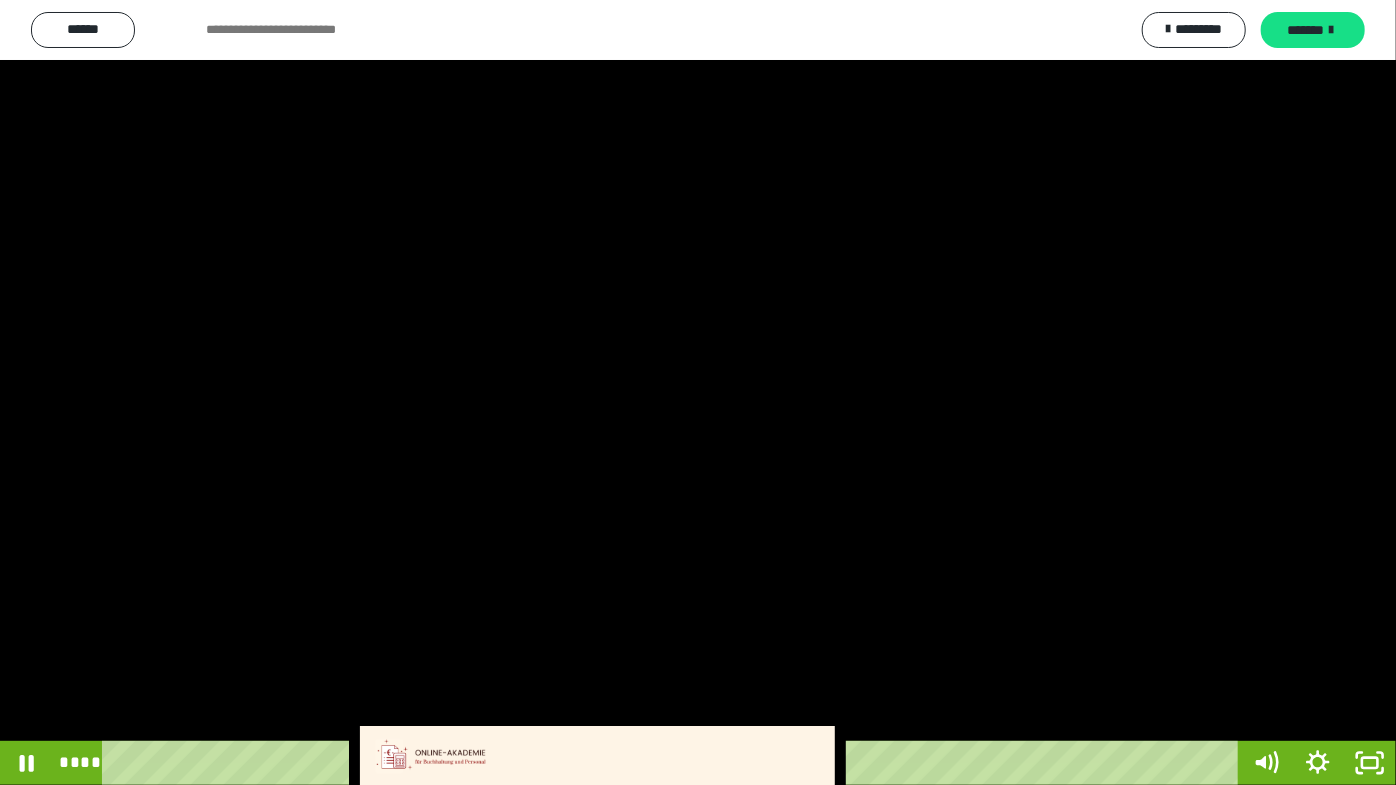 click at bounding box center [698, 392] 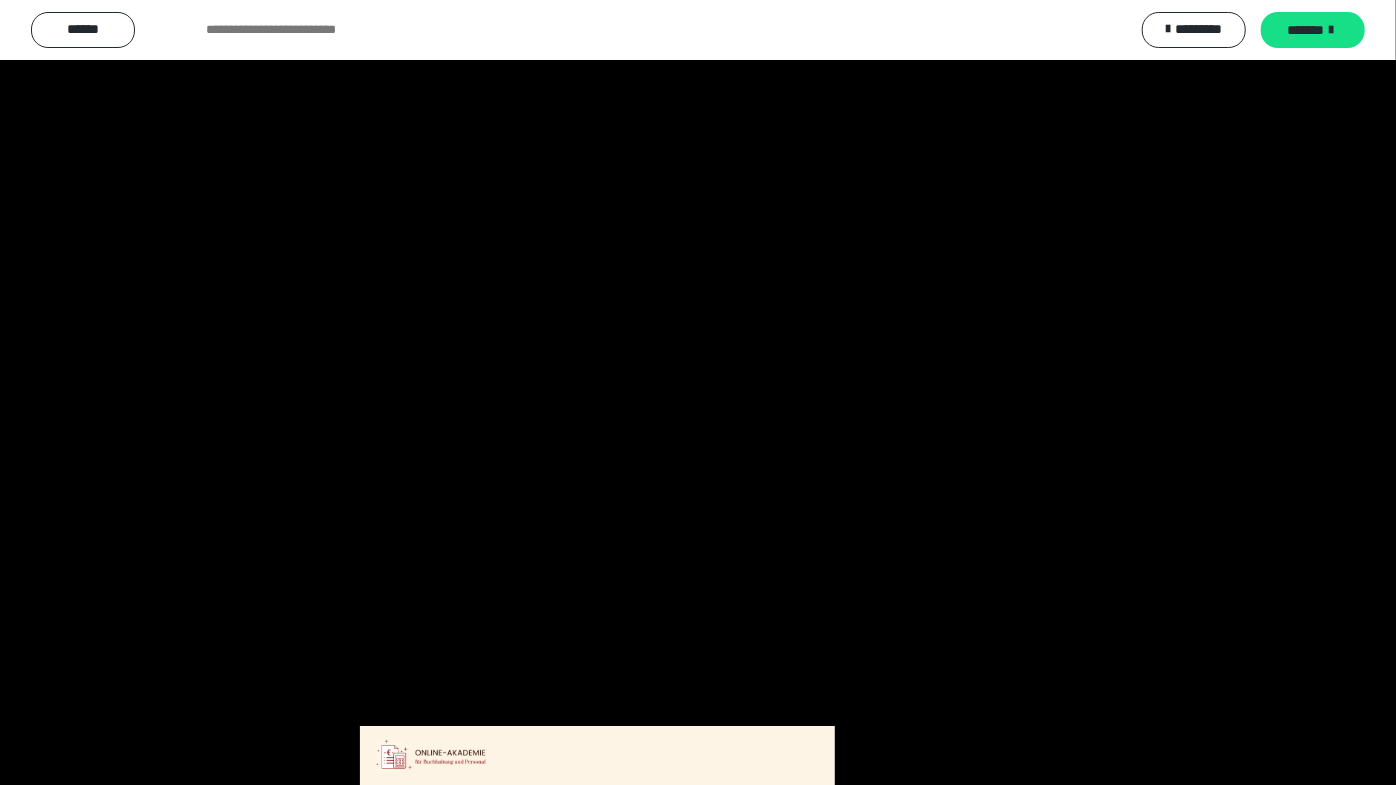 click at bounding box center (698, 392) 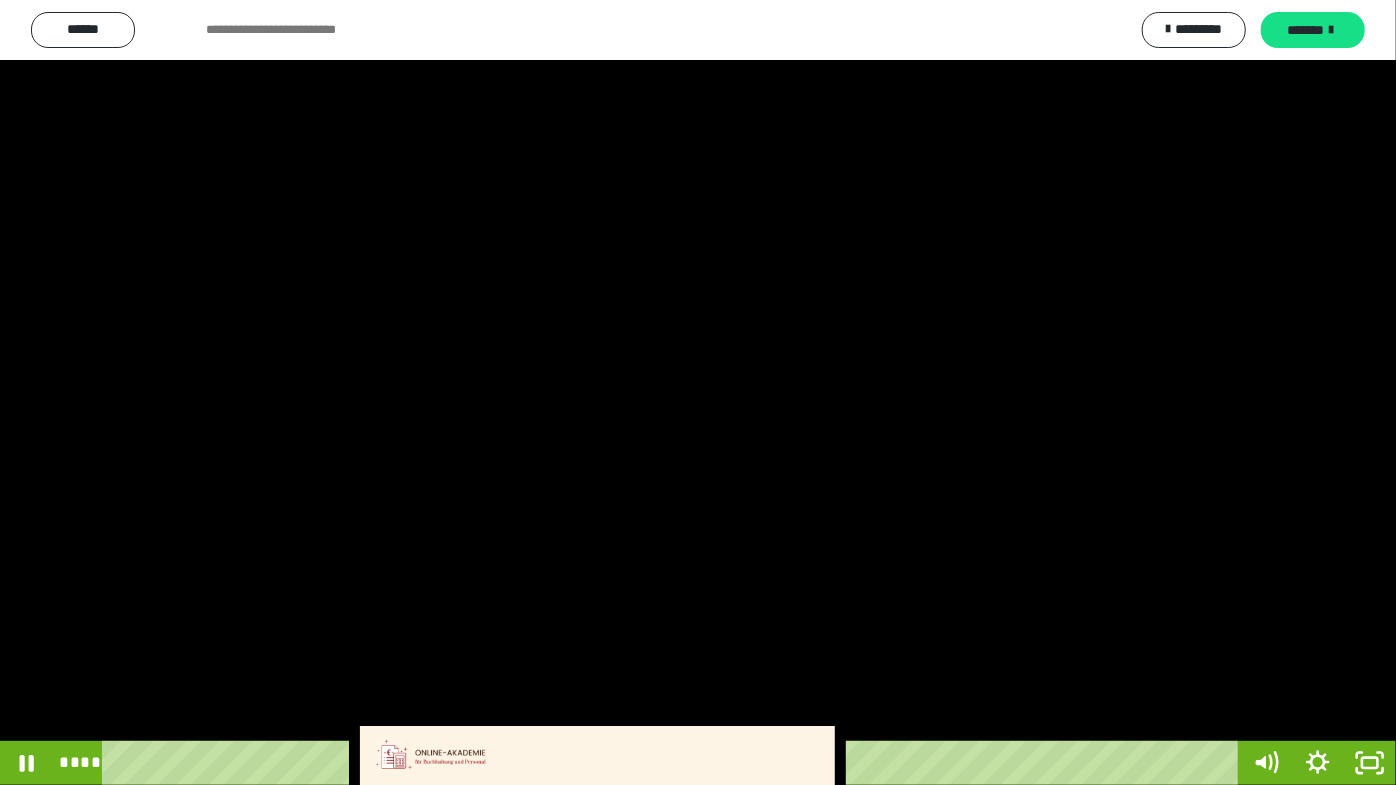 click at bounding box center [698, 392] 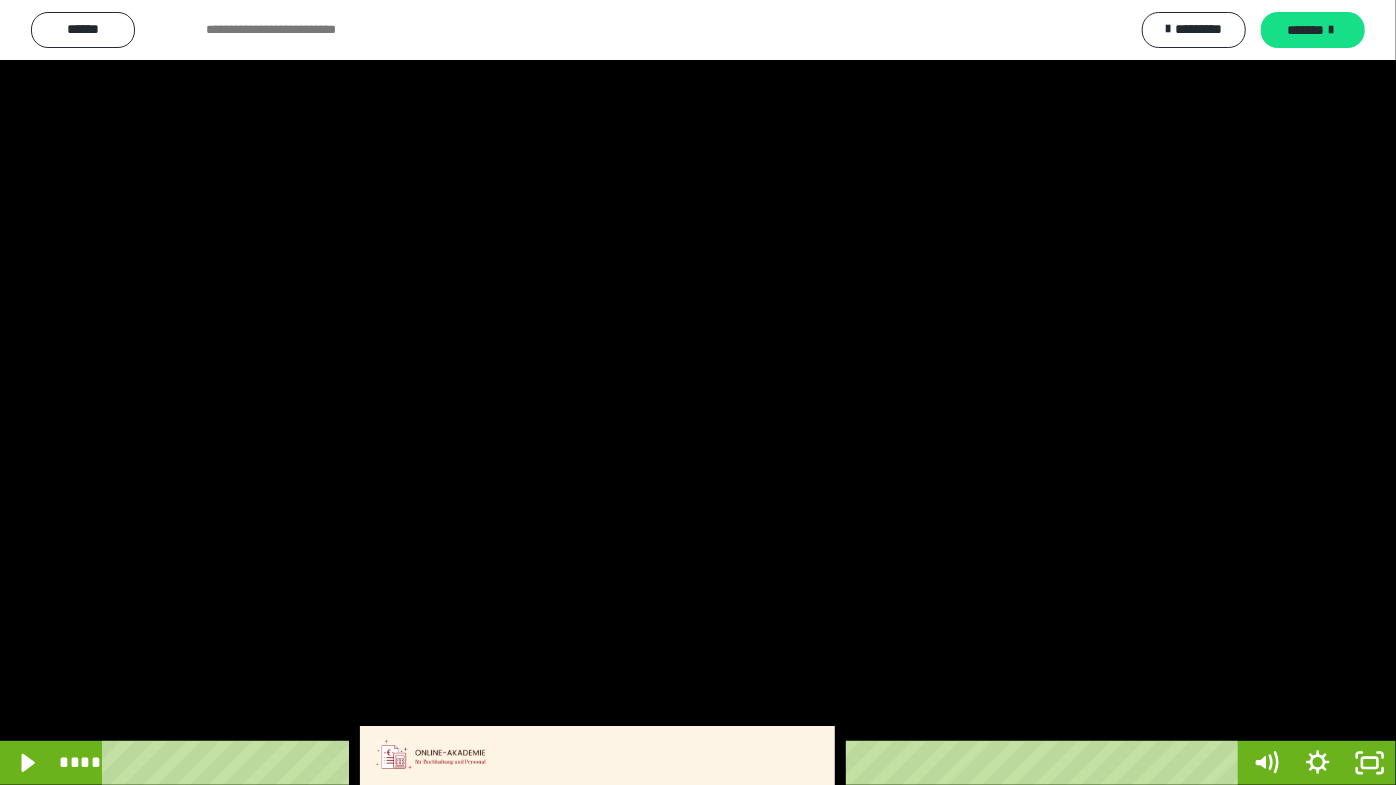 click at bounding box center (698, 392) 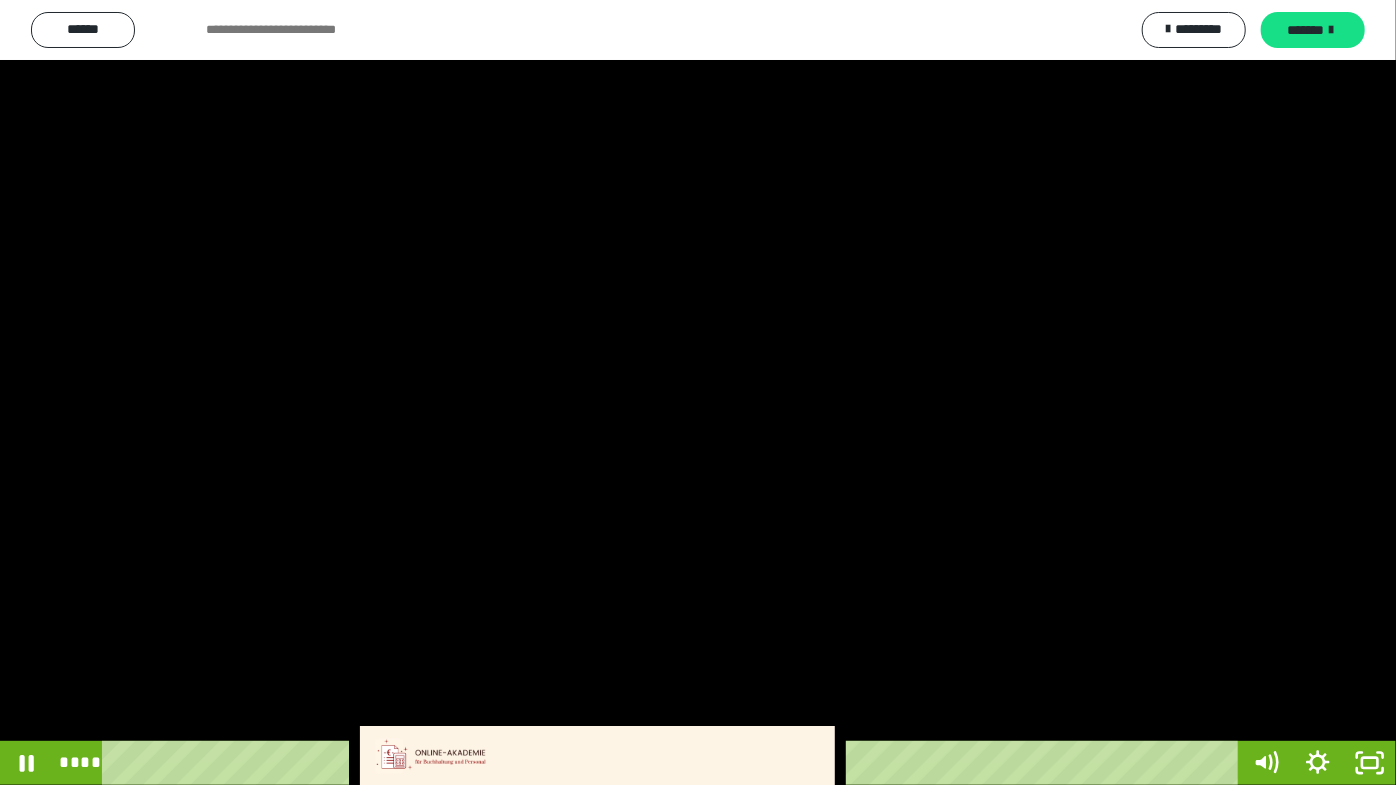 click at bounding box center (698, 392) 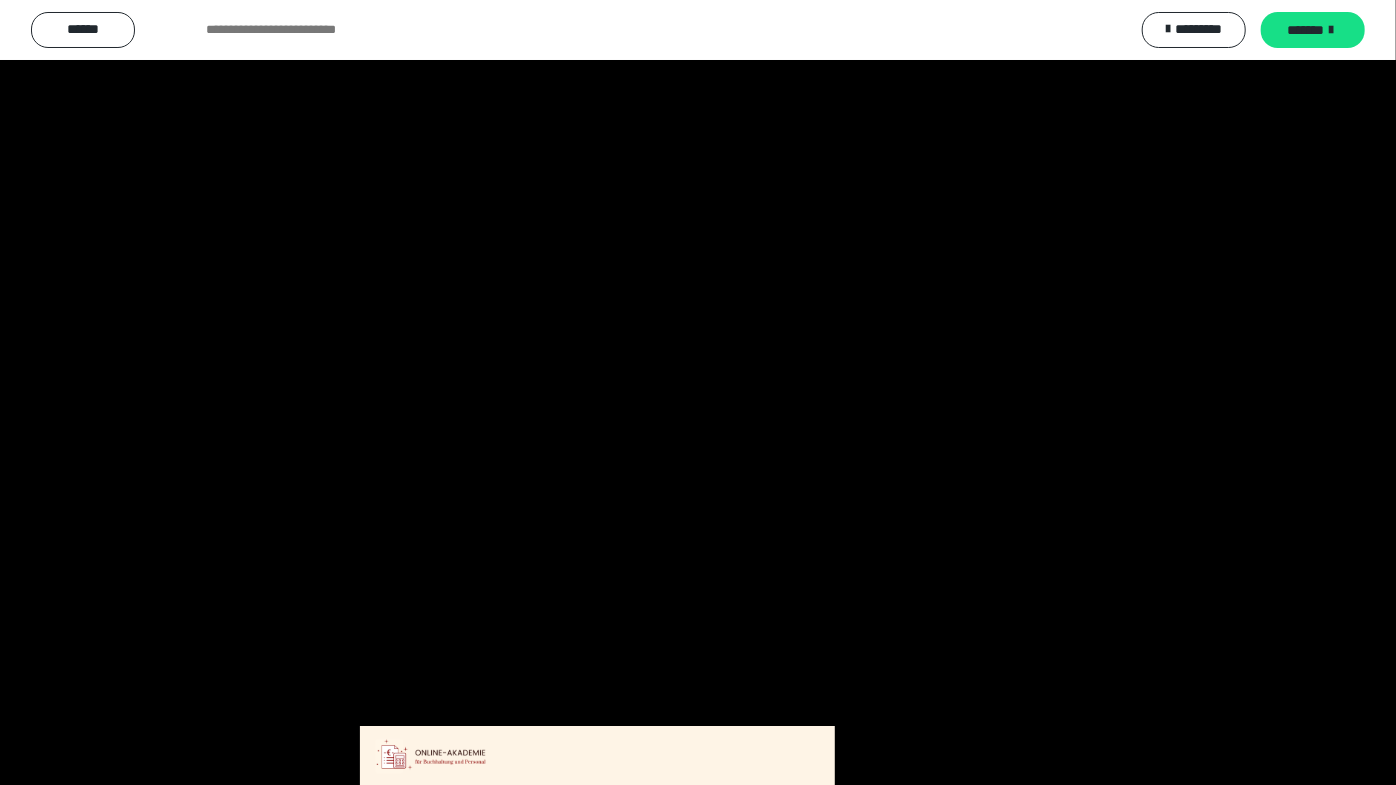click at bounding box center [698, 392] 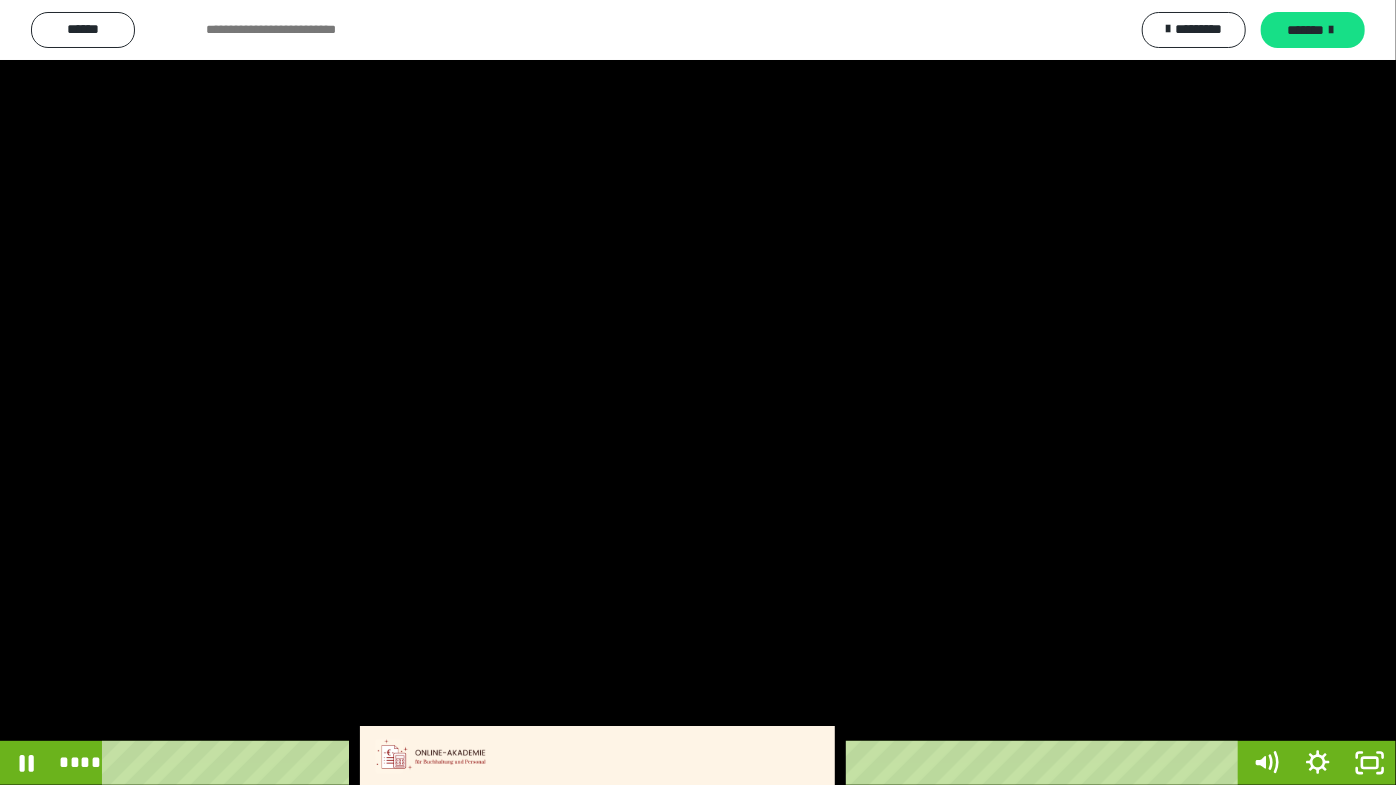 click at bounding box center (698, 392) 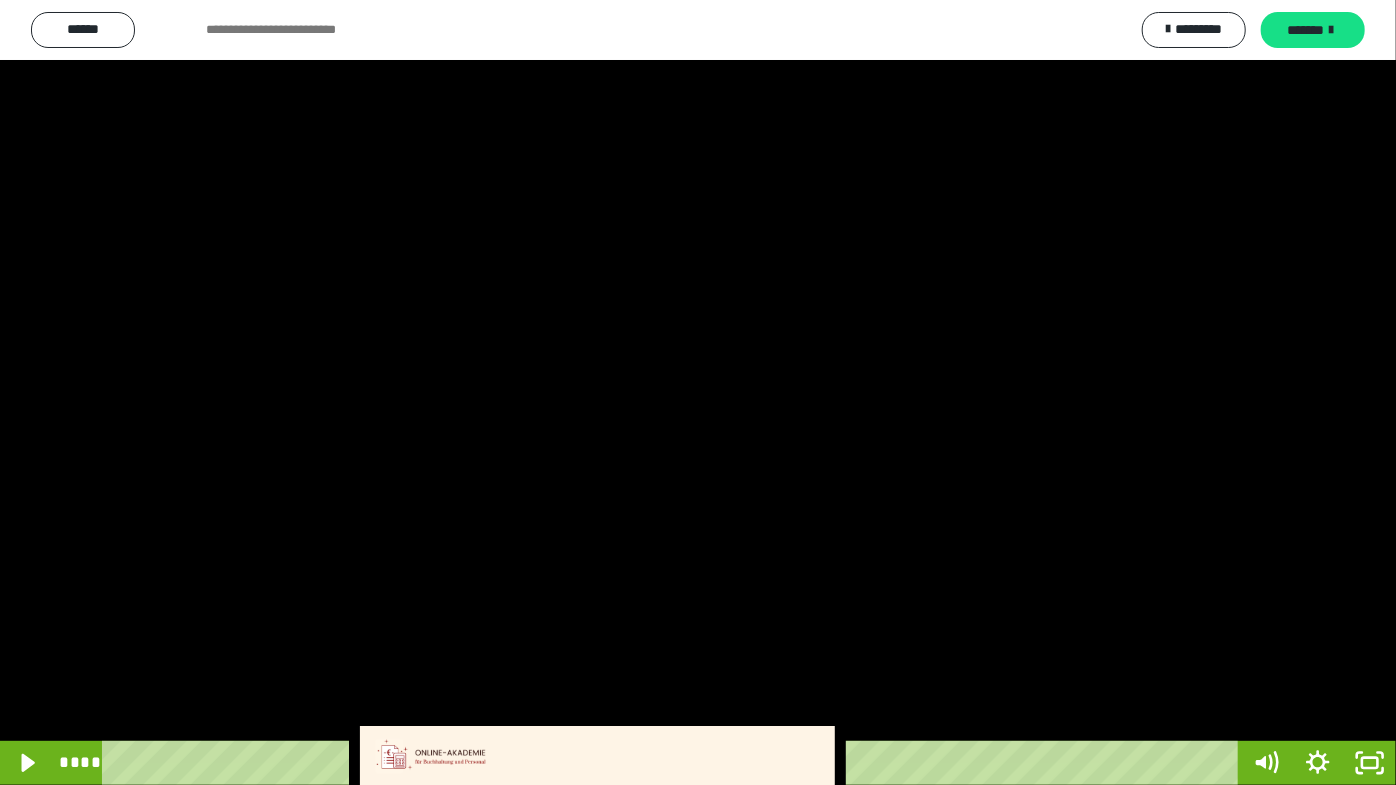click at bounding box center [698, 392] 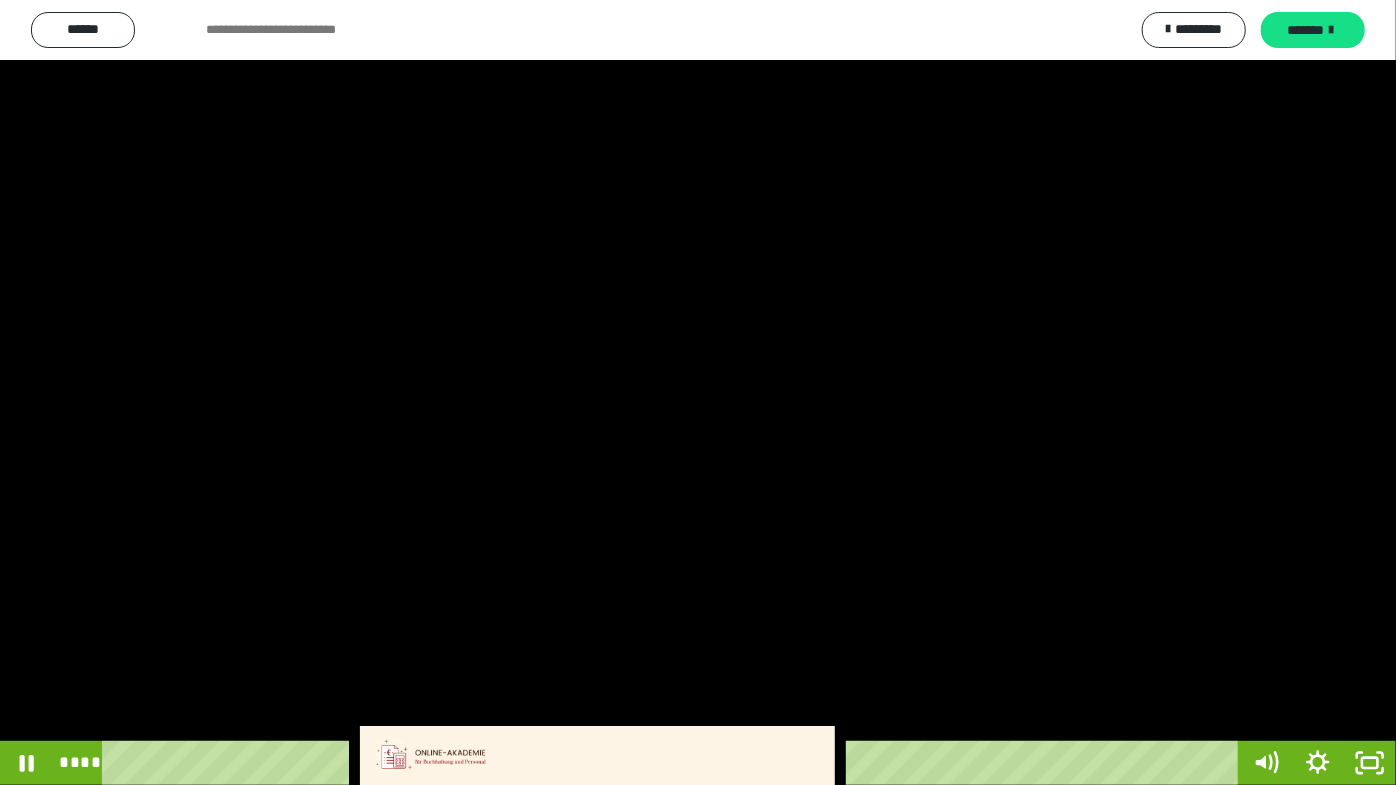 click at bounding box center [698, 392] 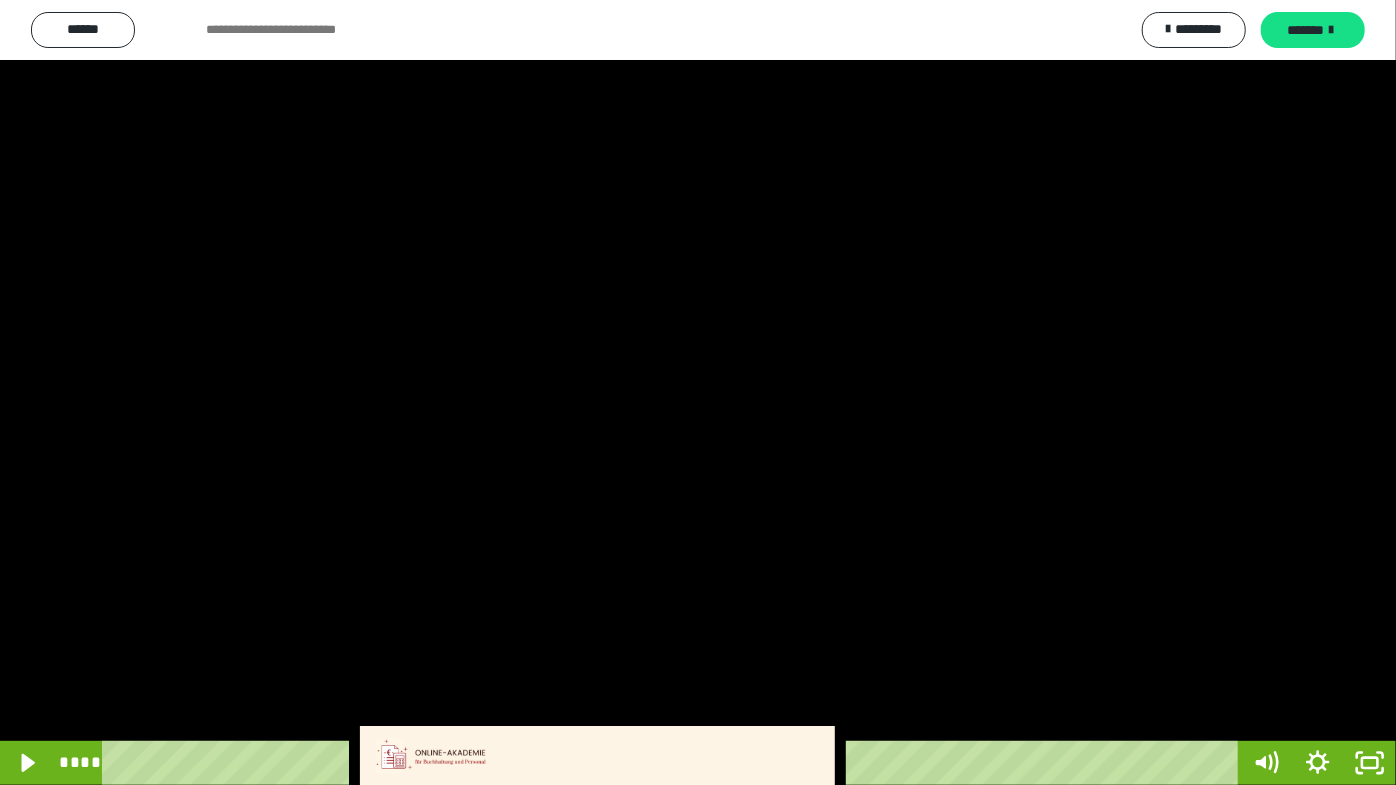click at bounding box center [698, 392] 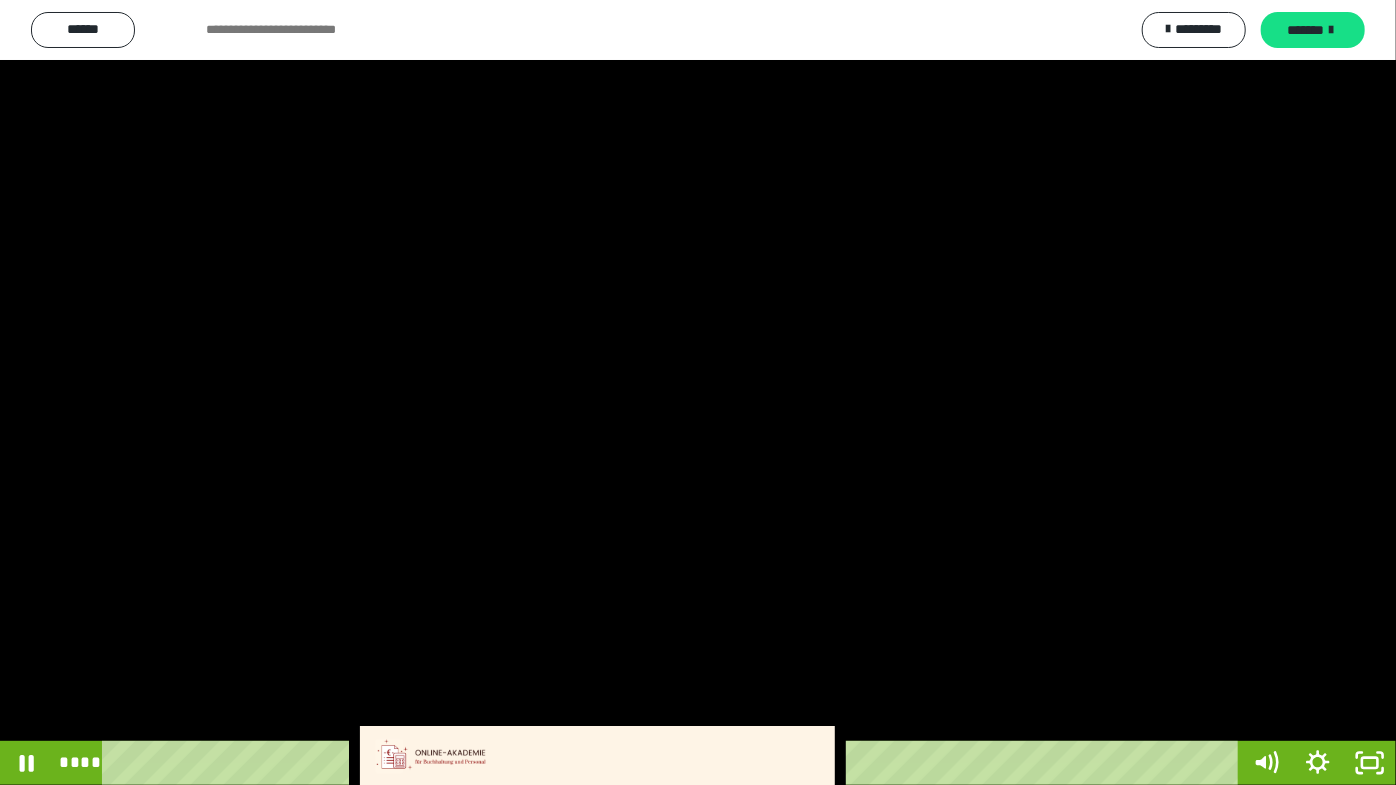 click at bounding box center (698, 392) 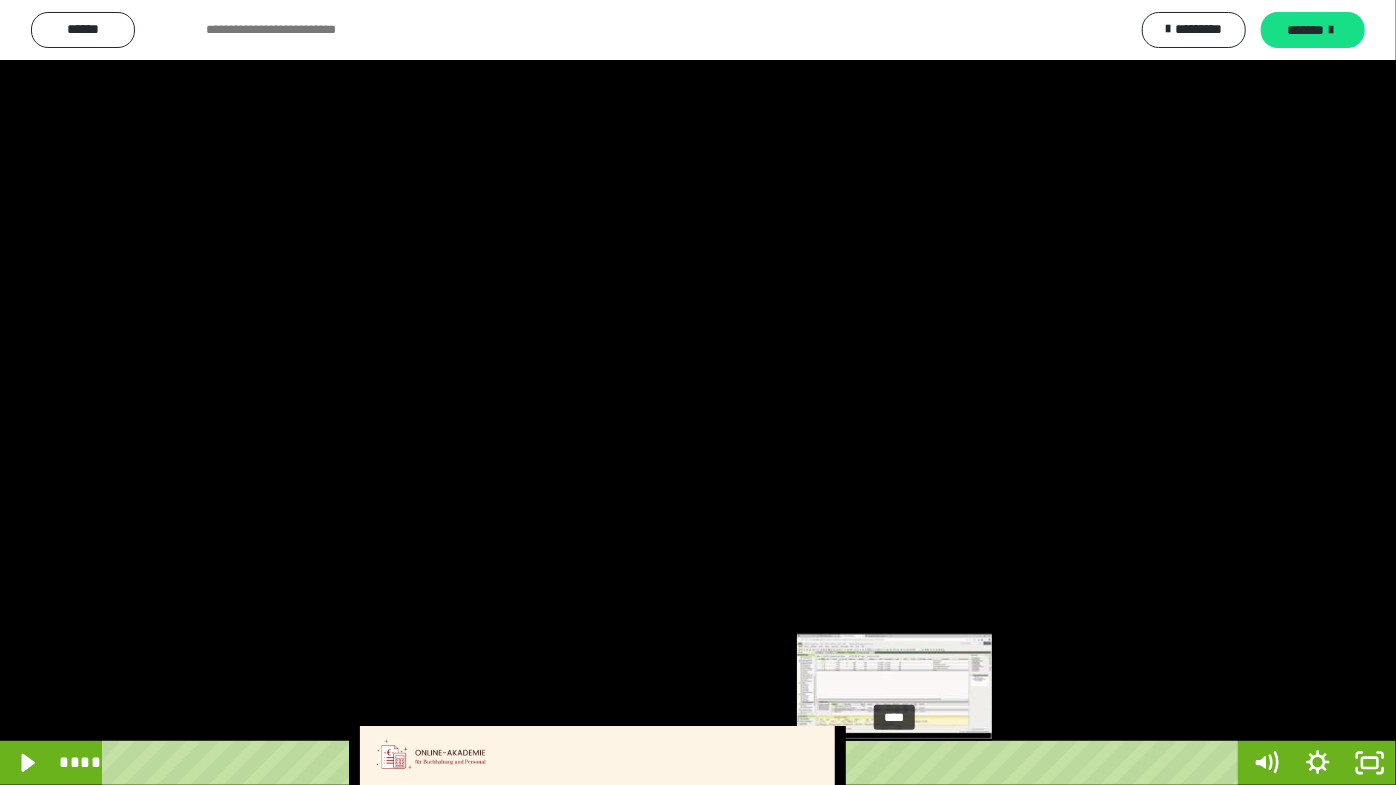 drag, startPoint x: 908, startPoint y: 765, endPoint x: 896, endPoint y: 765, distance: 12 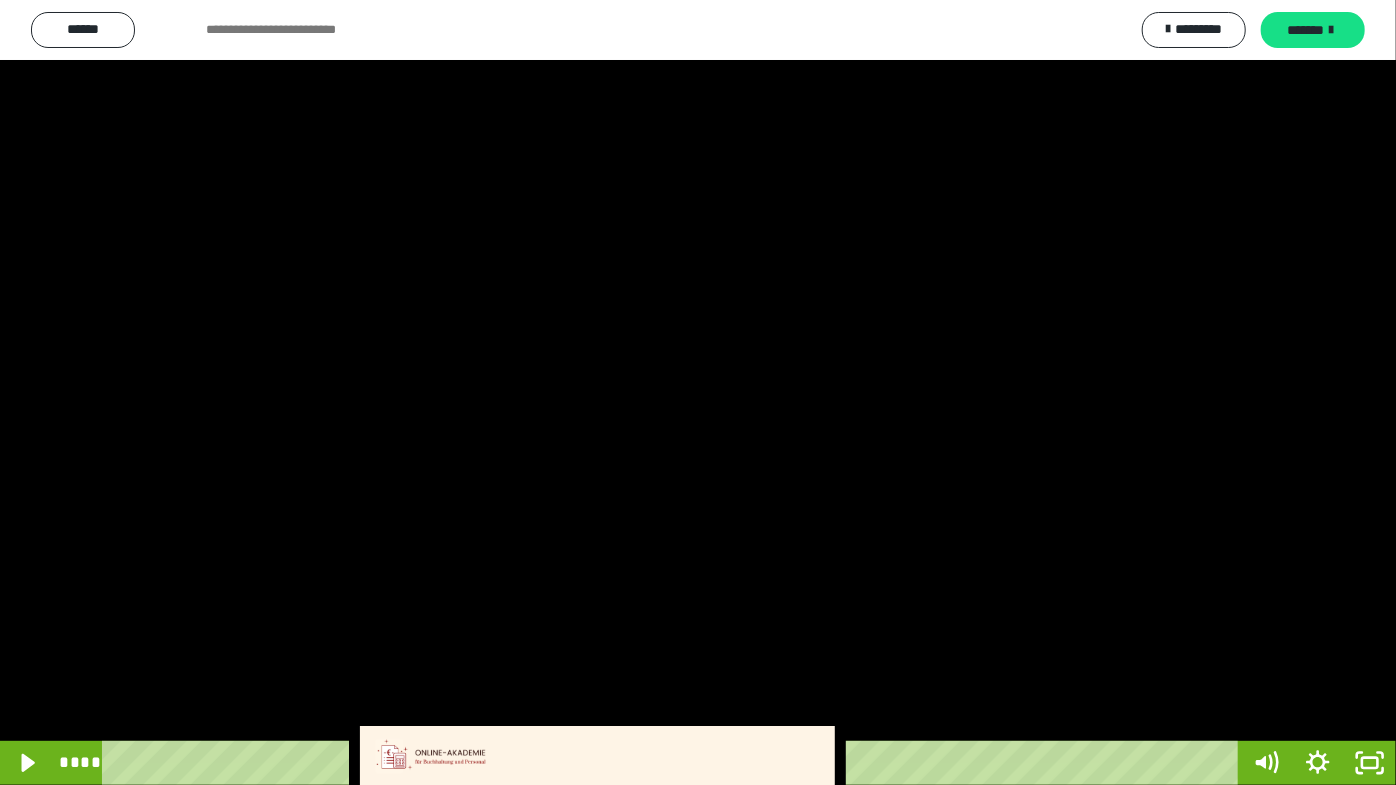 click at bounding box center [698, 392] 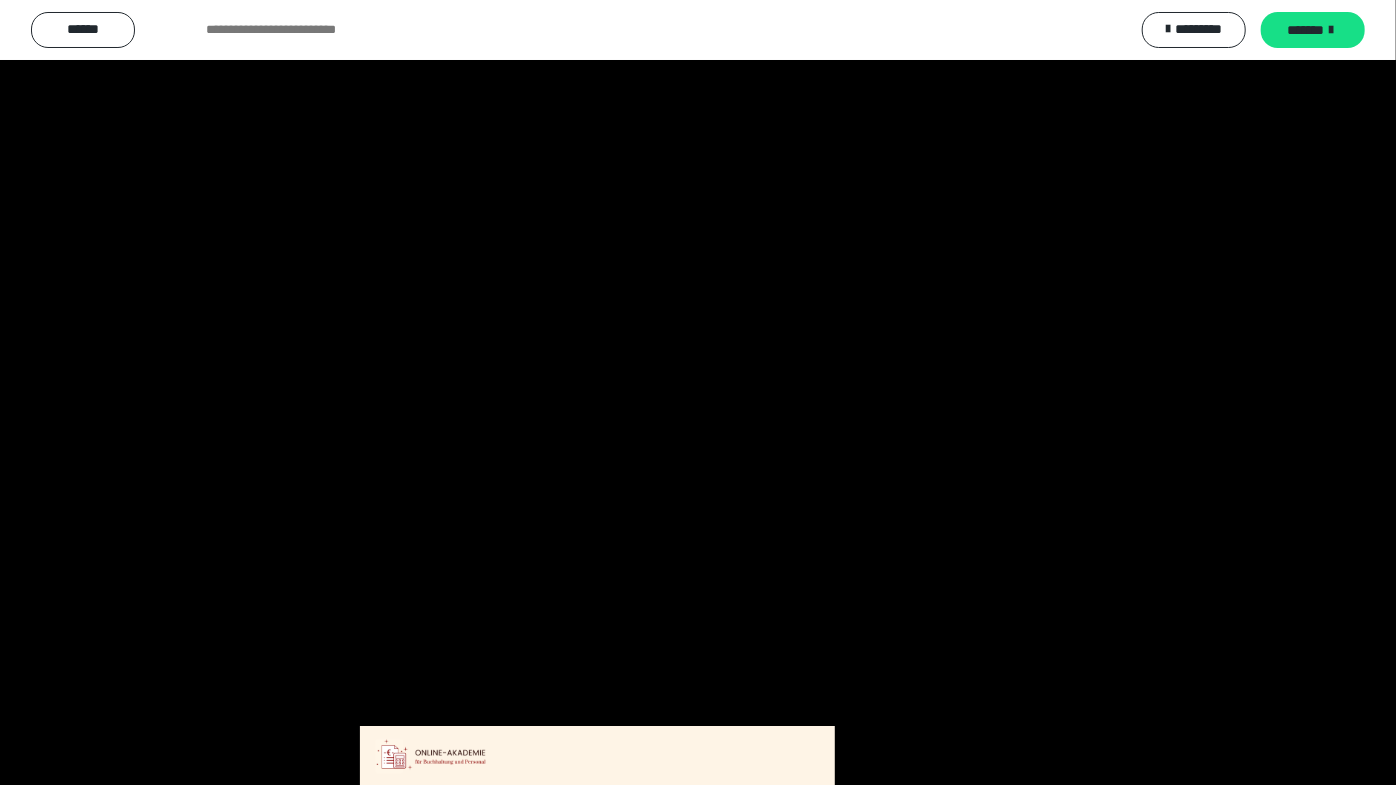 click at bounding box center [698, 392] 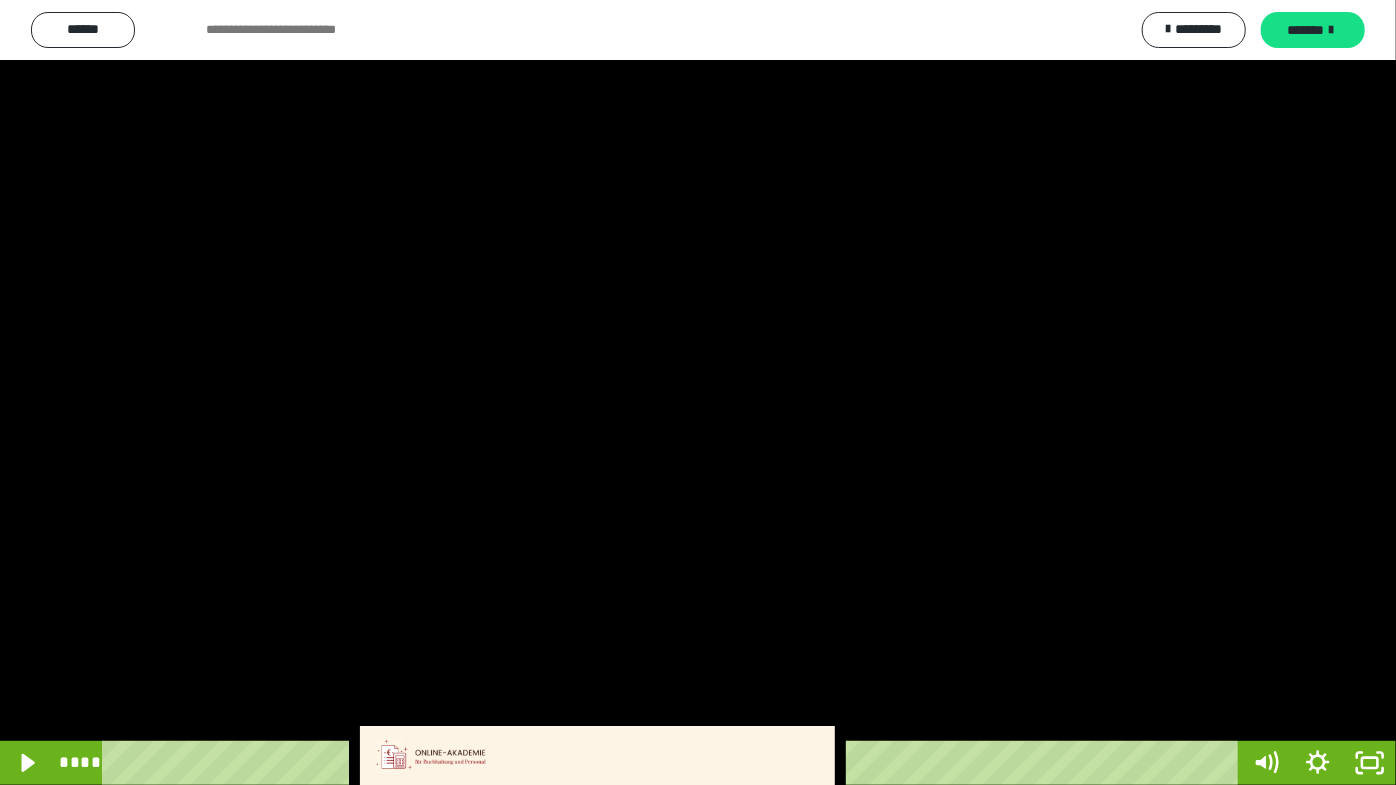 click at bounding box center [698, 392] 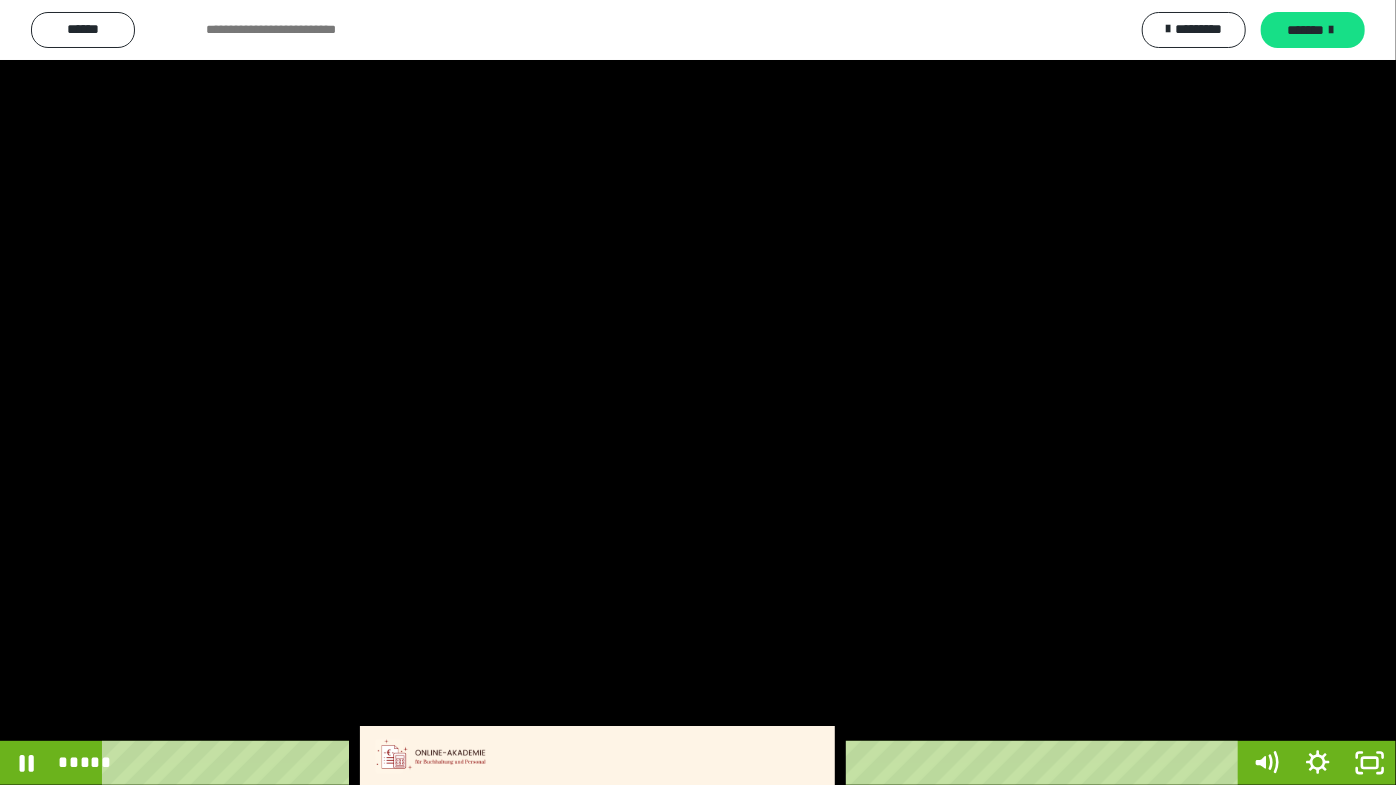 click at bounding box center (698, 392) 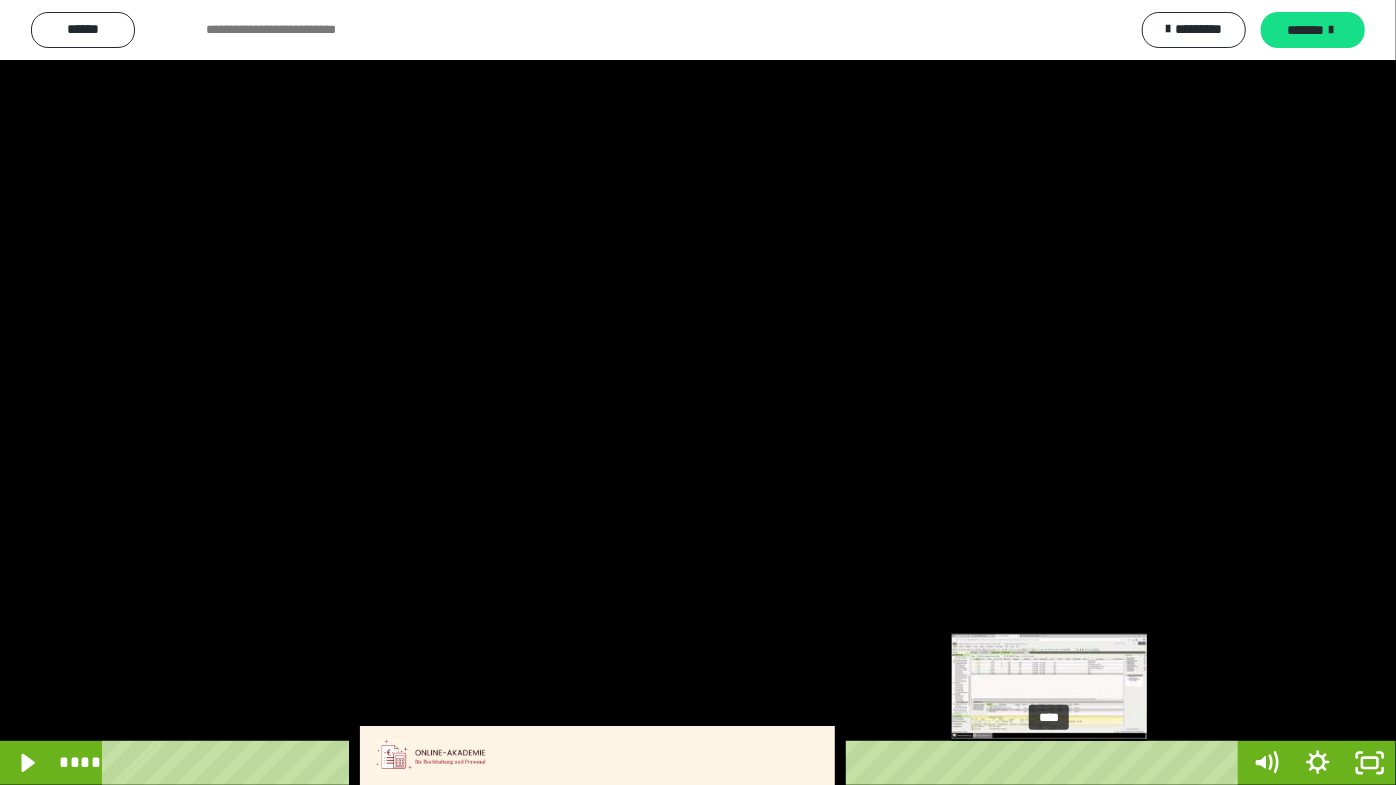 drag, startPoint x: 1110, startPoint y: 765, endPoint x: 1051, endPoint y: 763, distance: 59.03389 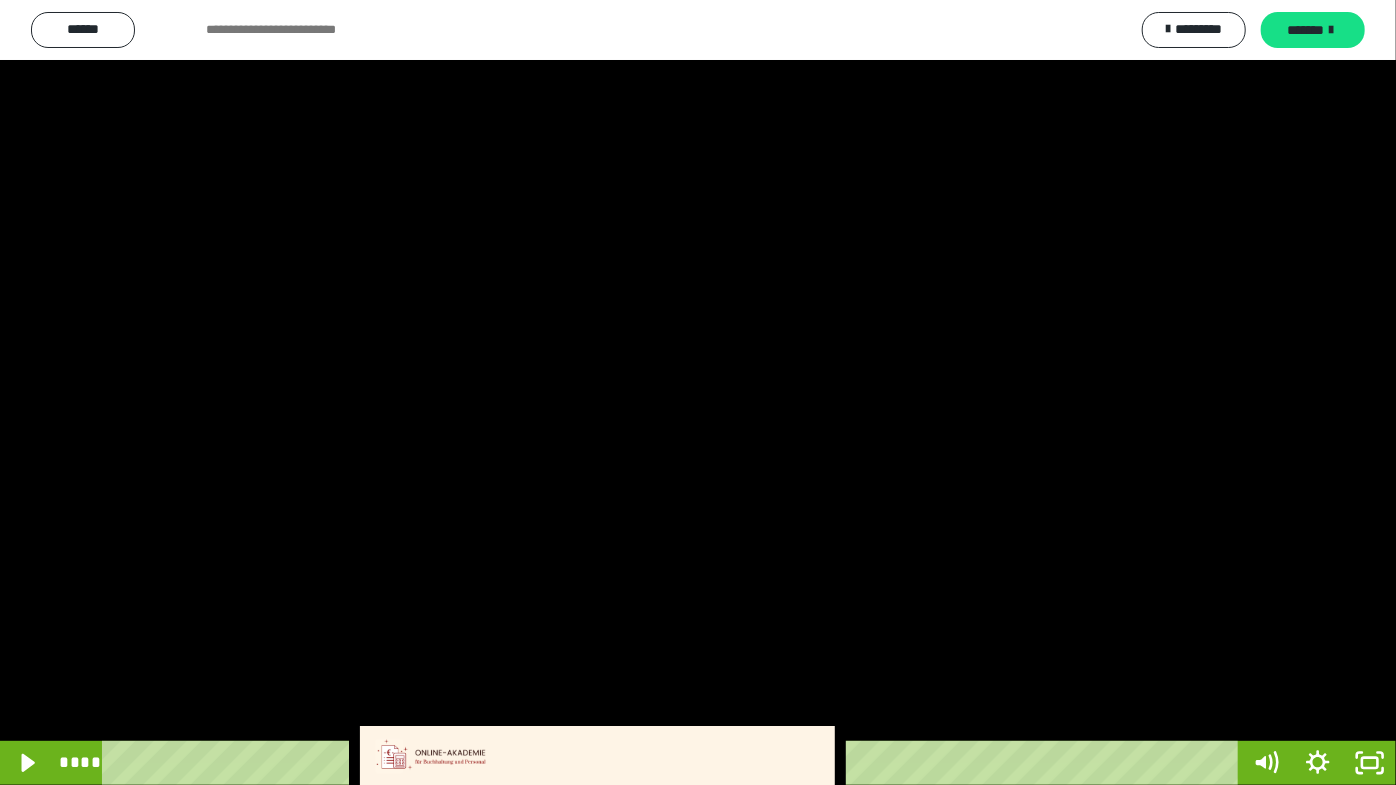 click at bounding box center [698, 392] 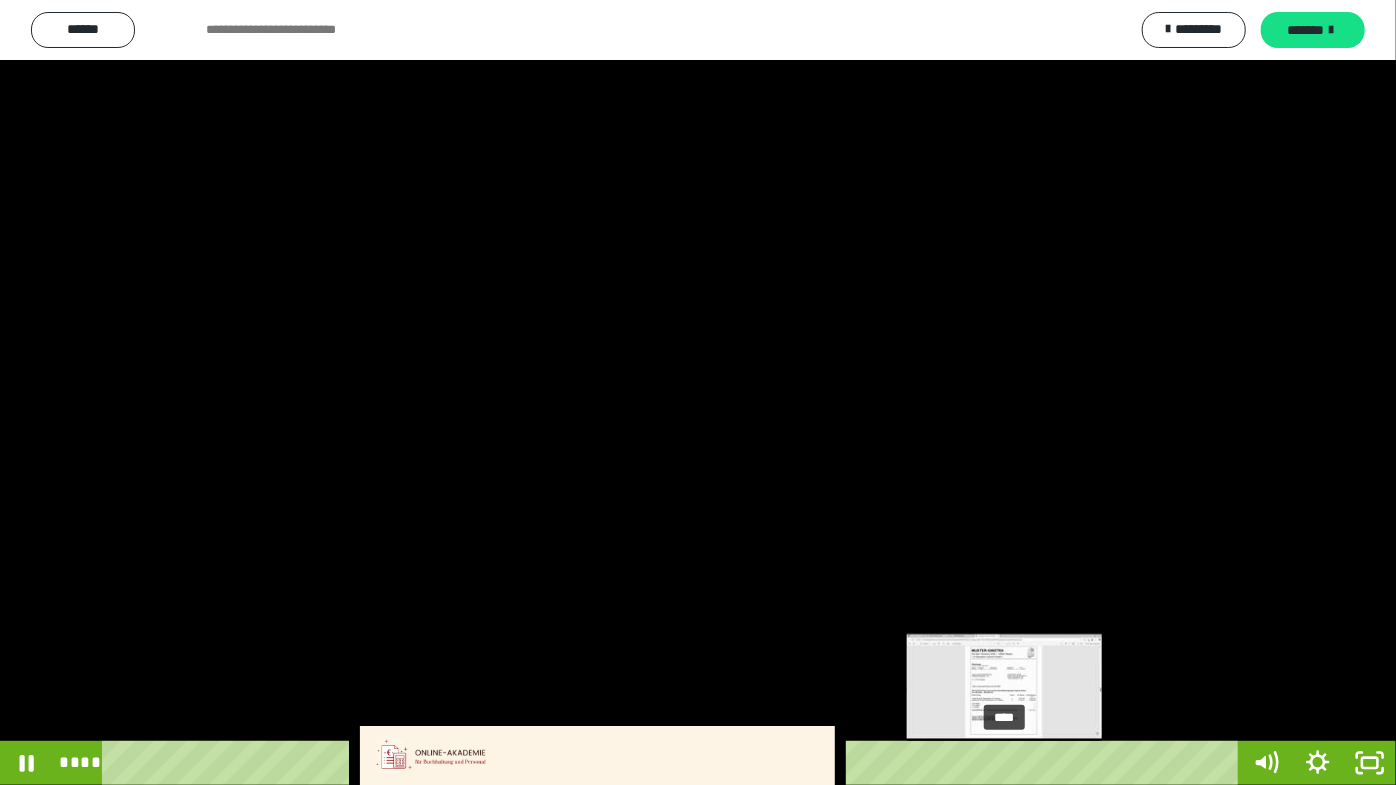 drag, startPoint x: 1058, startPoint y: 765, endPoint x: 1006, endPoint y: 770, distance: 52.23983 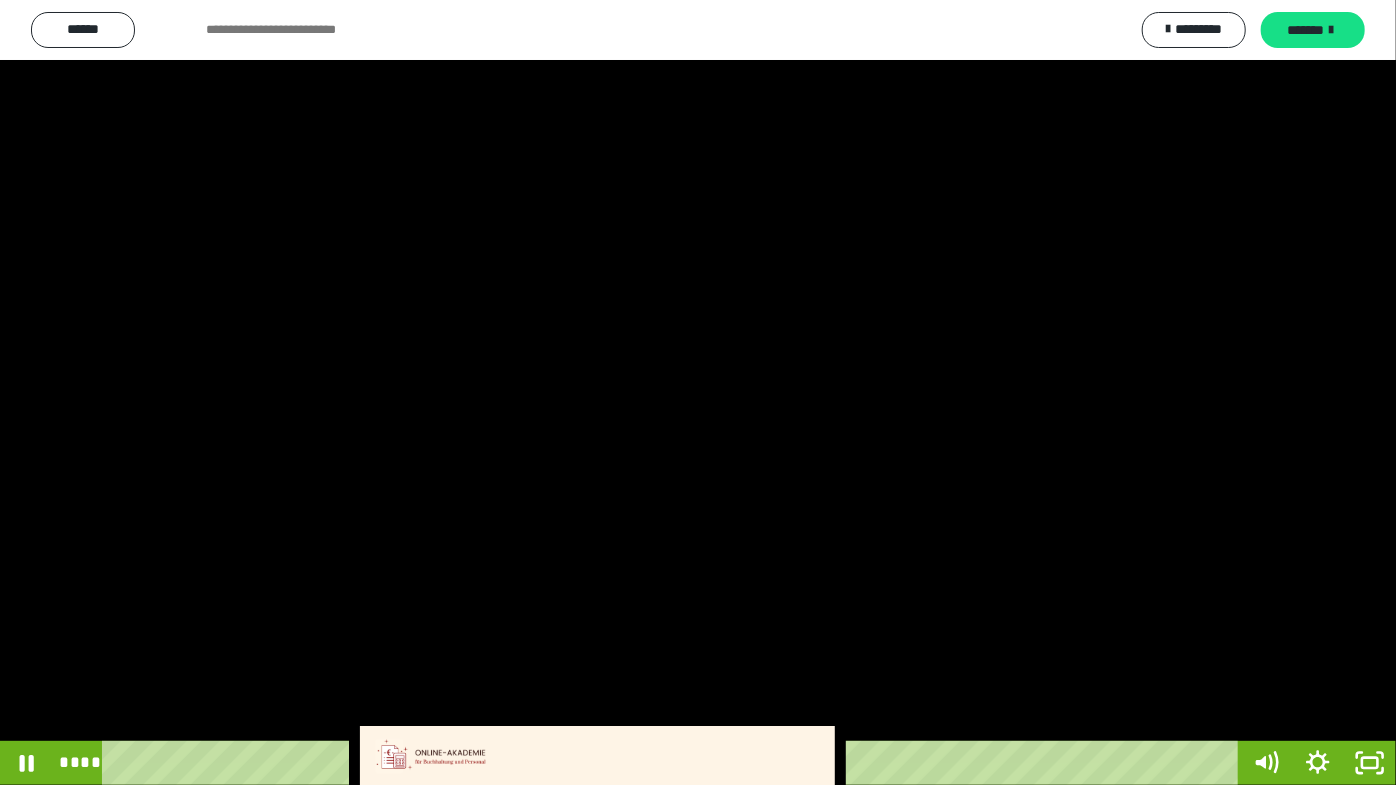 click at bounding box center [698, 392] 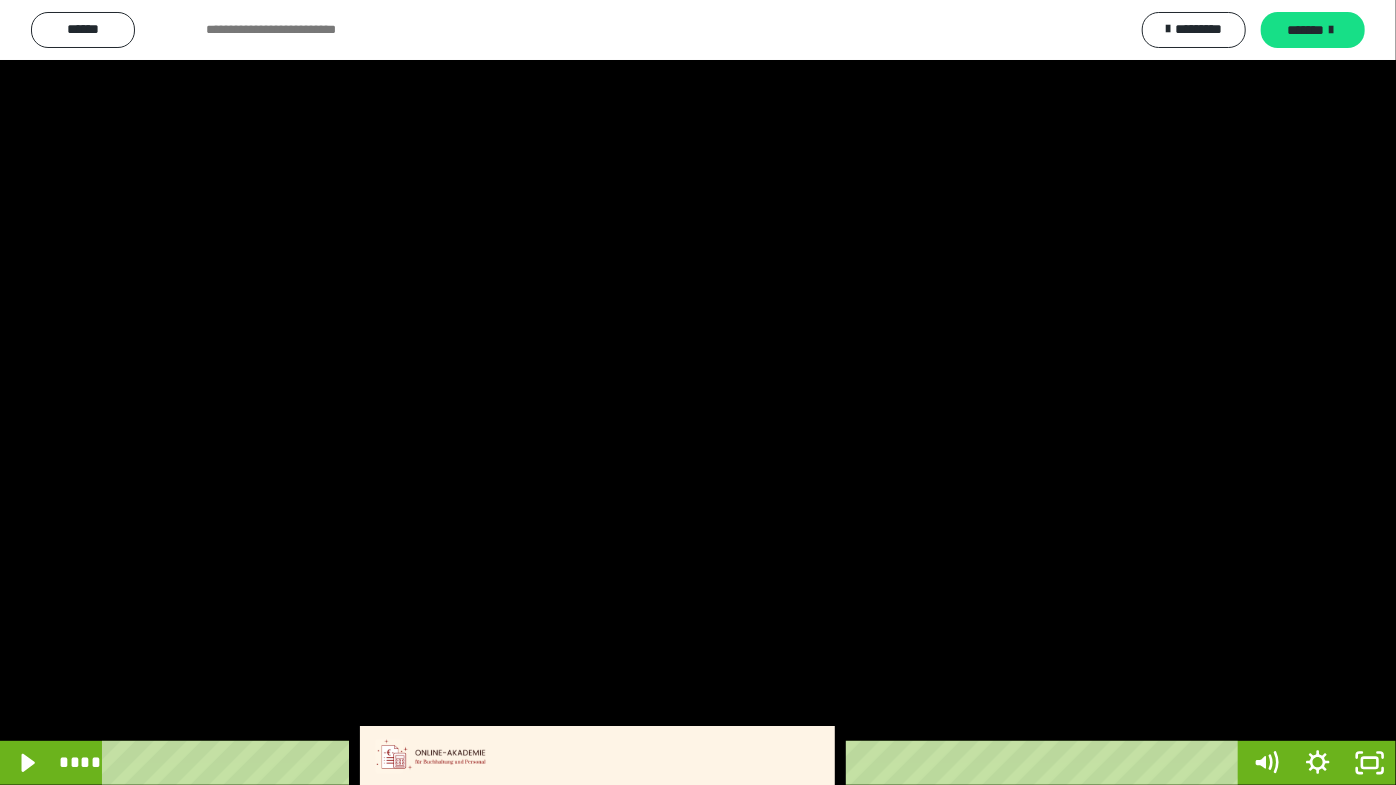 click at bounding box center [698, 392] 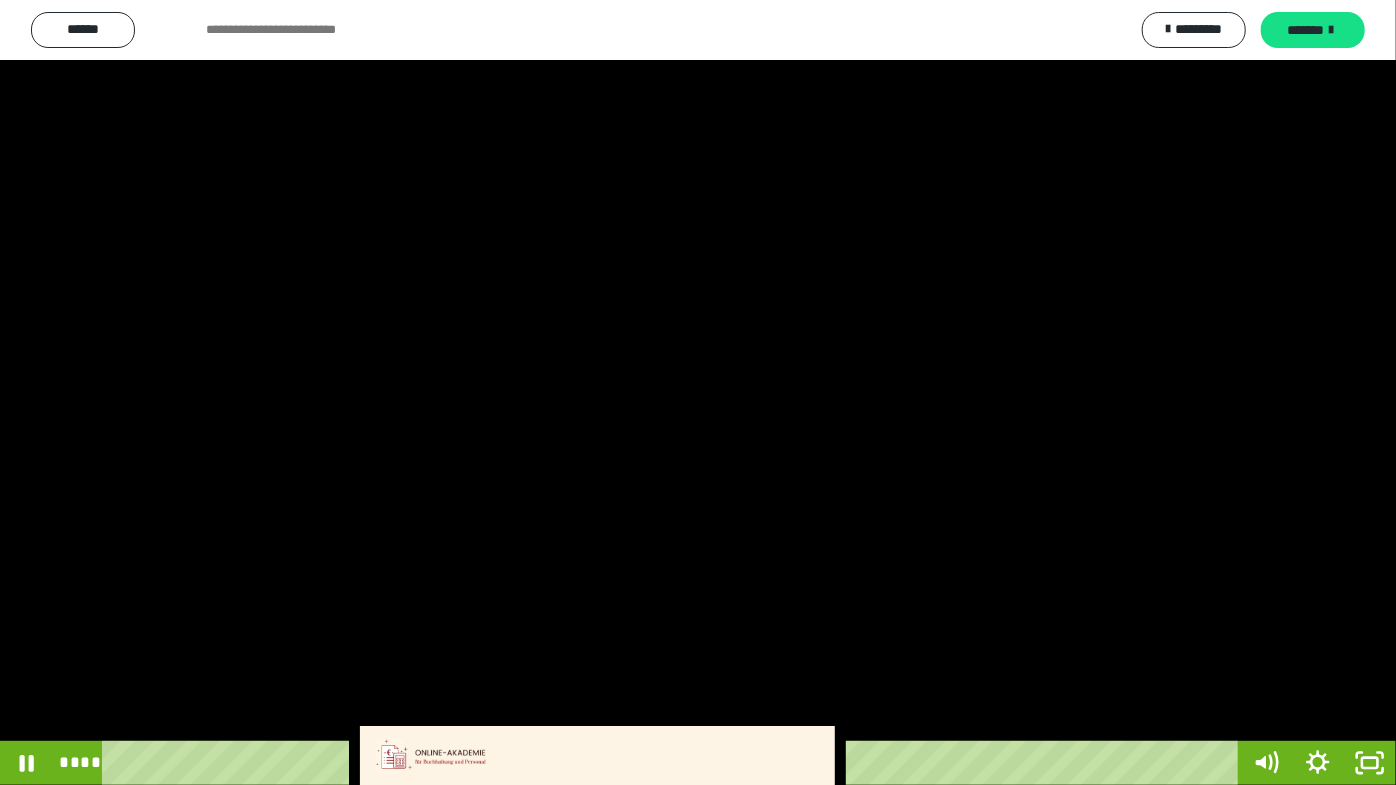 click at bounding box center [698, 392] 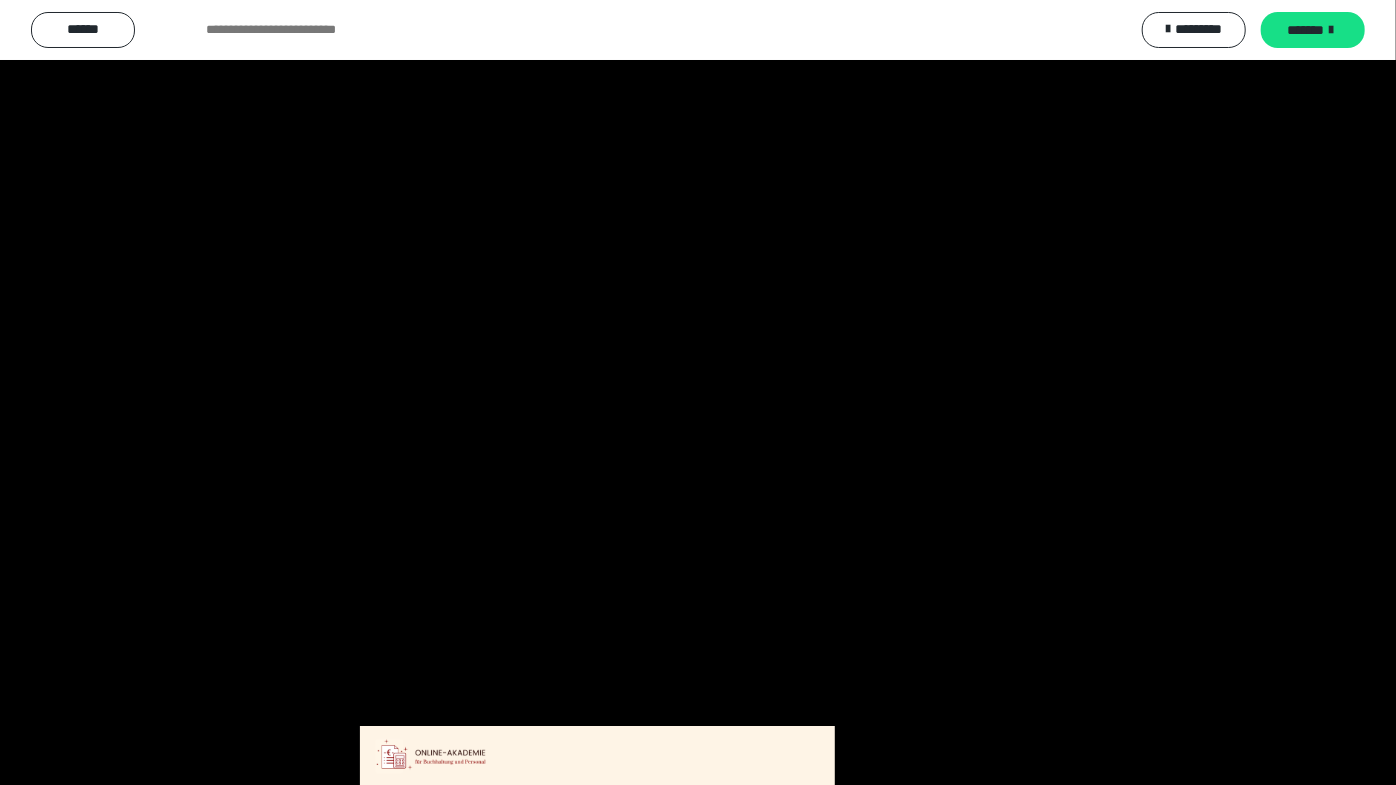 click at bounding box center [698, 392] 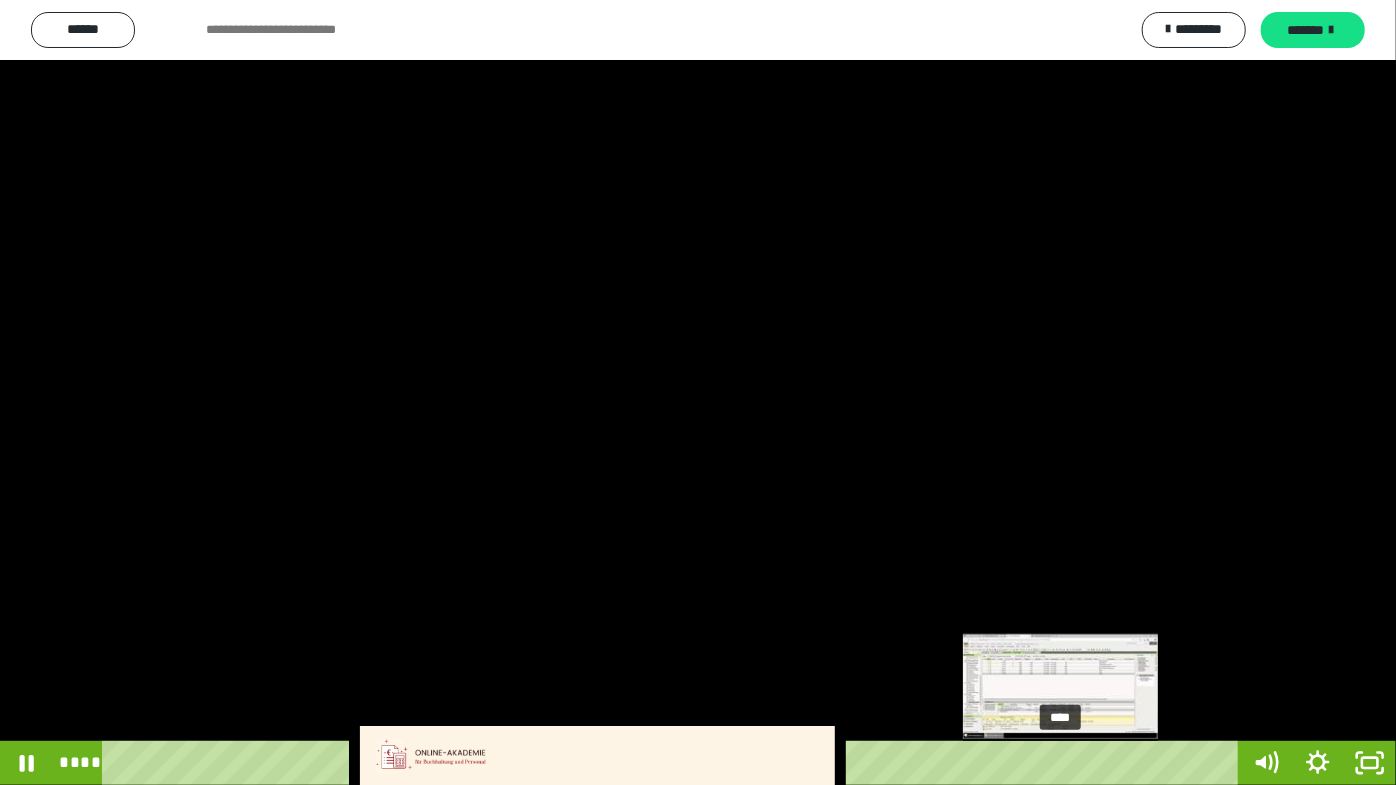 drag, startPoint x: 1031, startPoint y: 762, endPoint x: 1062, endPoint y: 769, distance: 31.780497 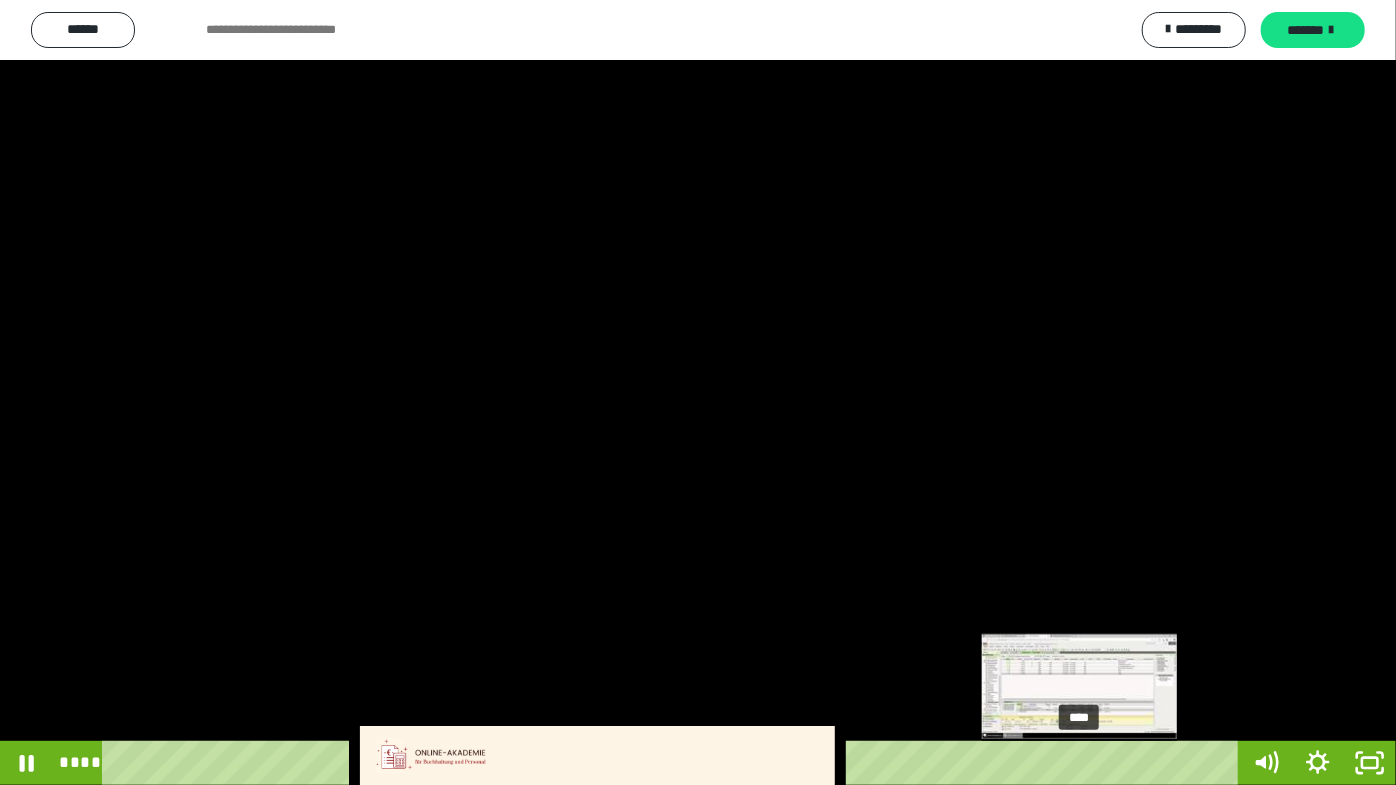 drag, startPoint x: 1066, startPoint y: 762, endPoint x: 1081, endPoint y: 762, distance: 15 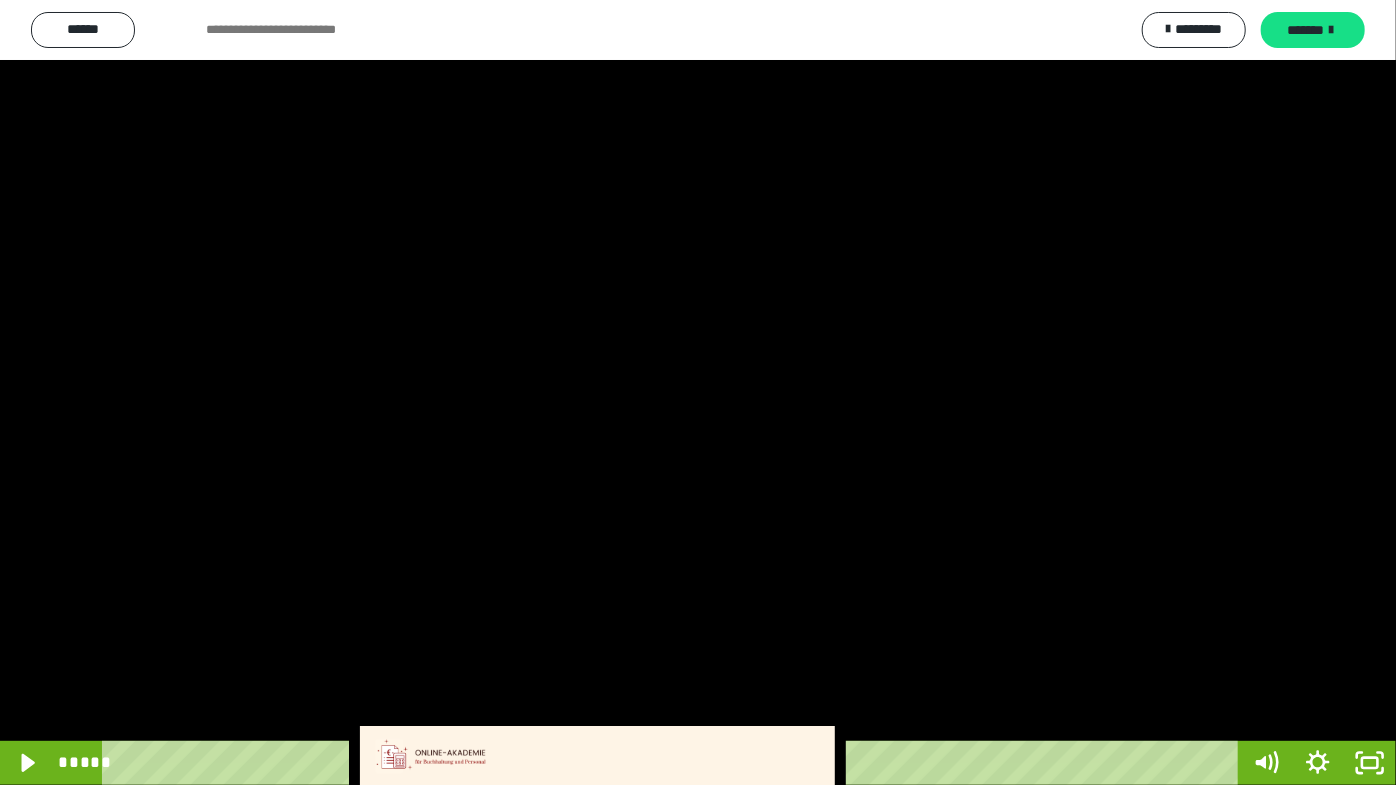 click at bounding box center [698, 392] 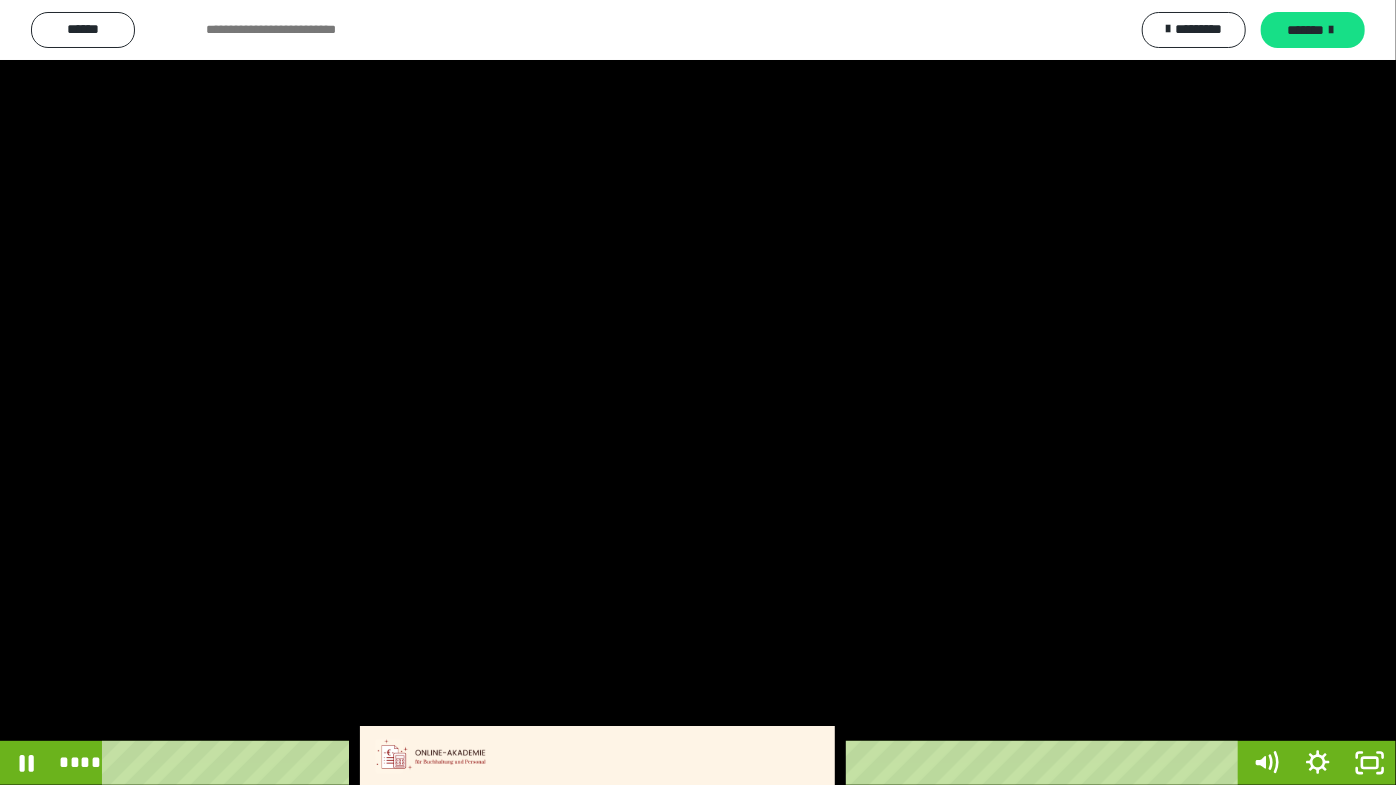 click at bounding box center (698, 392) 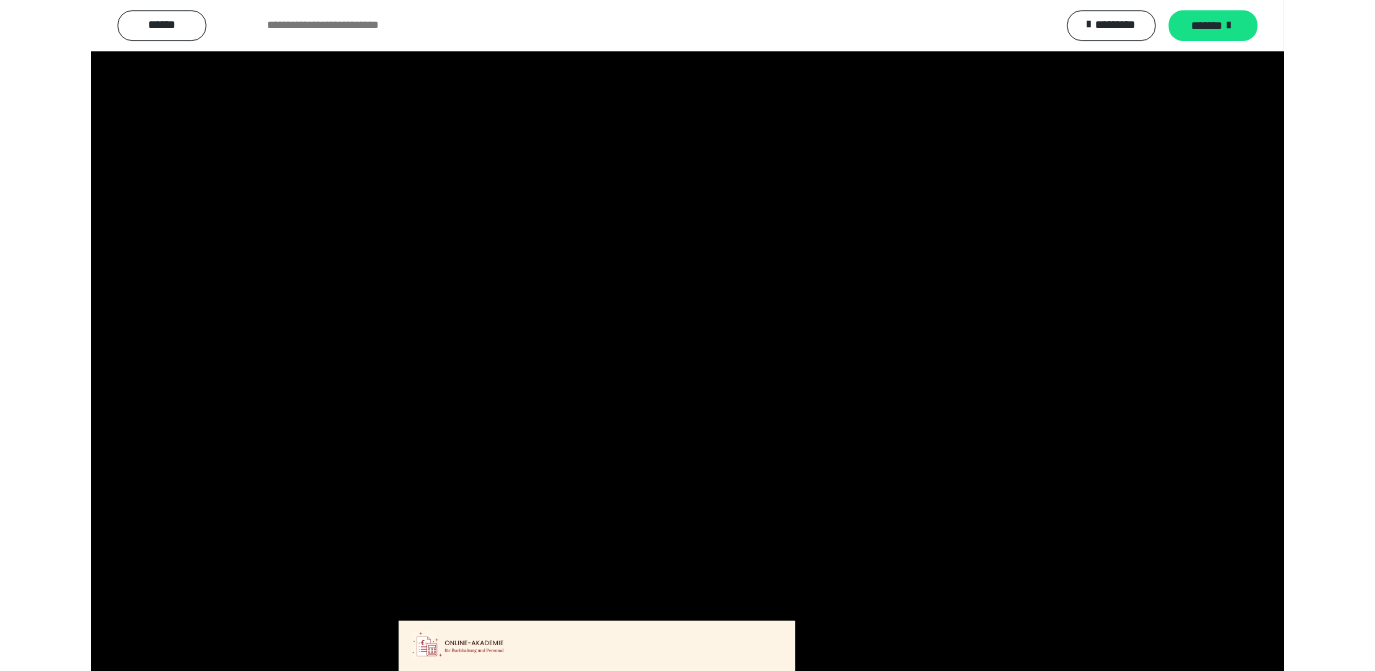 scroll, scrollTop: 4016, scrollLeft: 0, axis: vertical 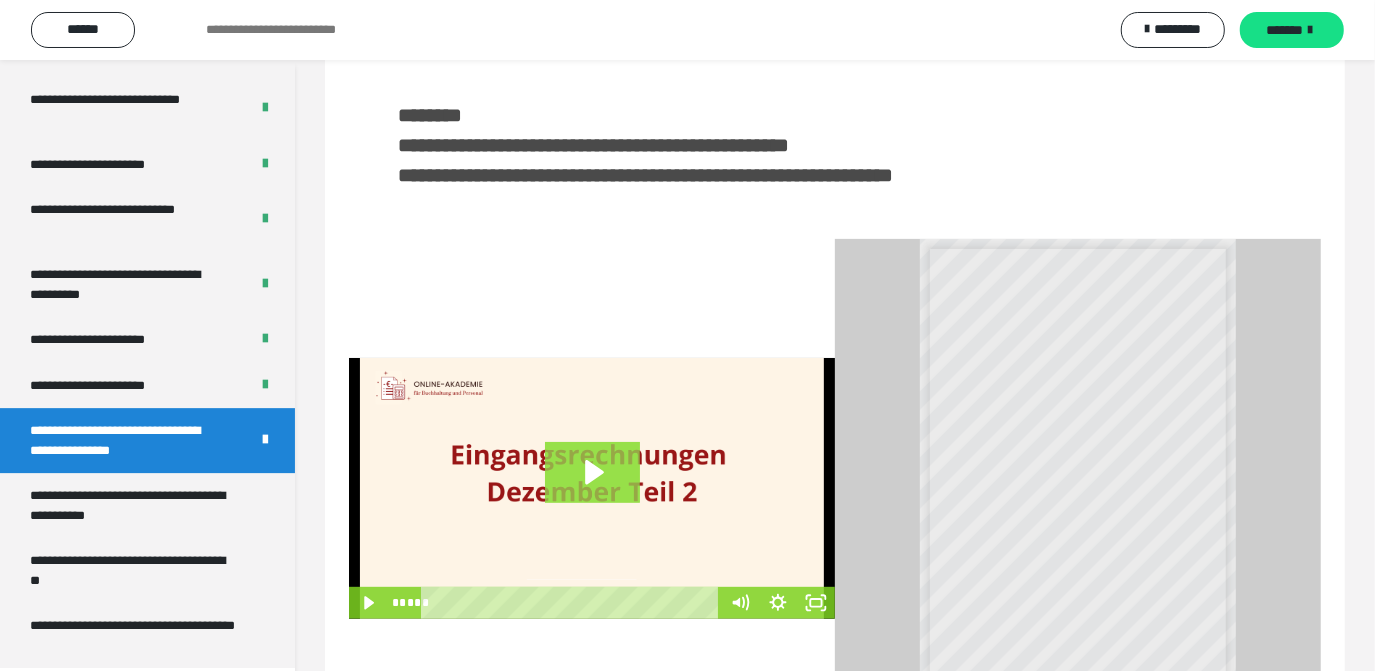 click 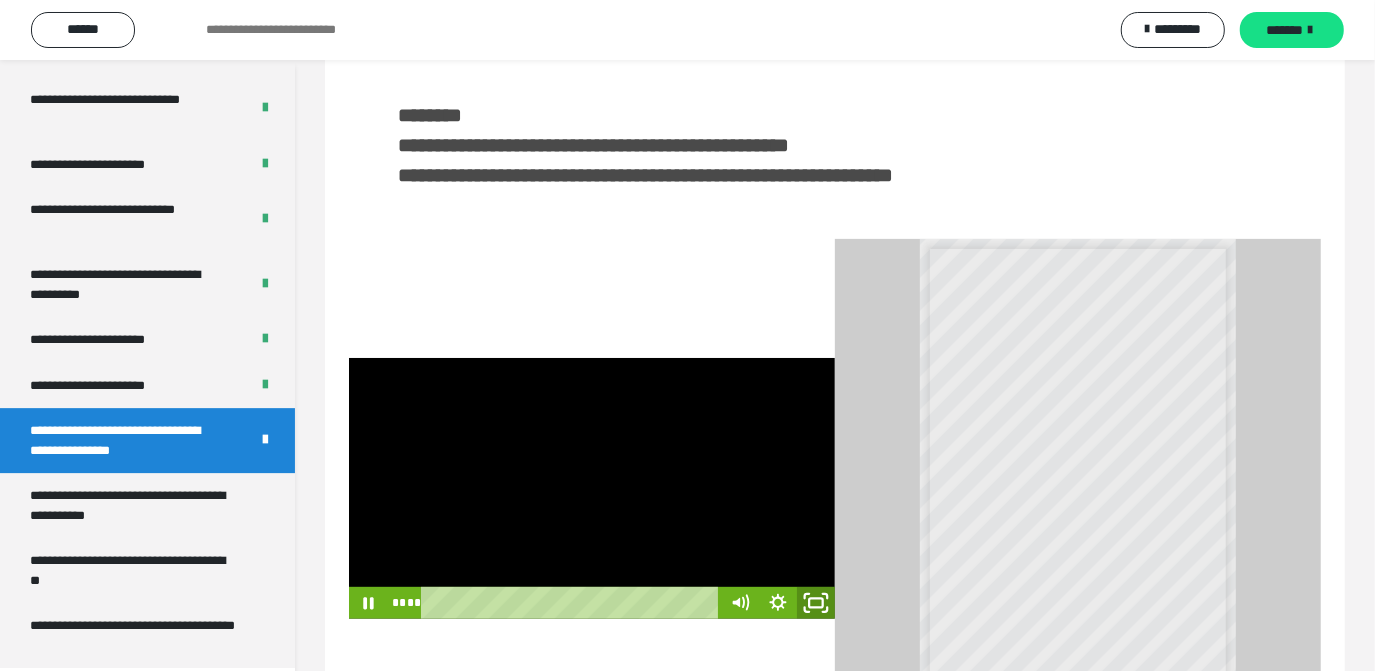 click 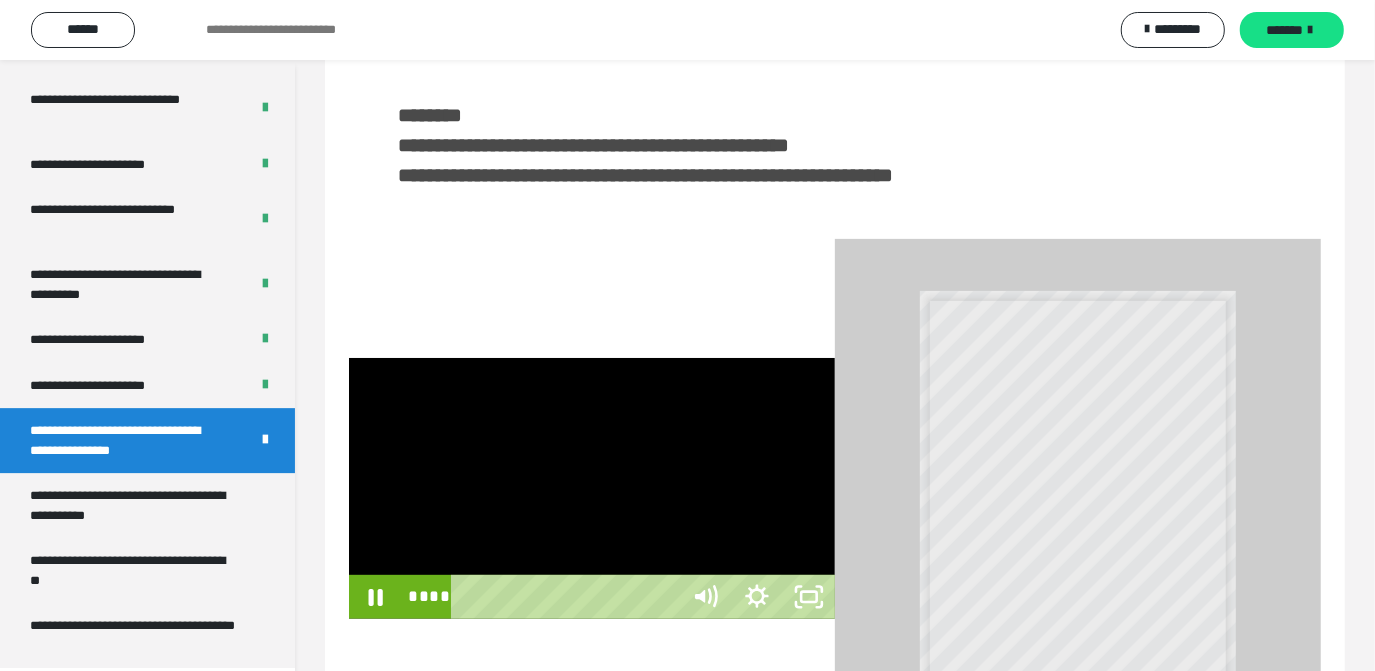 scroll, scrollTop: 3901, scrollLeft: 0, axis: vertical 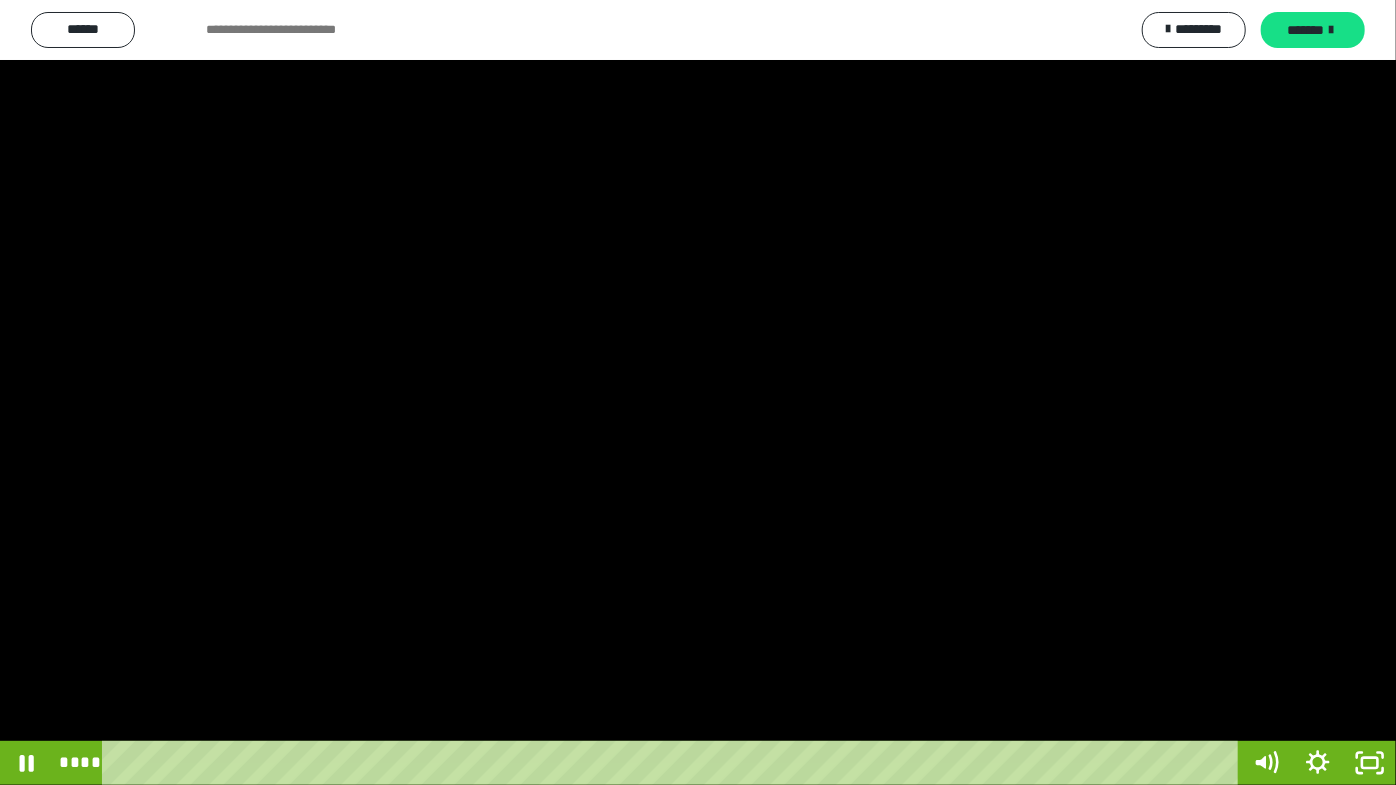 click at bounding box center (698, 392) 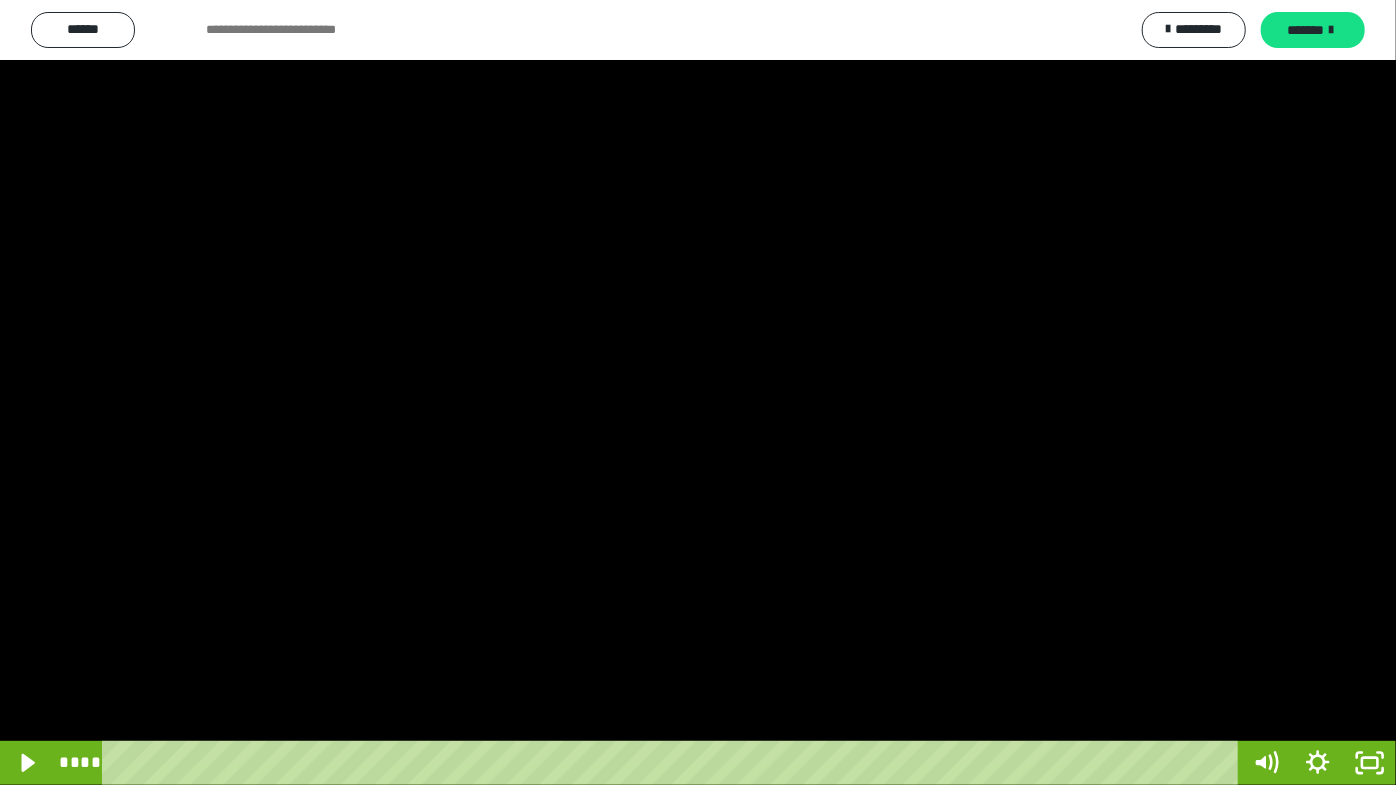 click at bounding box center (698, 392) 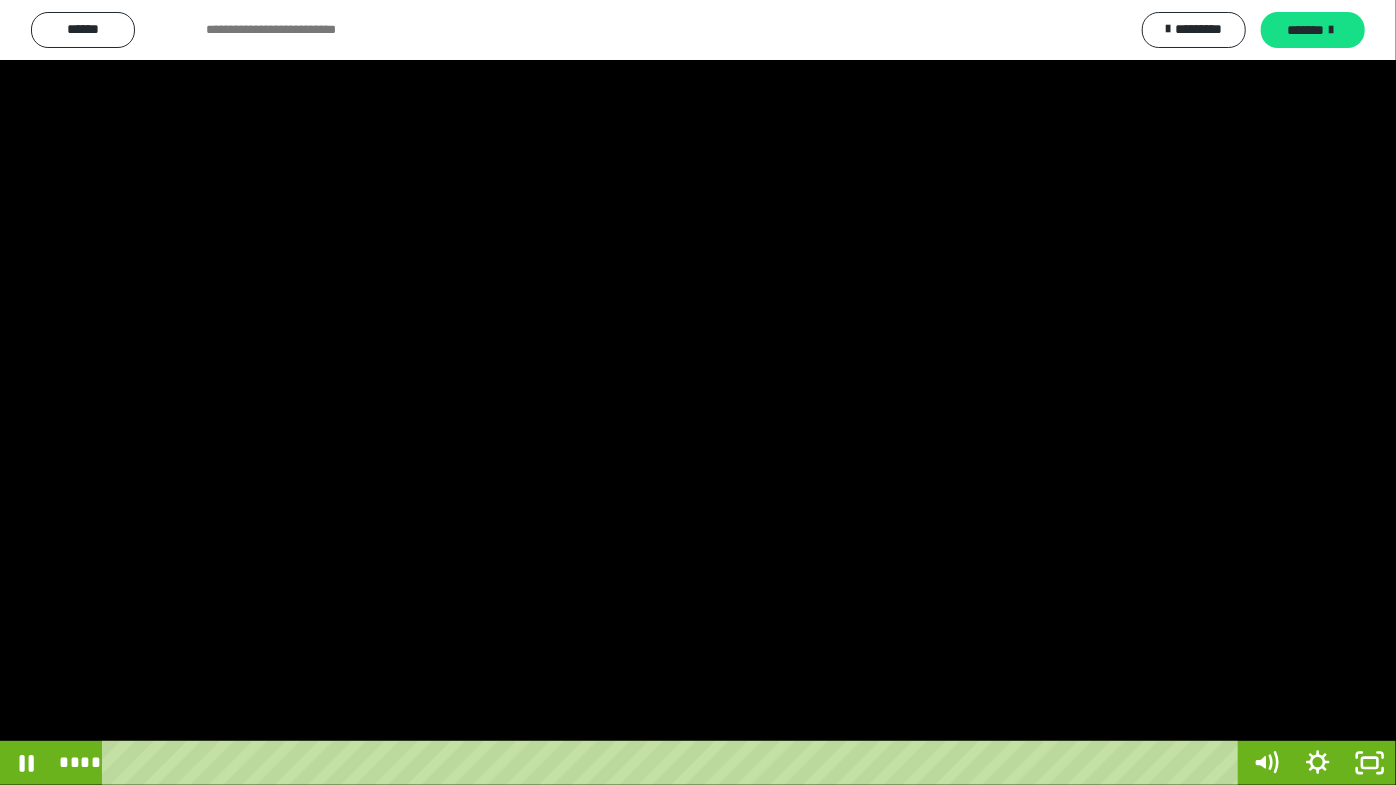 click at bounding box center (698, 392) 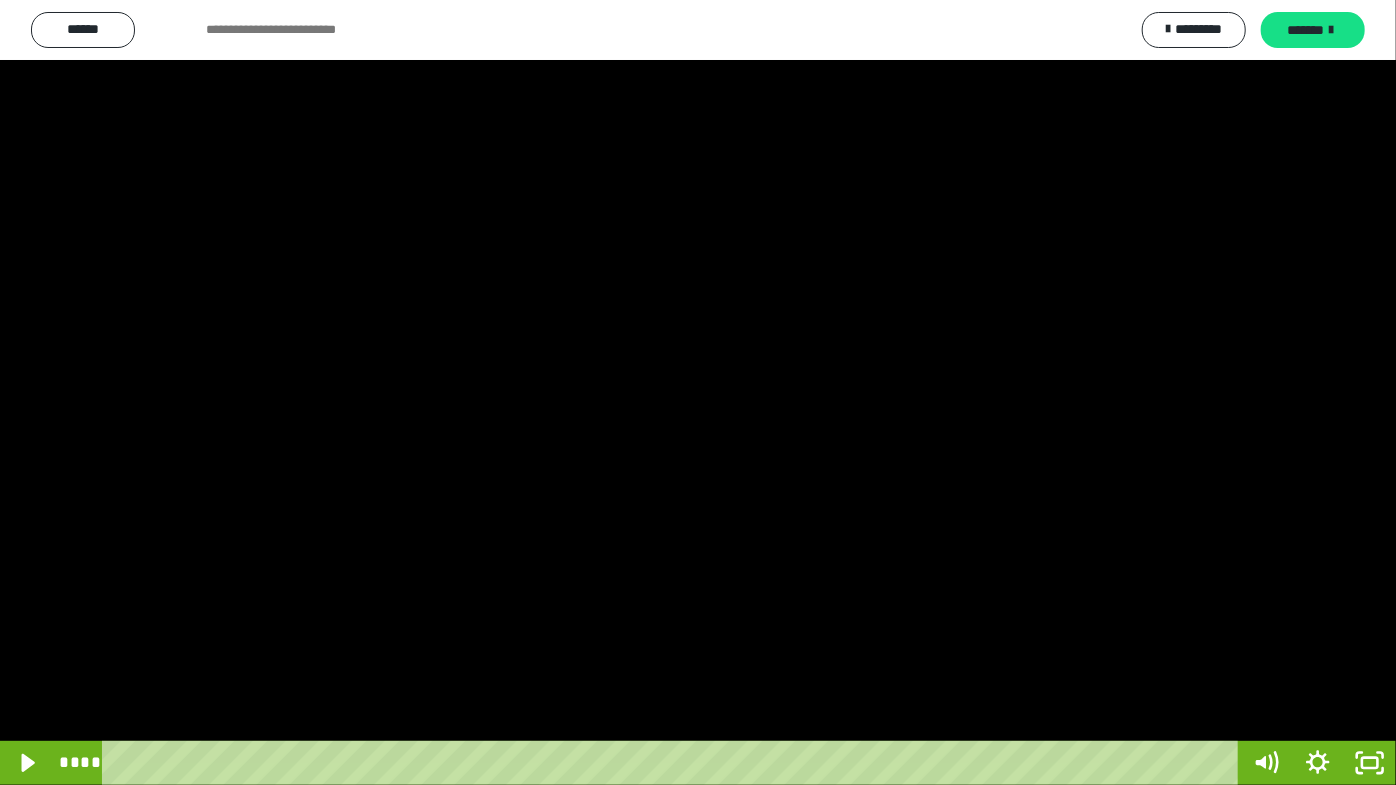 click at bounding box center [698, 392] 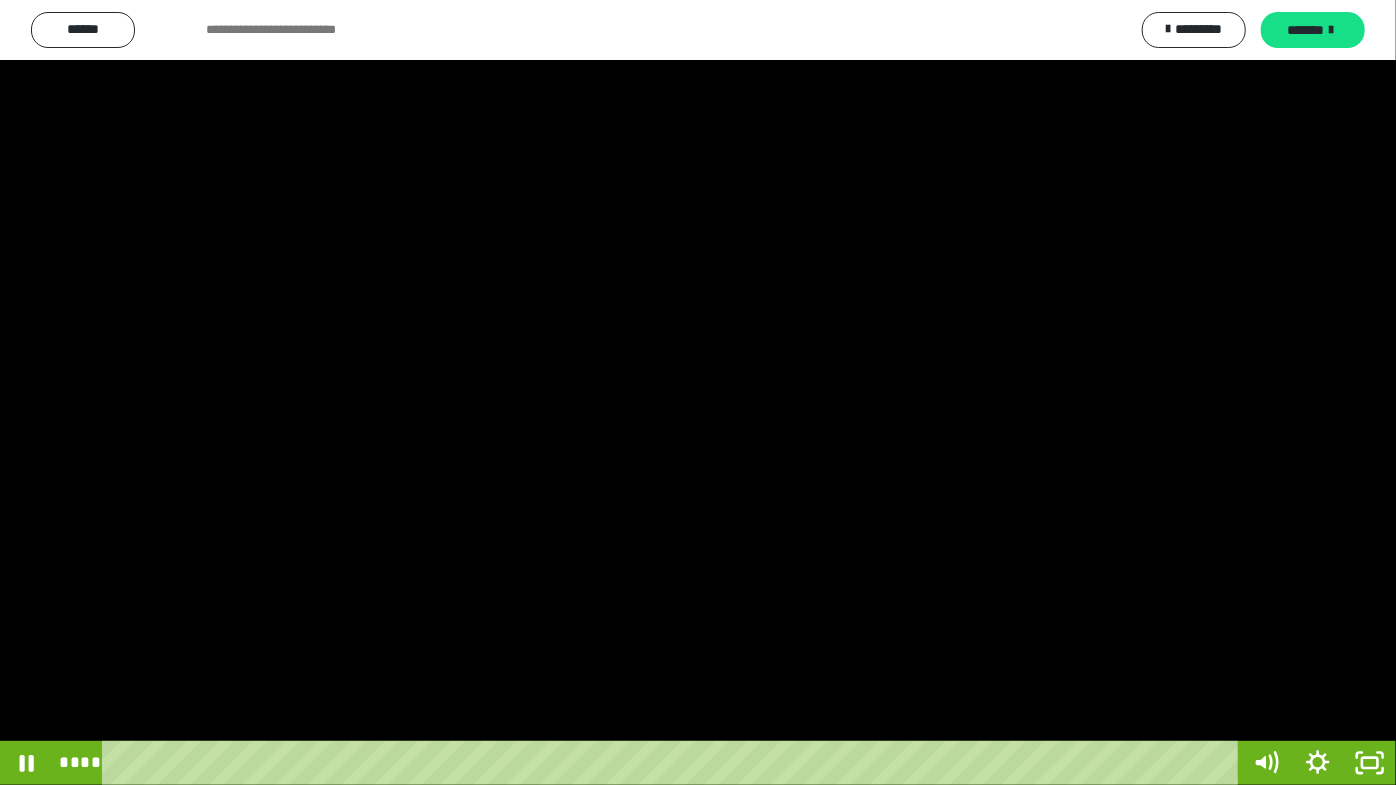 click at bounding box center [698, 392] 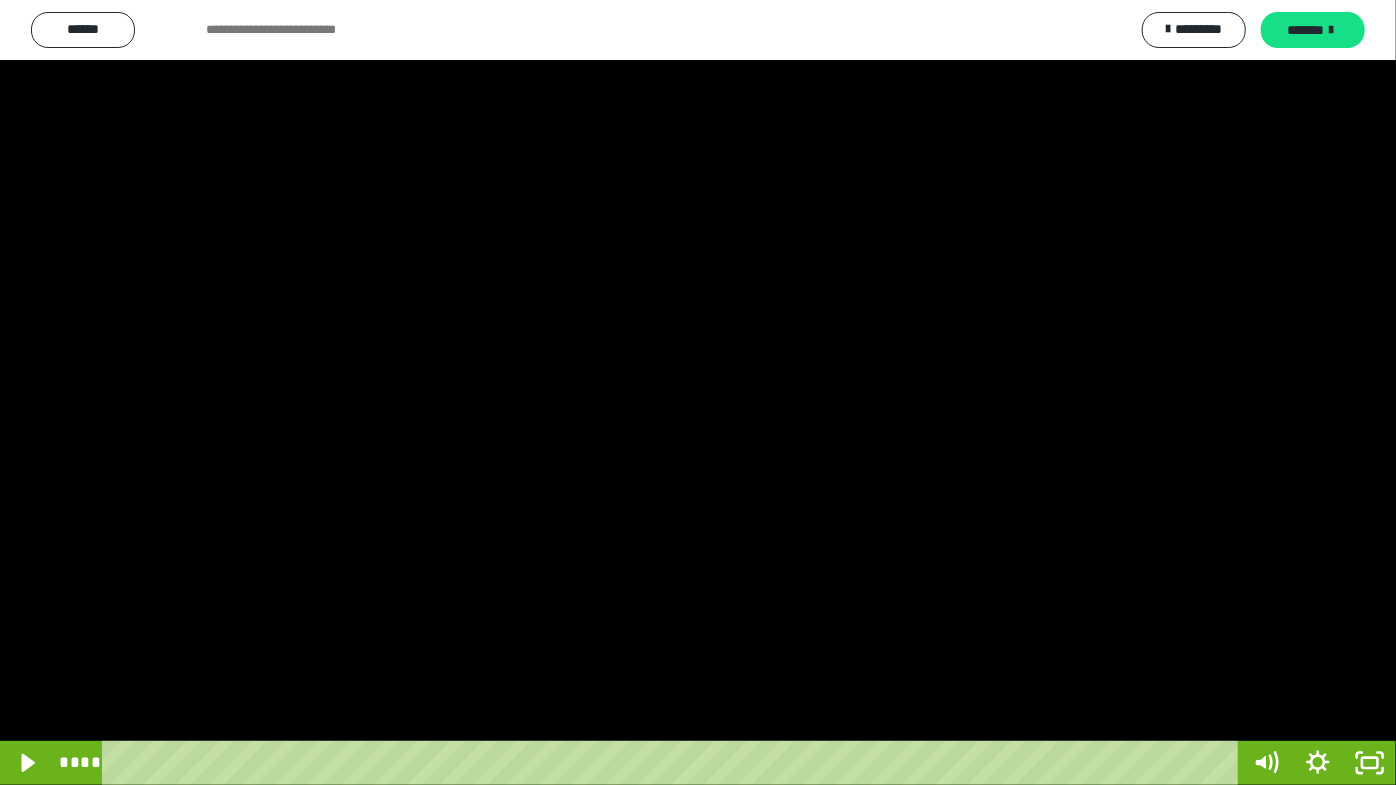 click at bounding box center [698, 392] 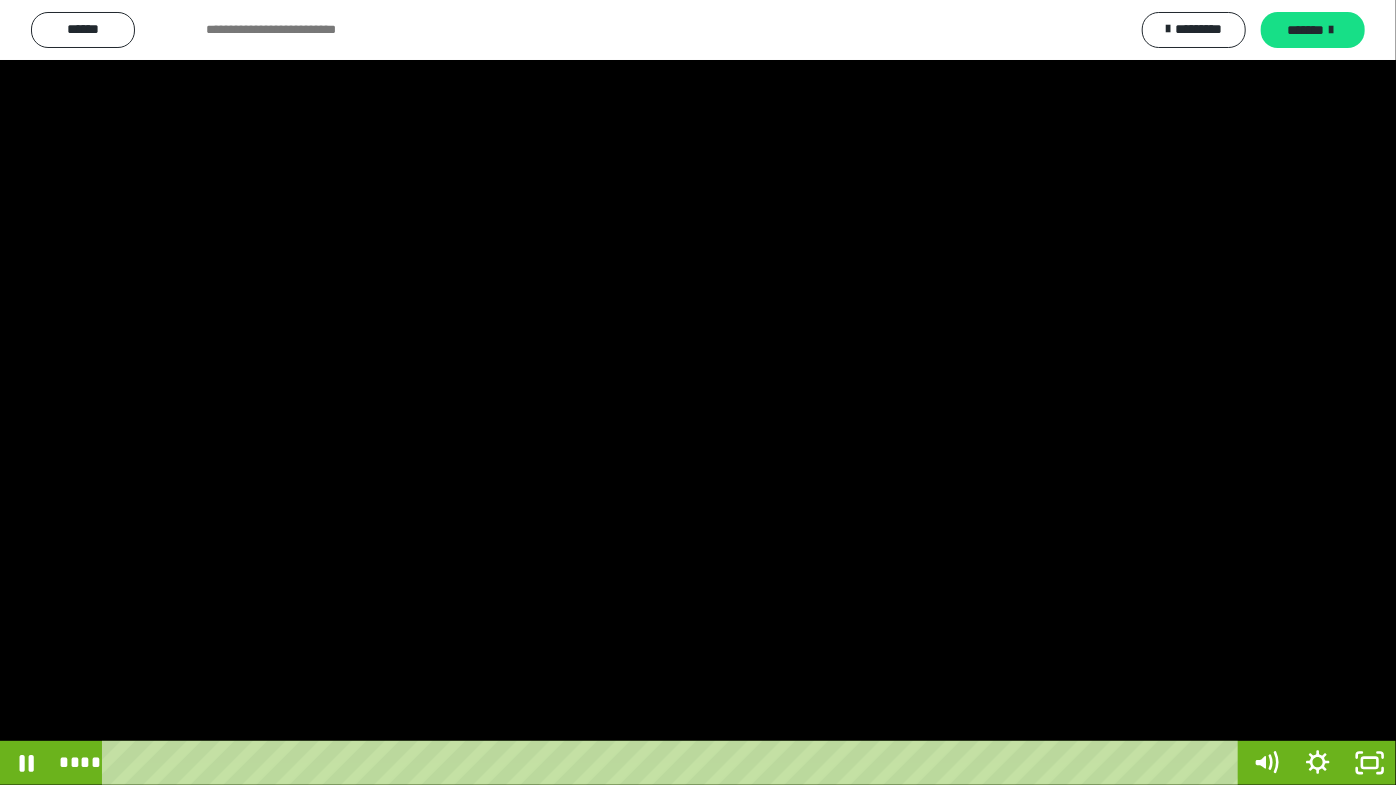click at bounding box center [698, 392] 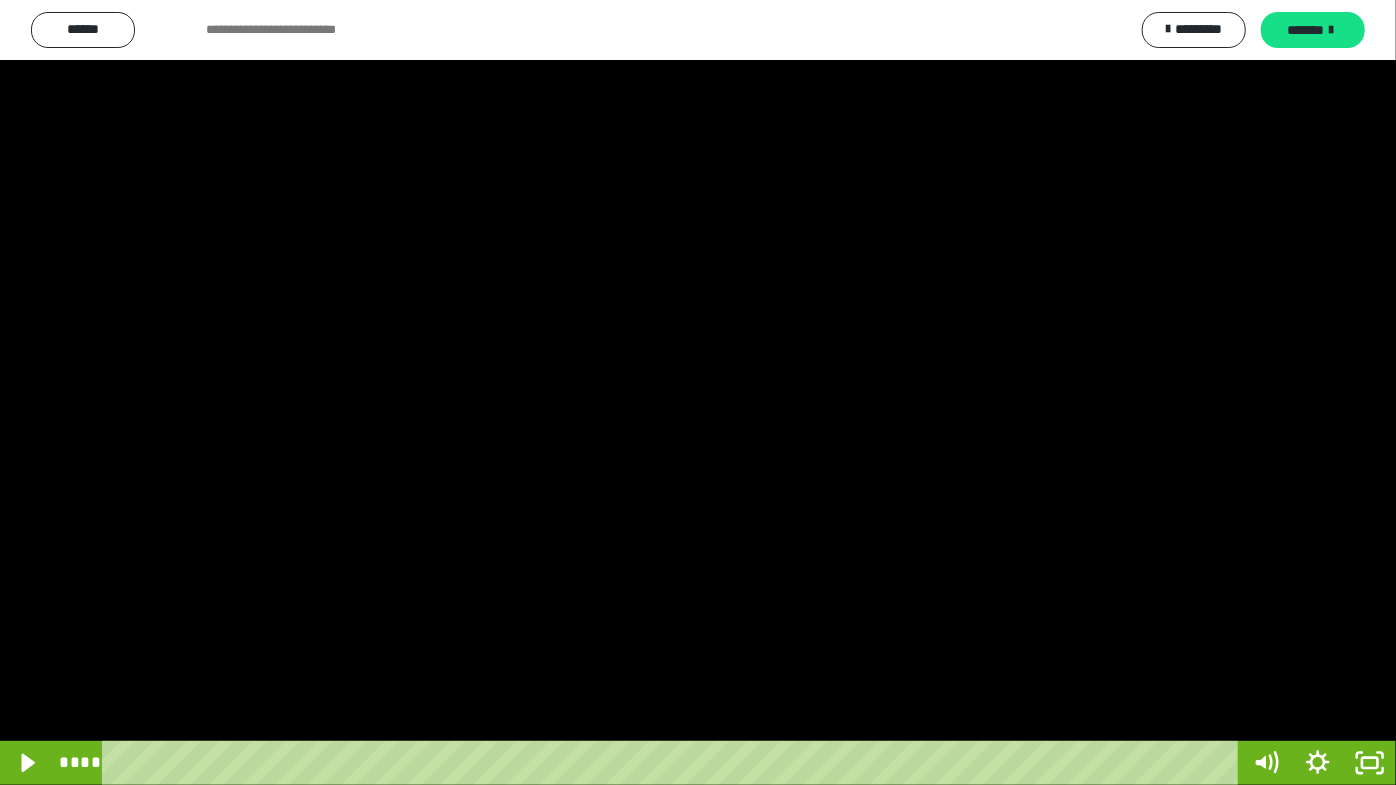 click at bounding box center [698, 392] 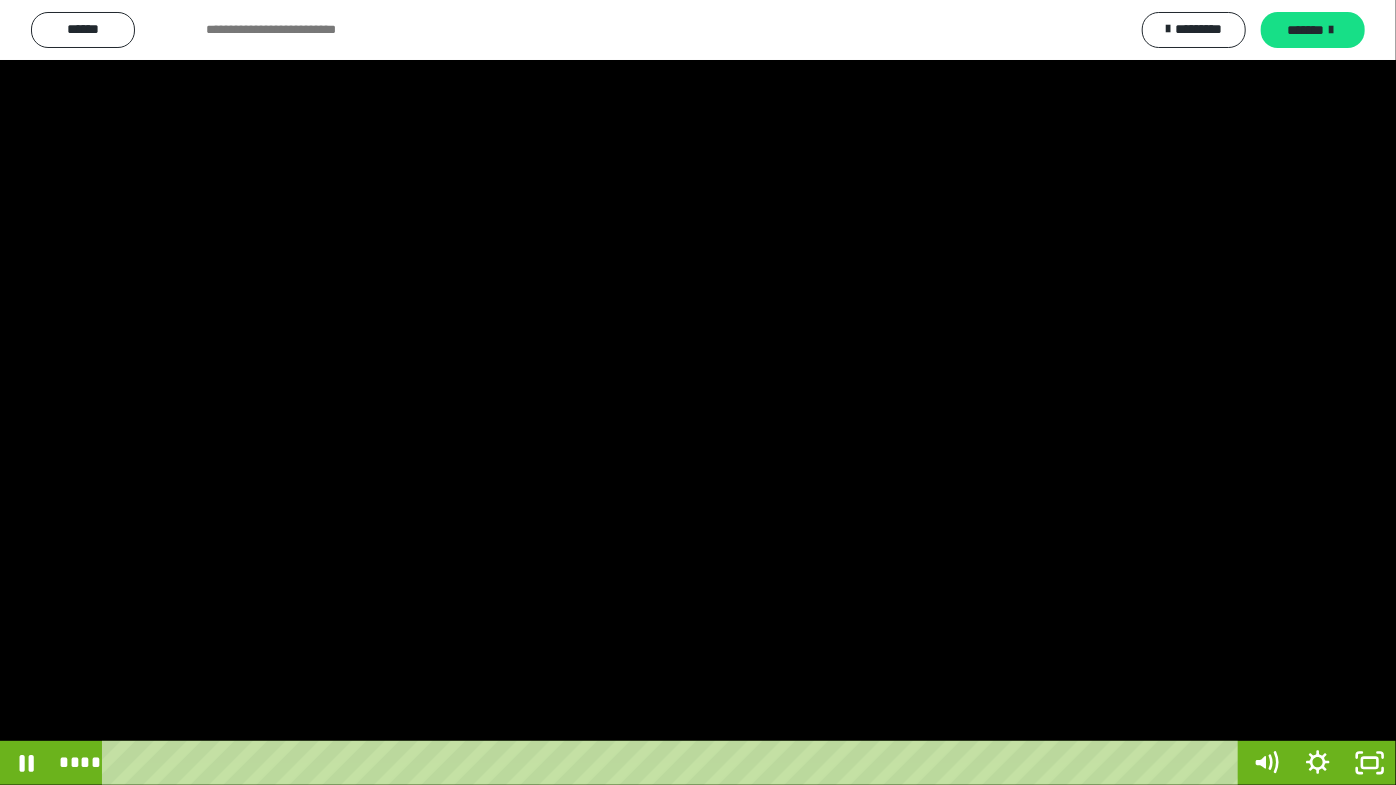 click at bounding box center [698, 392] 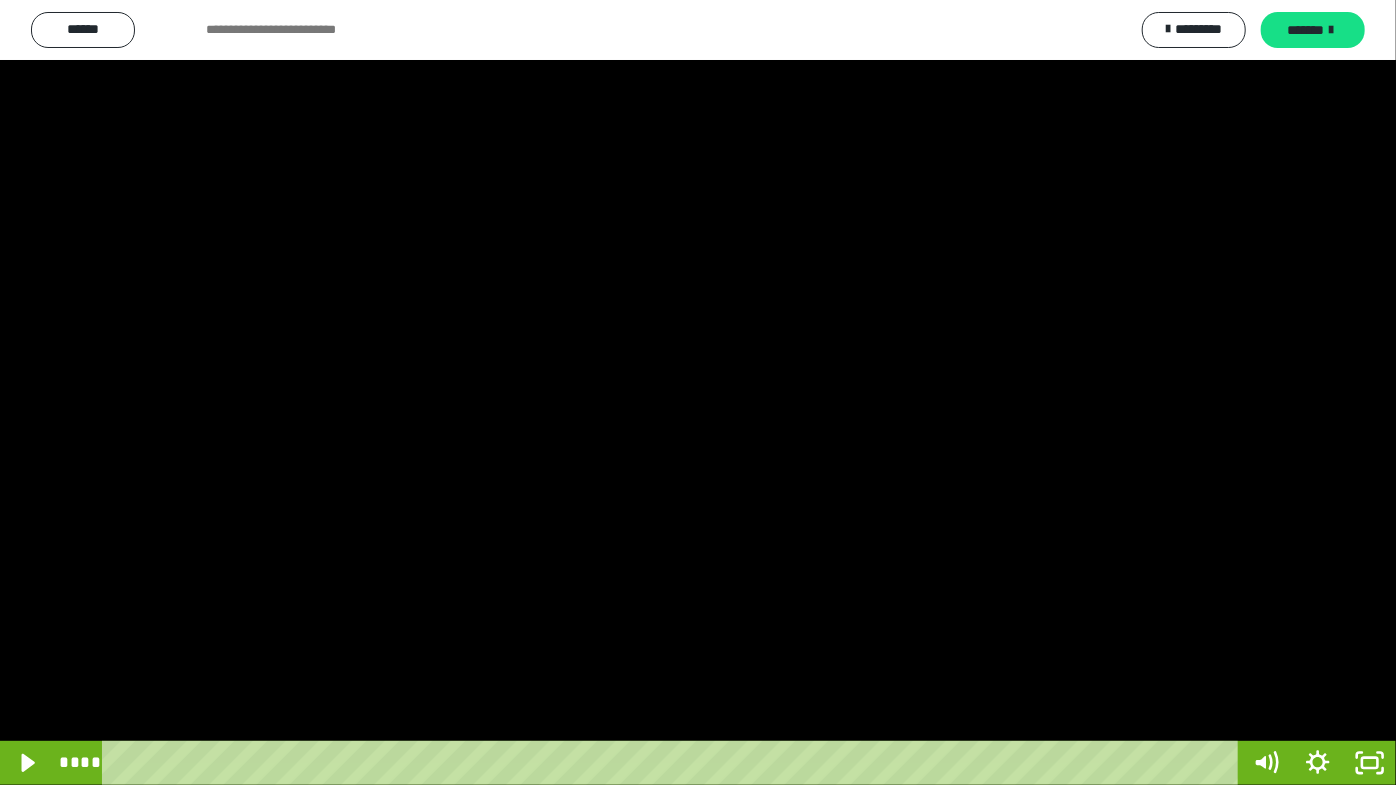 click at bounding box center [698, 392] 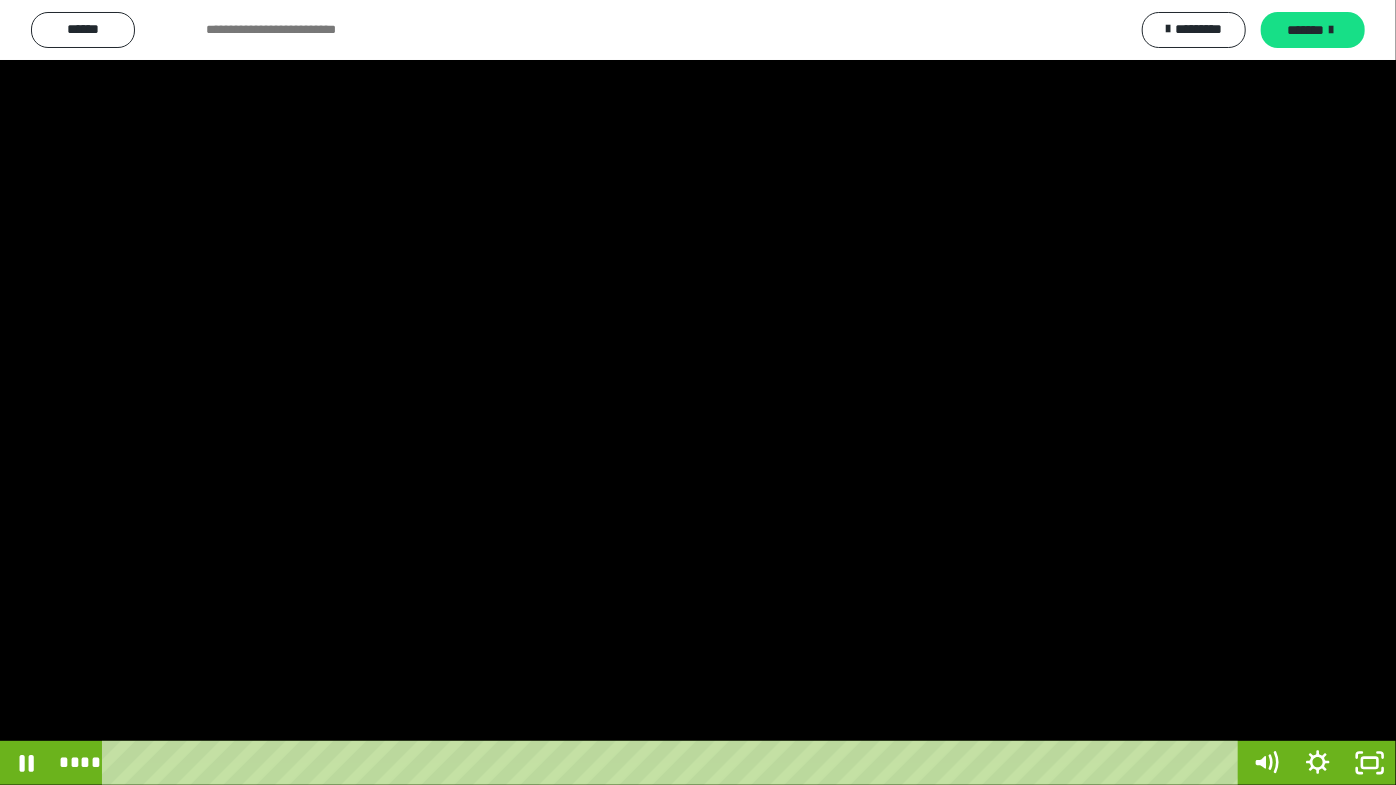 click at bounding box center (698, 392) 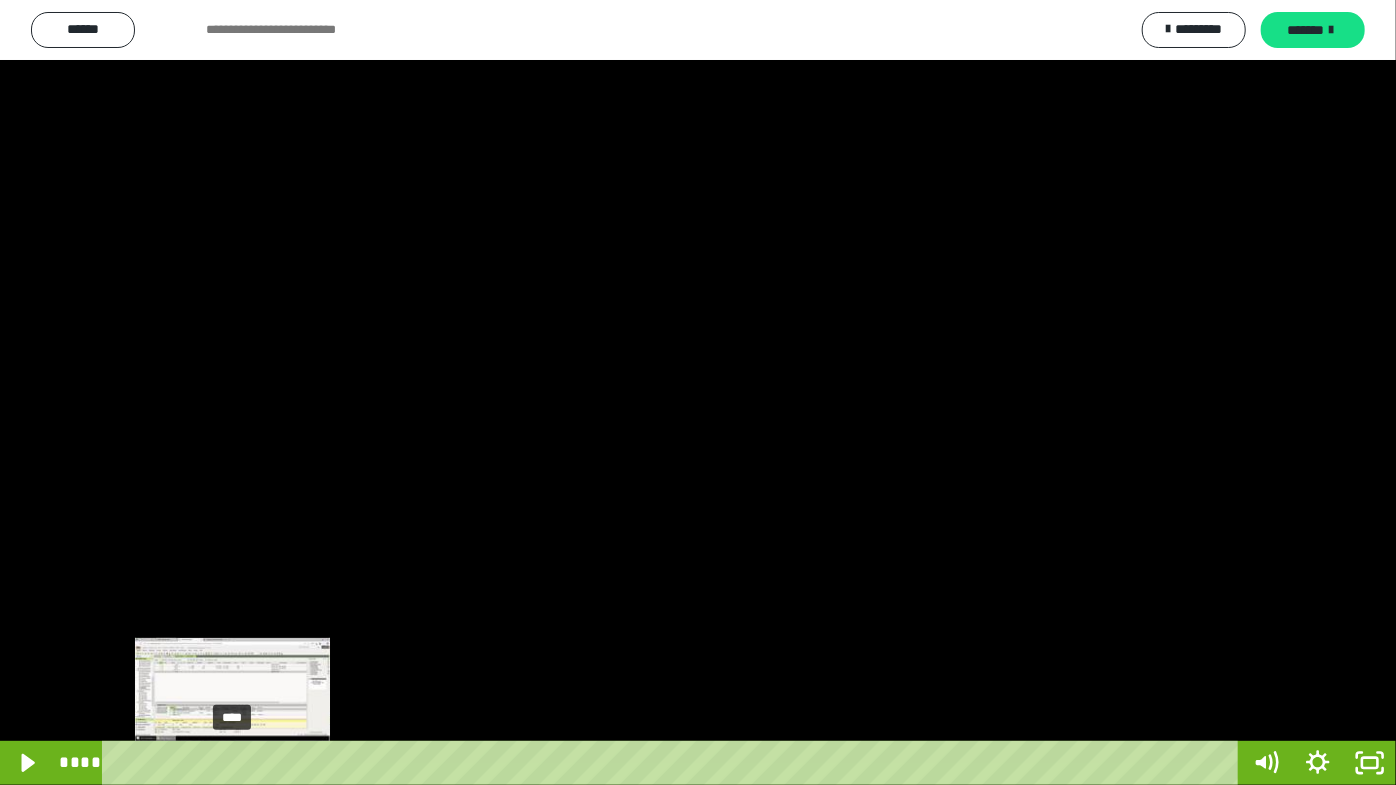 drag, startPoint x: 285, startPoint y: 760, endPoint x: 233, endPoint y: 769, distance: 52.773098 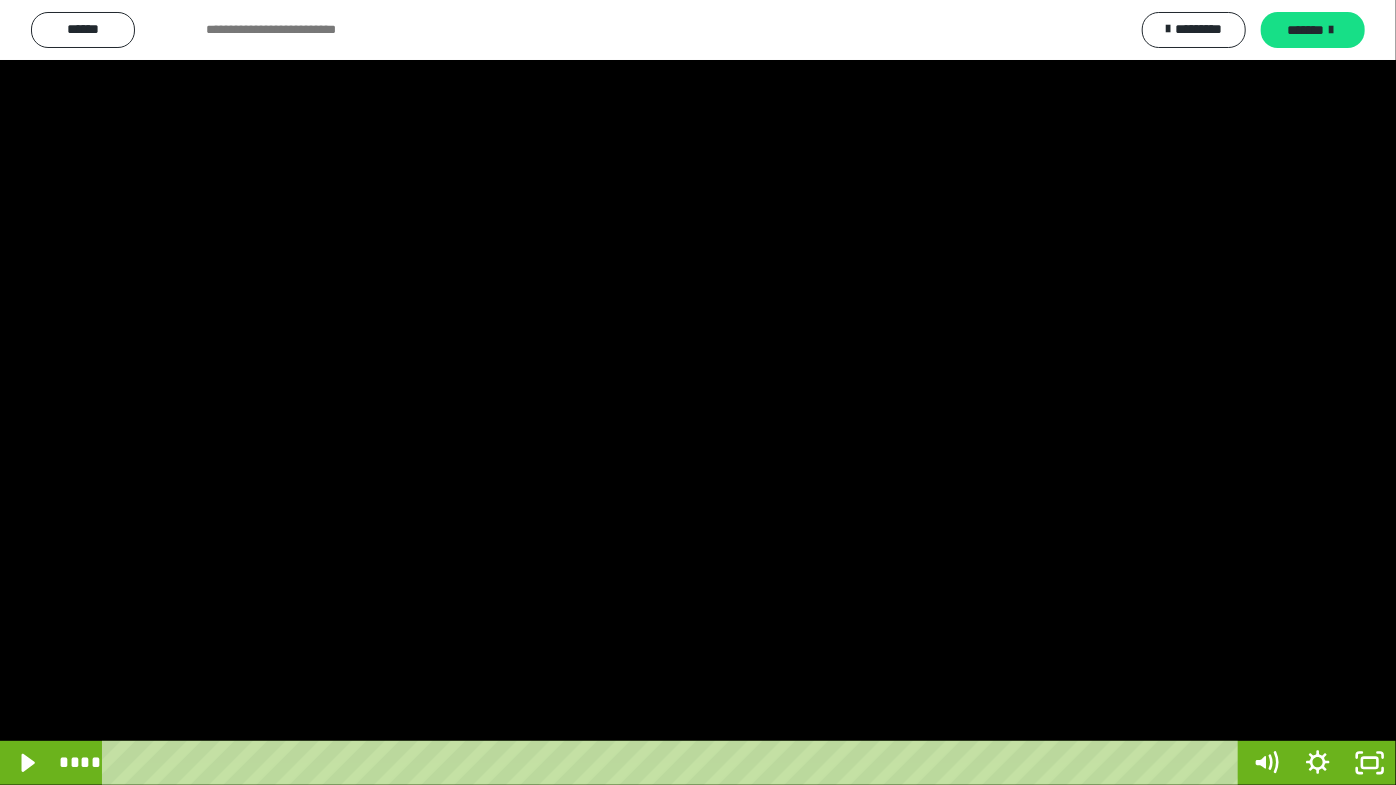 click at bounding box center (698, 392) 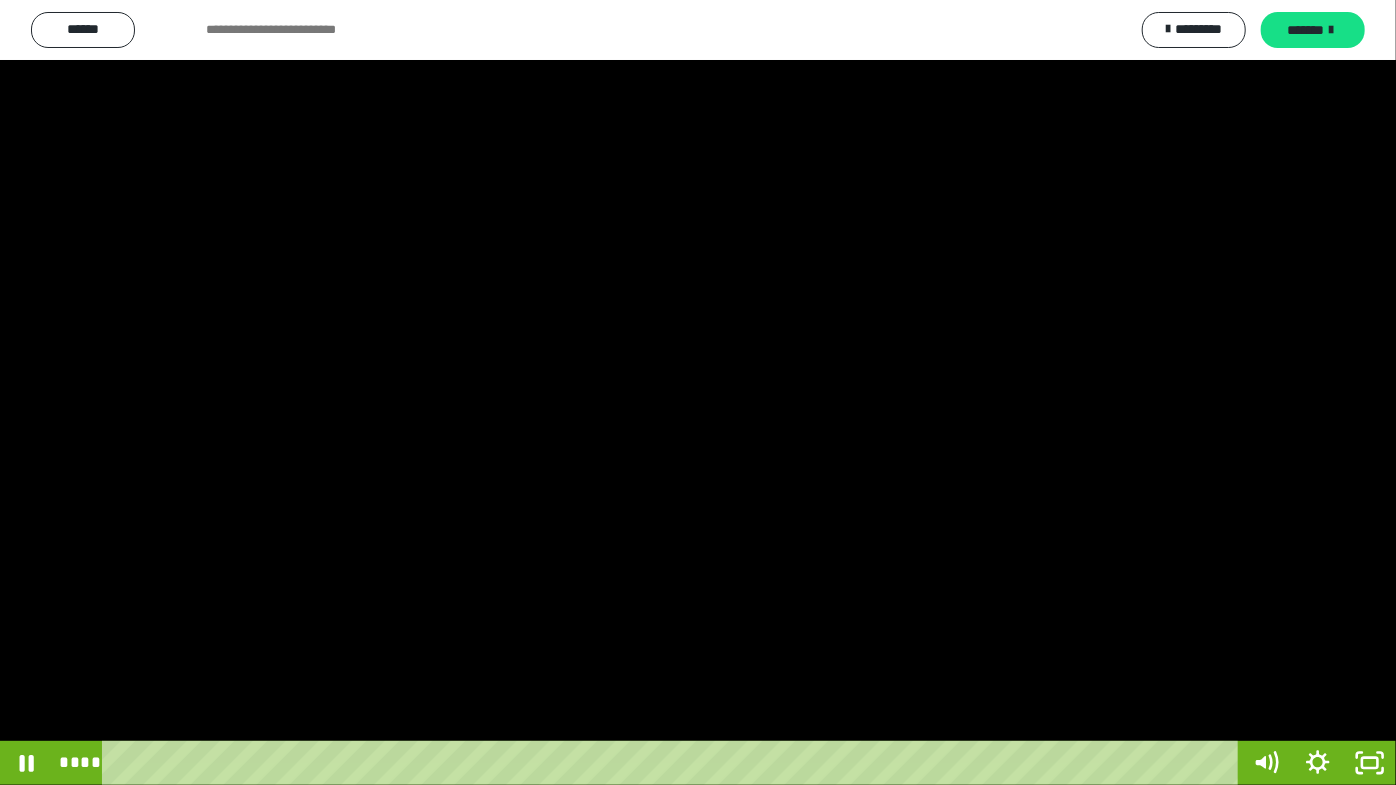 click at bounding box center (698, 392) 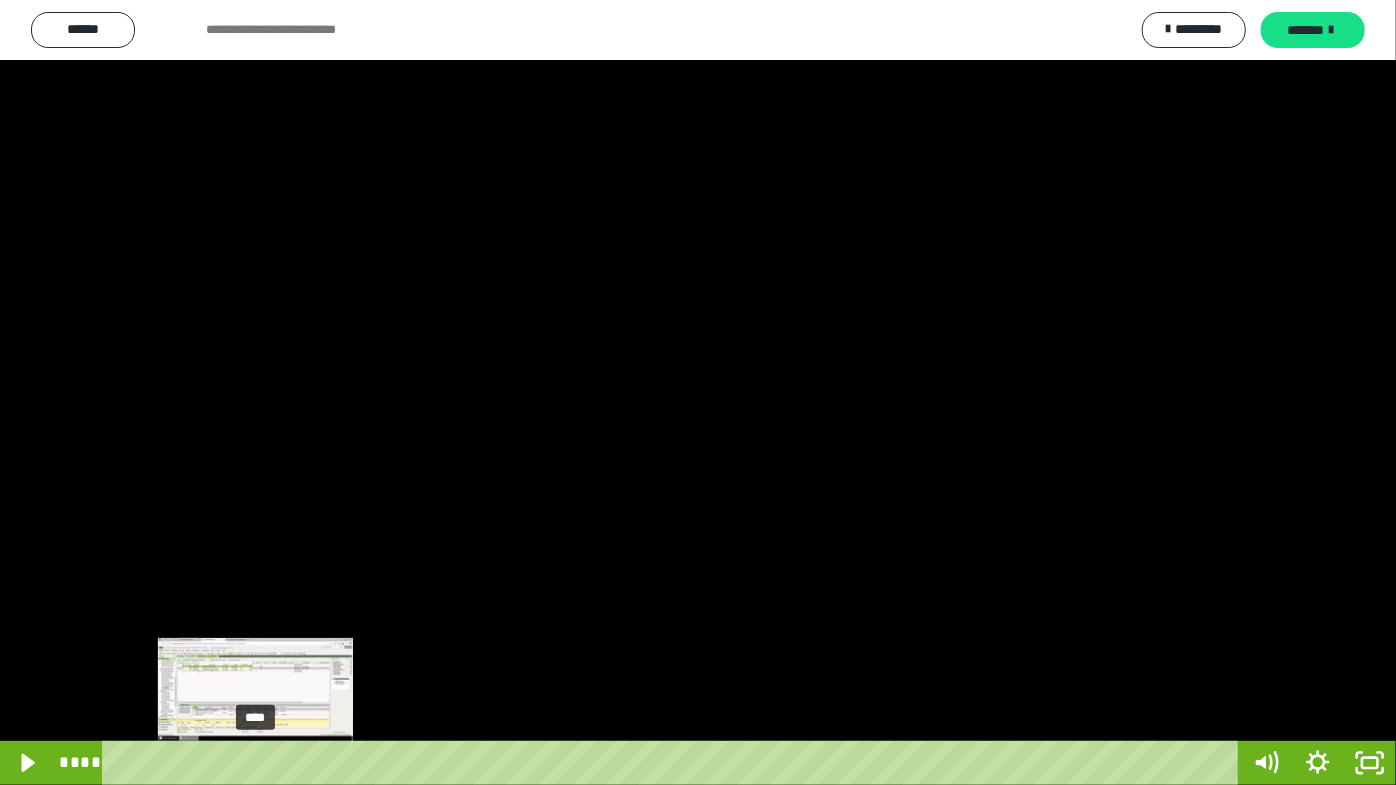 click at bounding box center [255, 763] 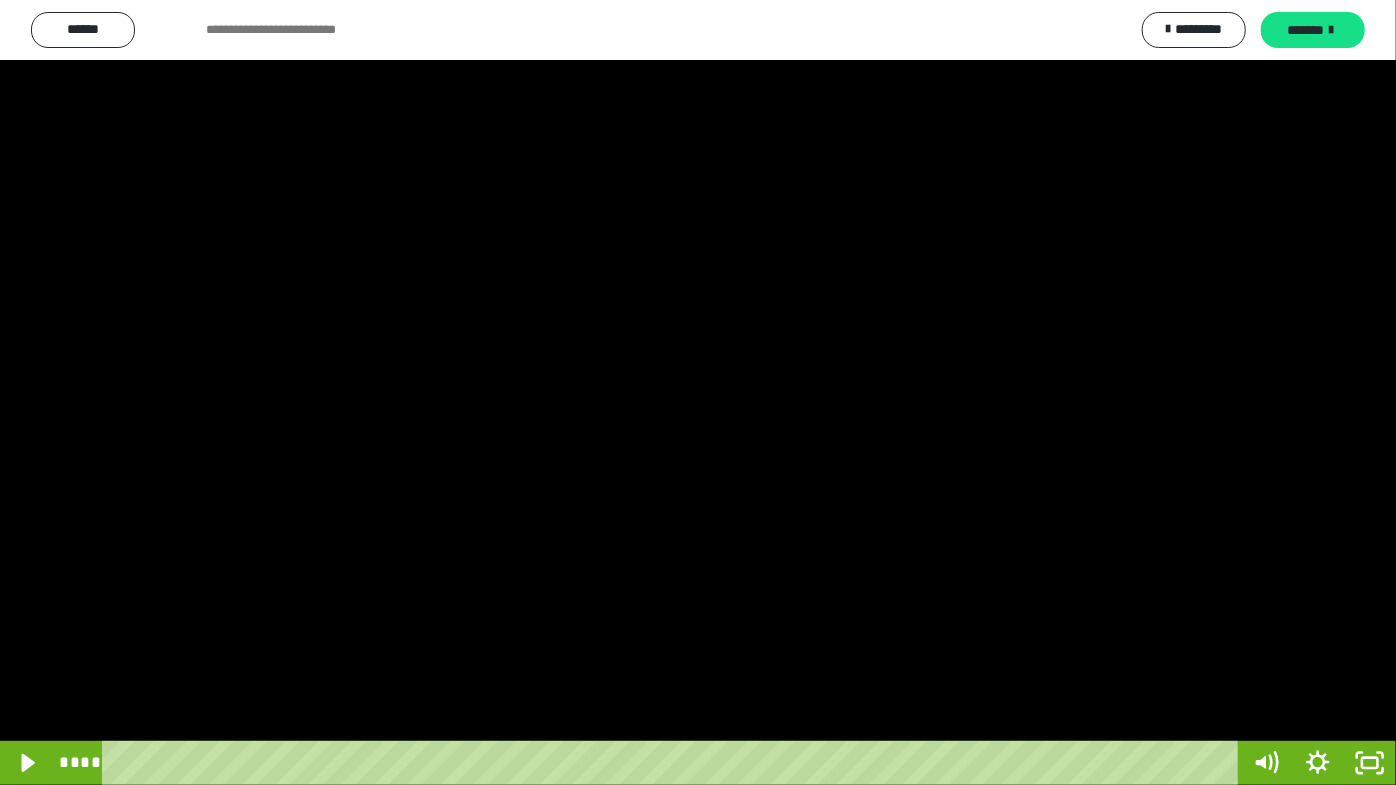 click at bounding box center (698, 392) 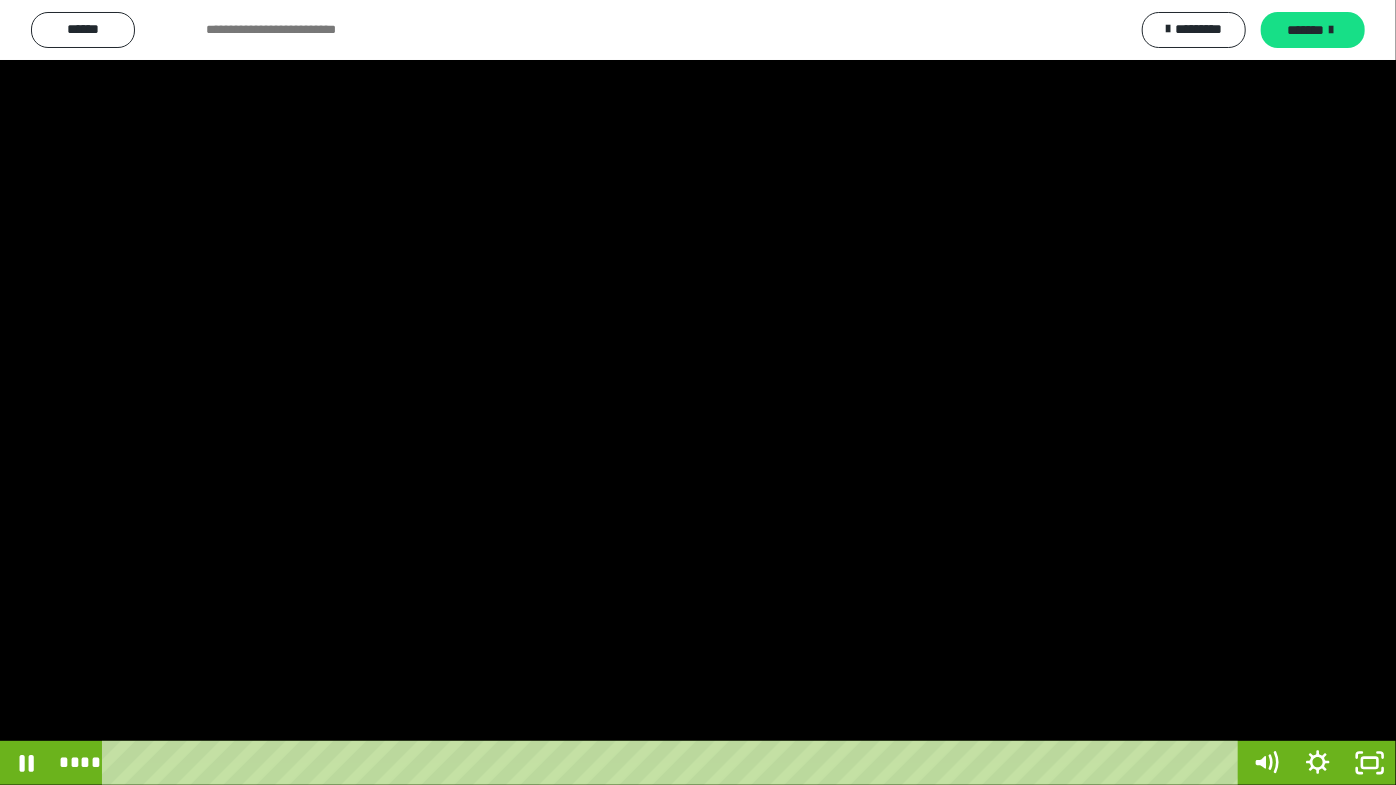 click at bounding box center (698, 392) 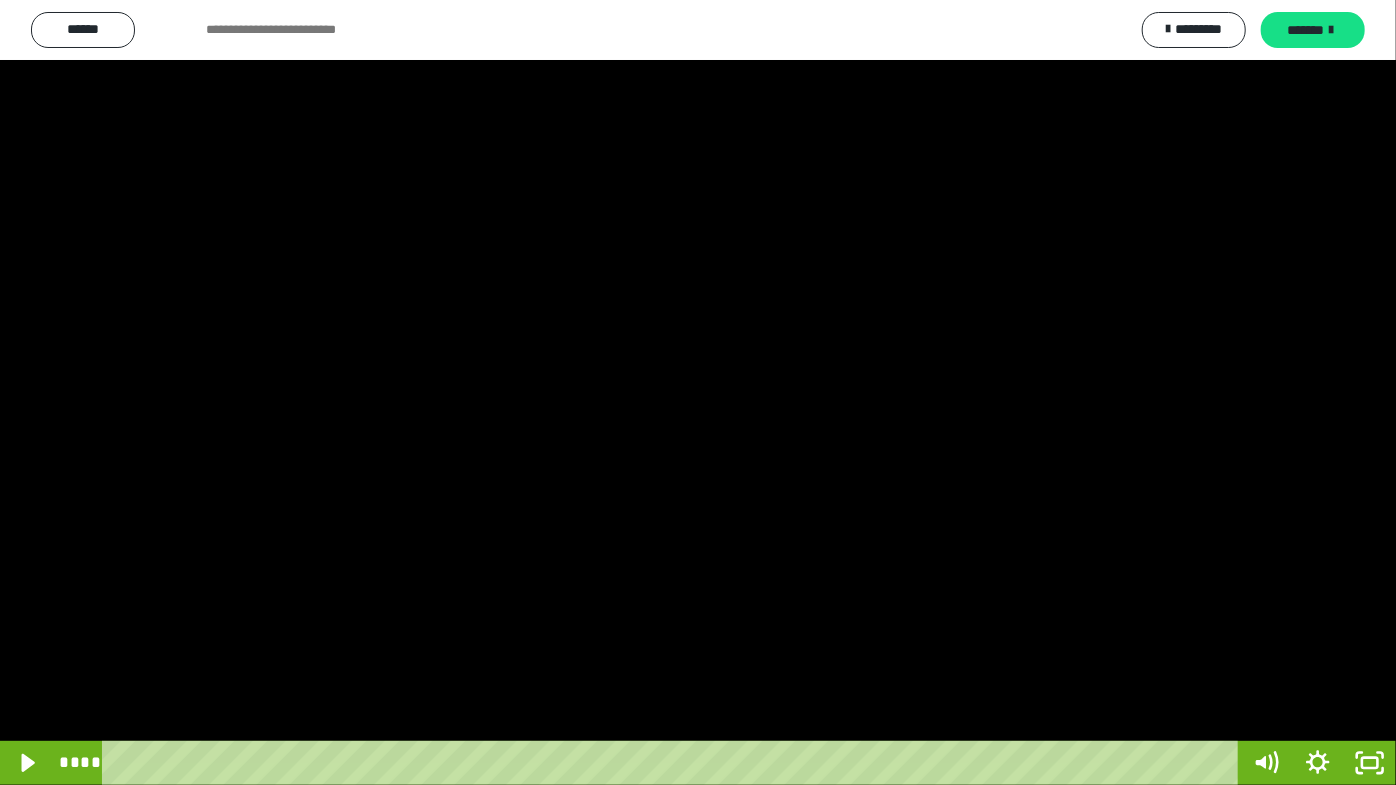 click at bounding box center [698, 392] 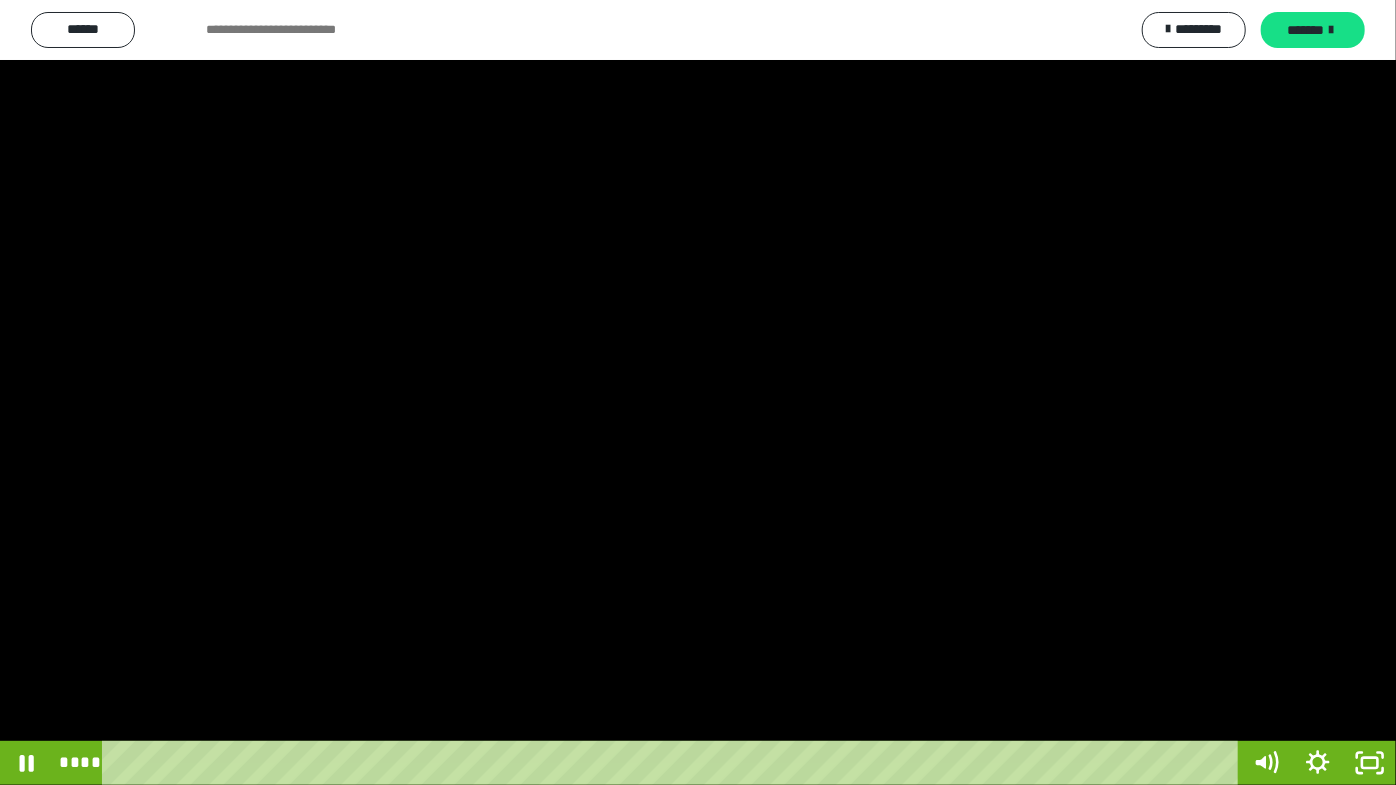 click at bounding box center (698, 392) 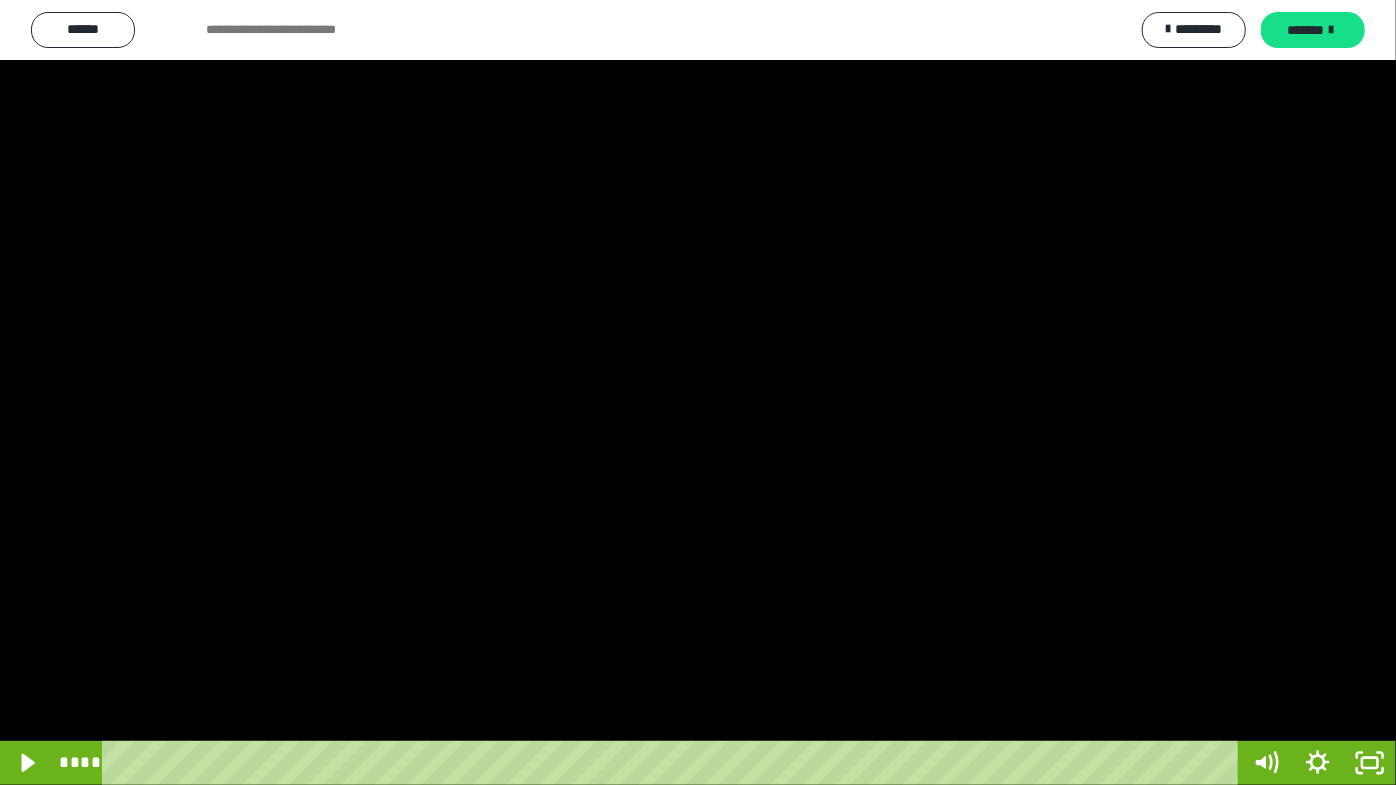 click at bounding box center [698, 392] 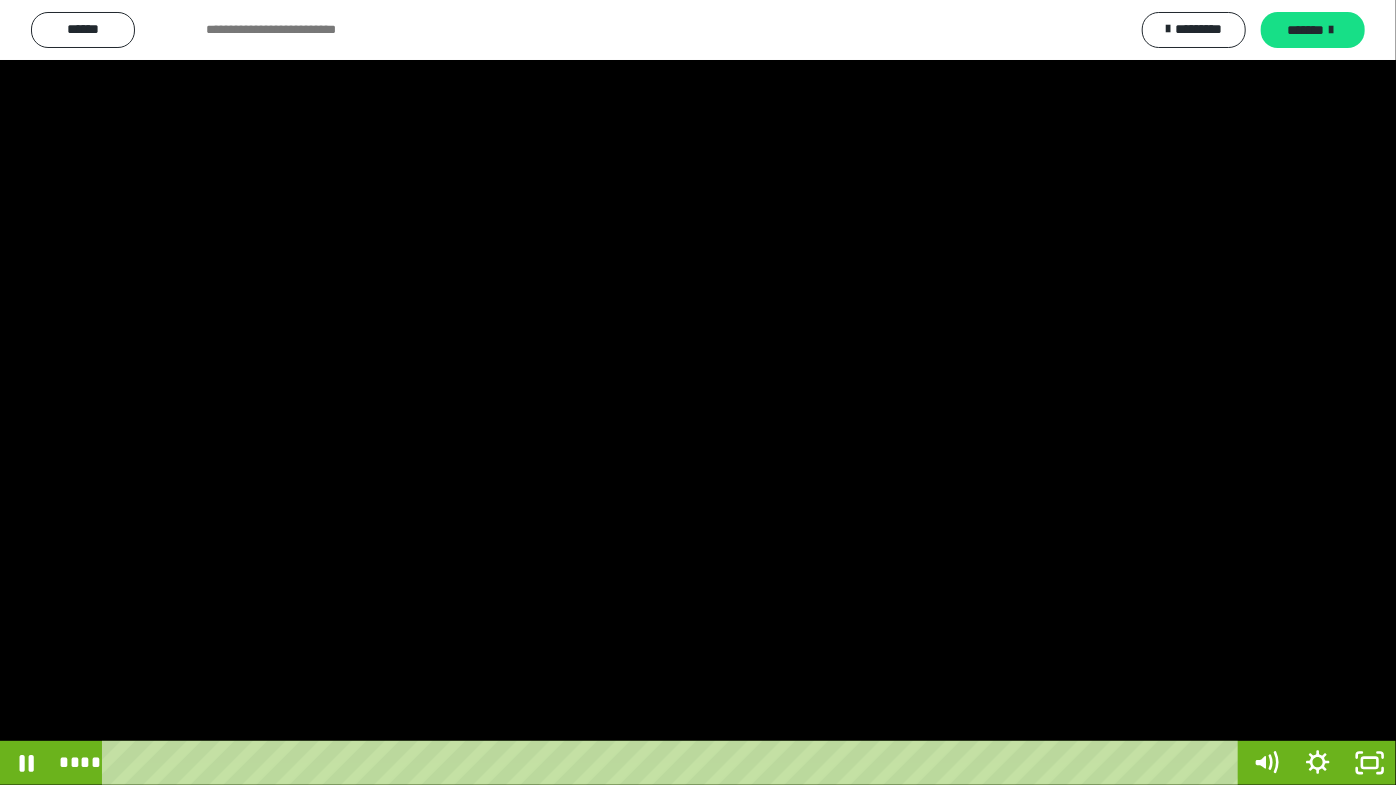 click at bounding box center [698, 392] 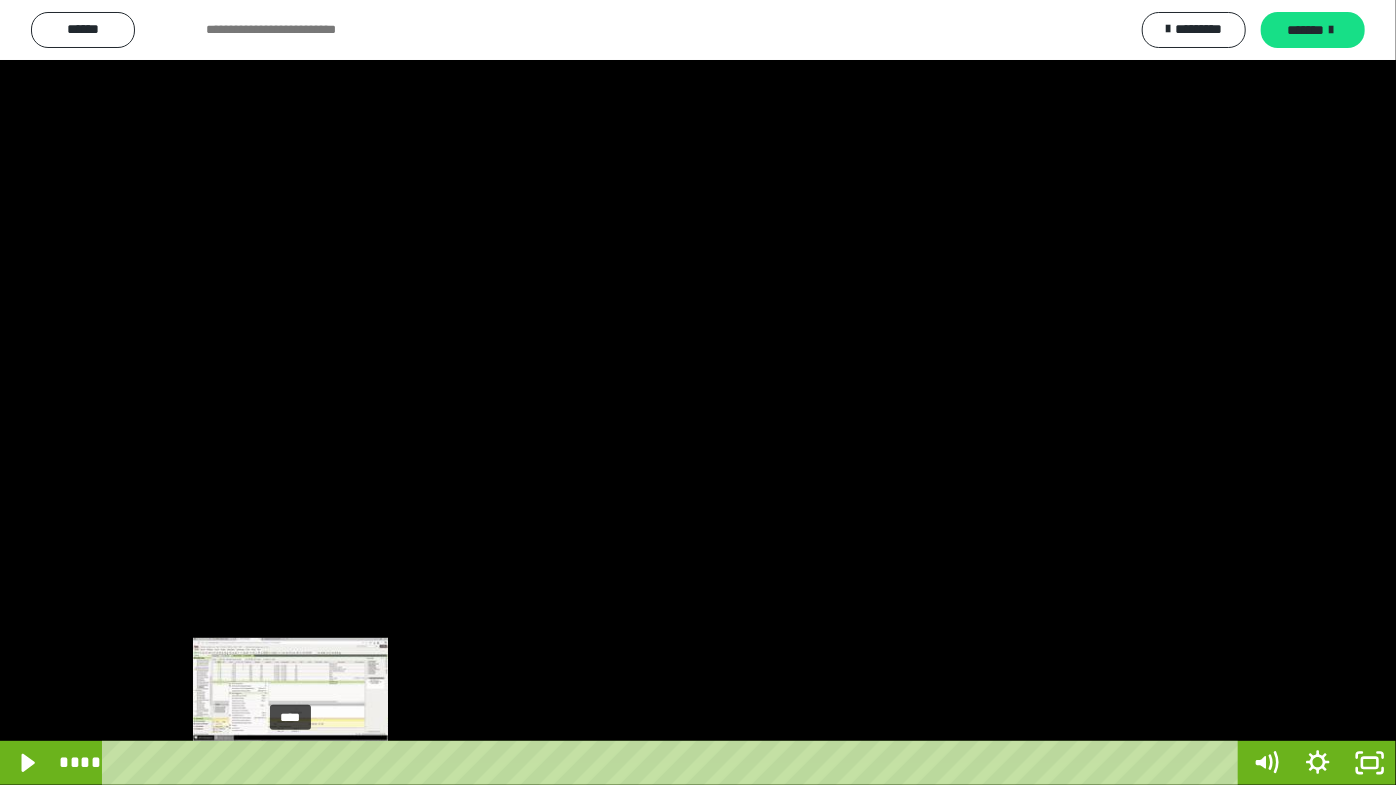 click at bounding box center (290, 763) 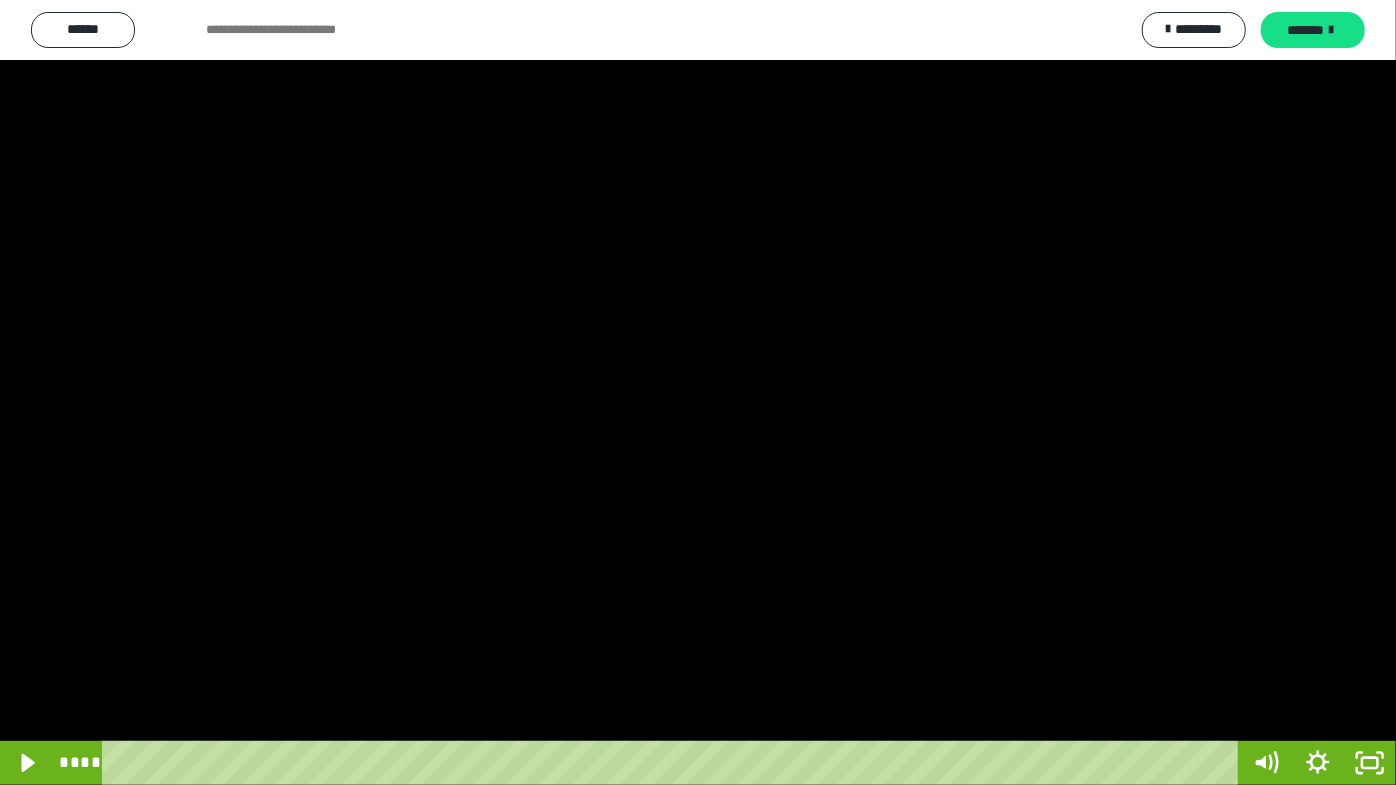 click at bounding box center (698, 392) 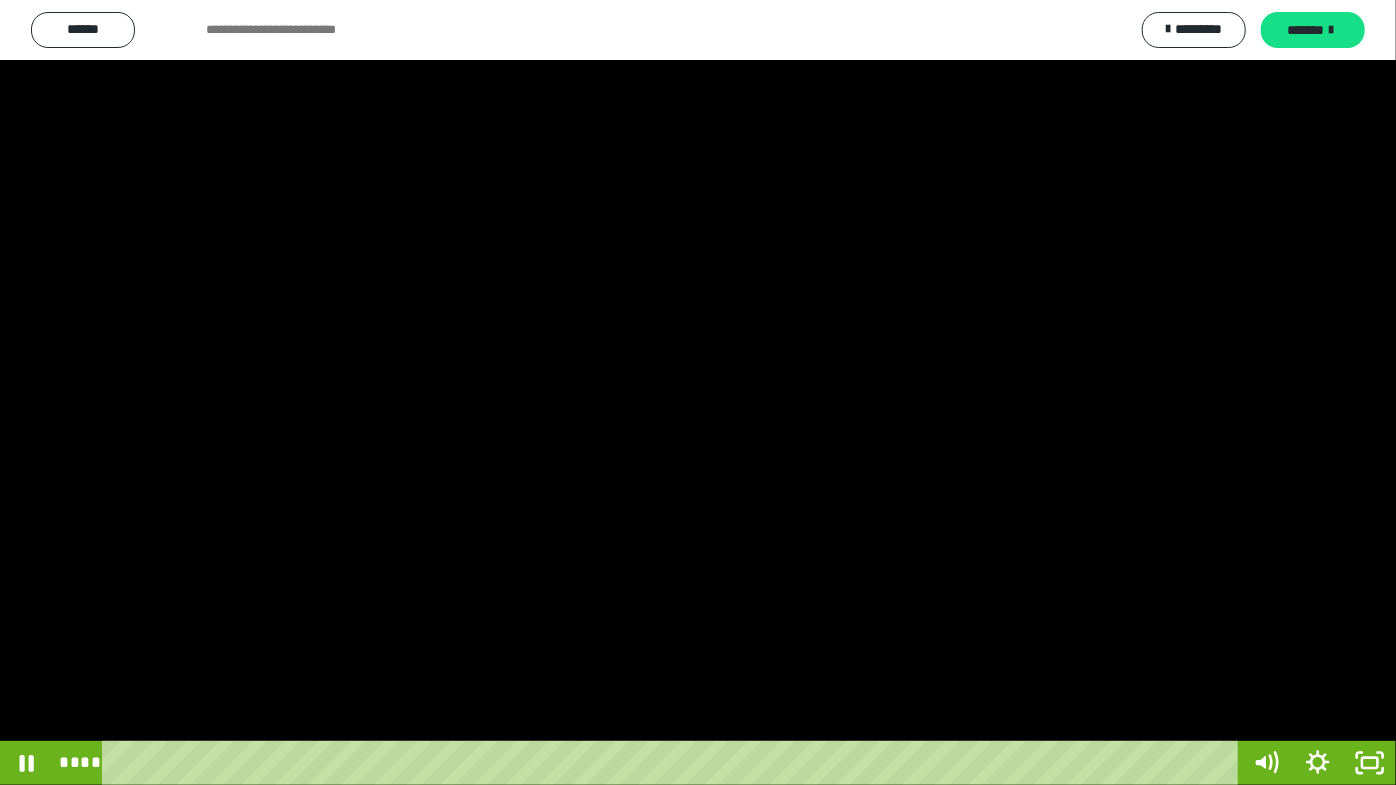click at bounding box center [698, 392] 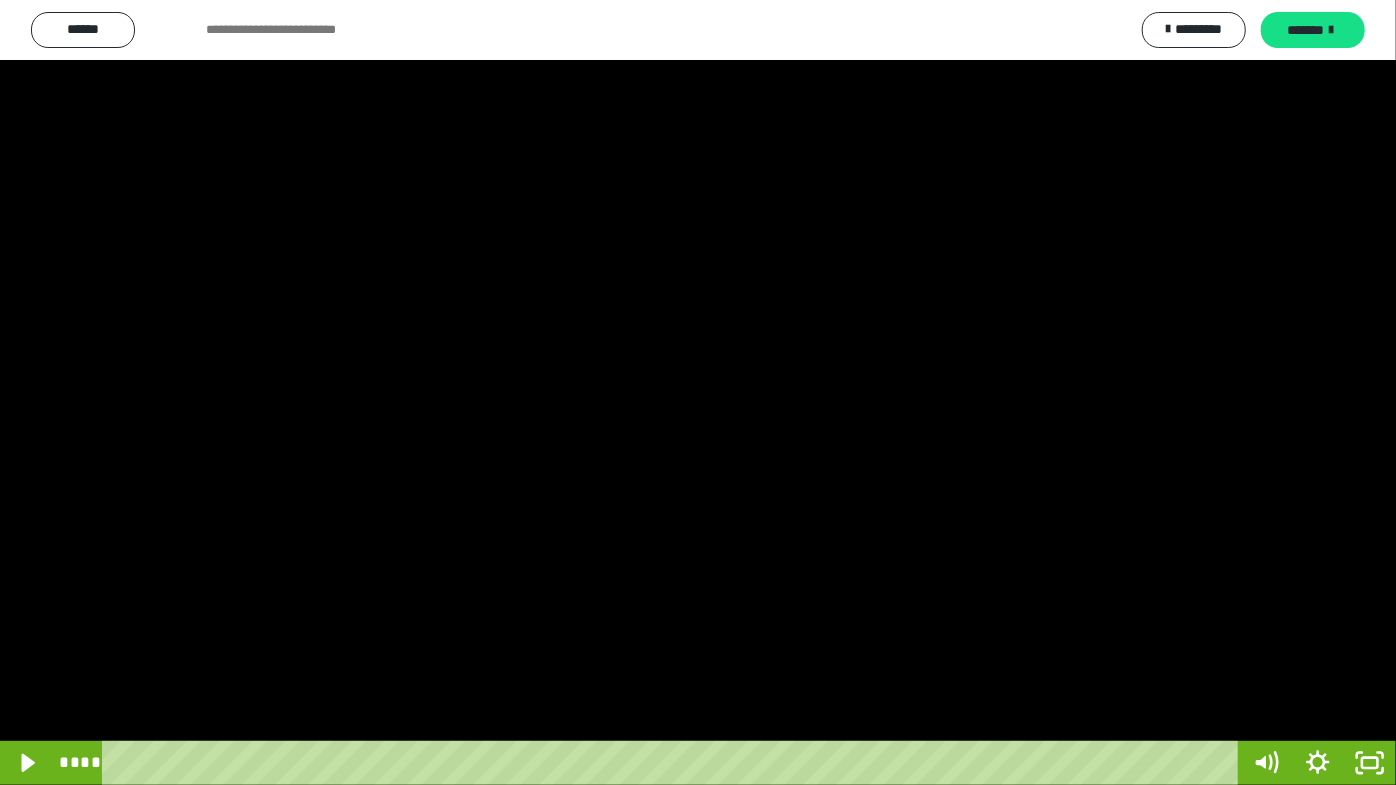 click at bounding box center (698, 392) 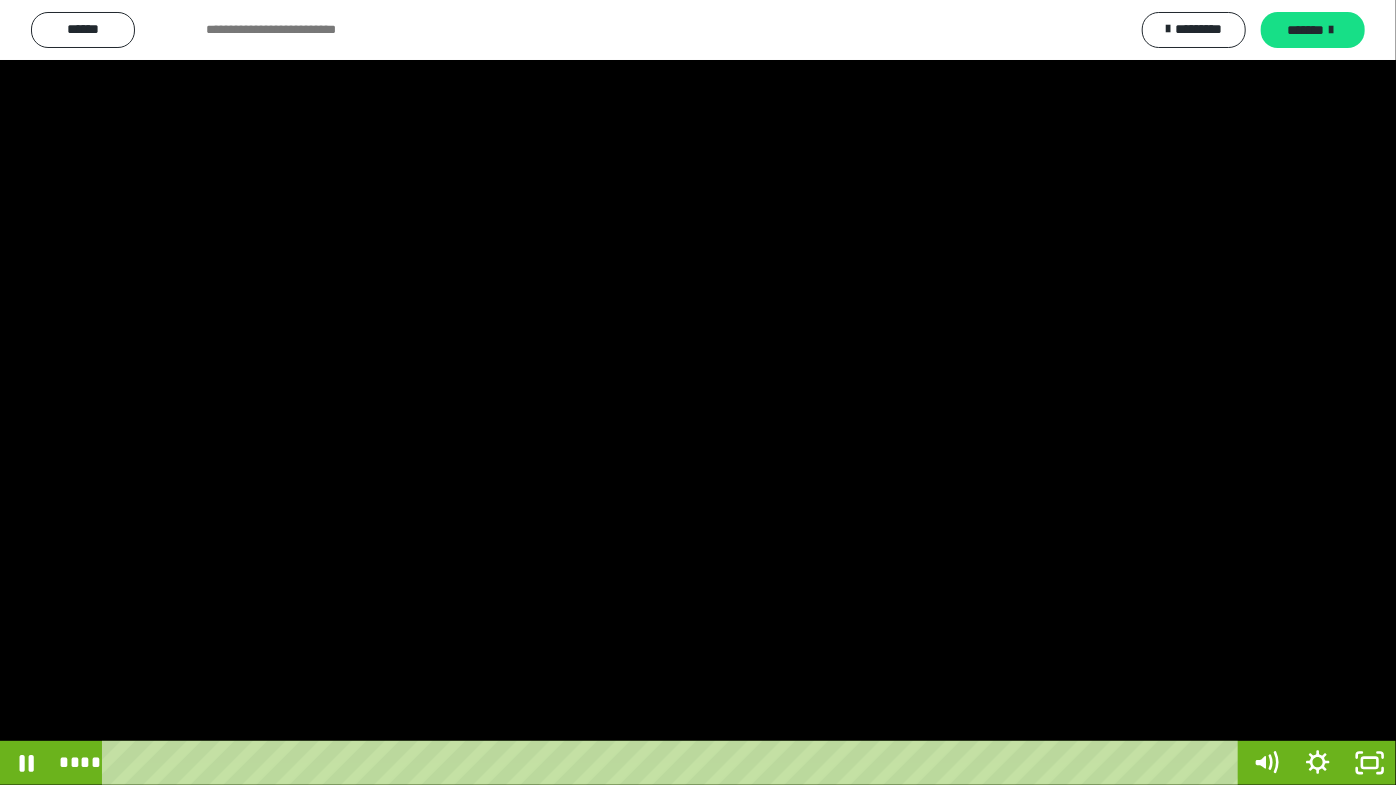 click at bounding box center [698, 392] 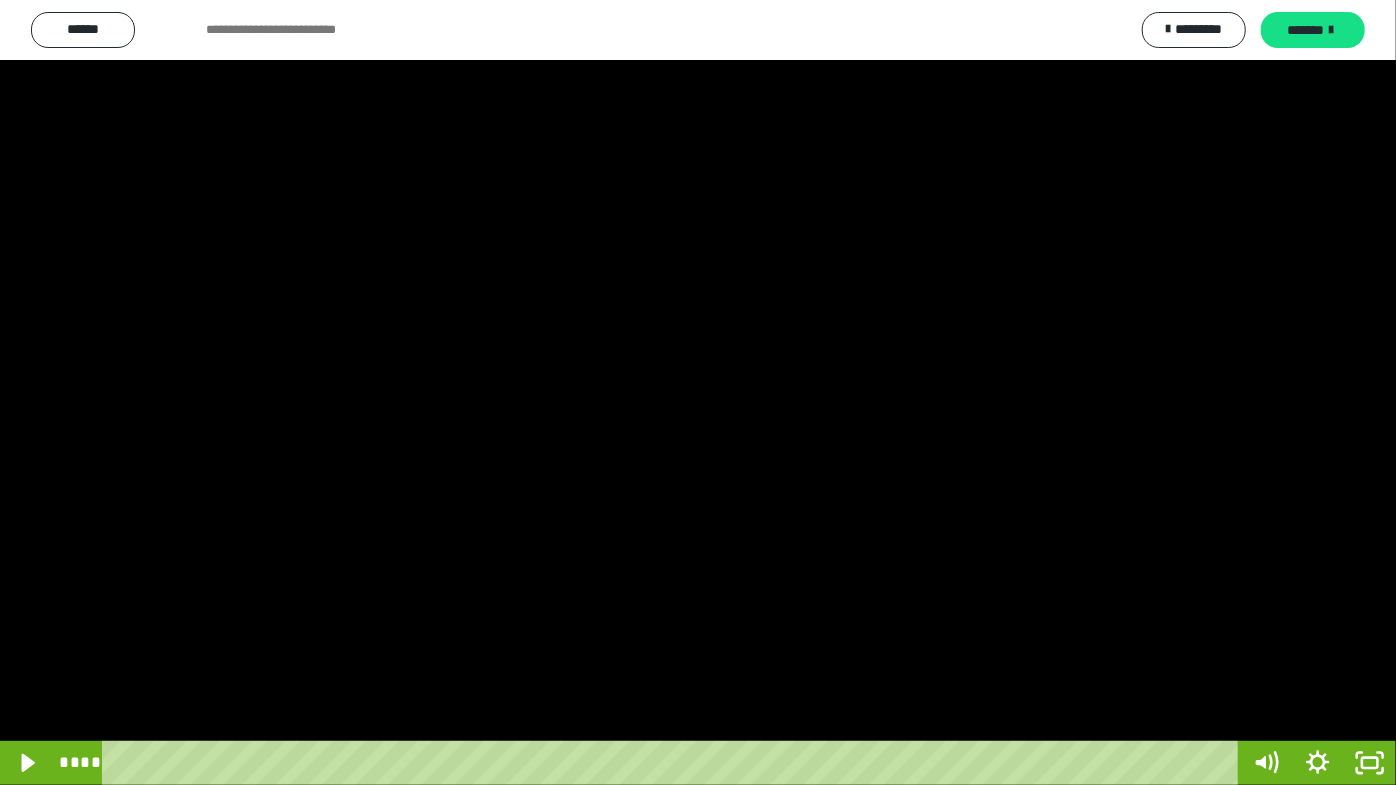 click at bounding box center [698, 392] 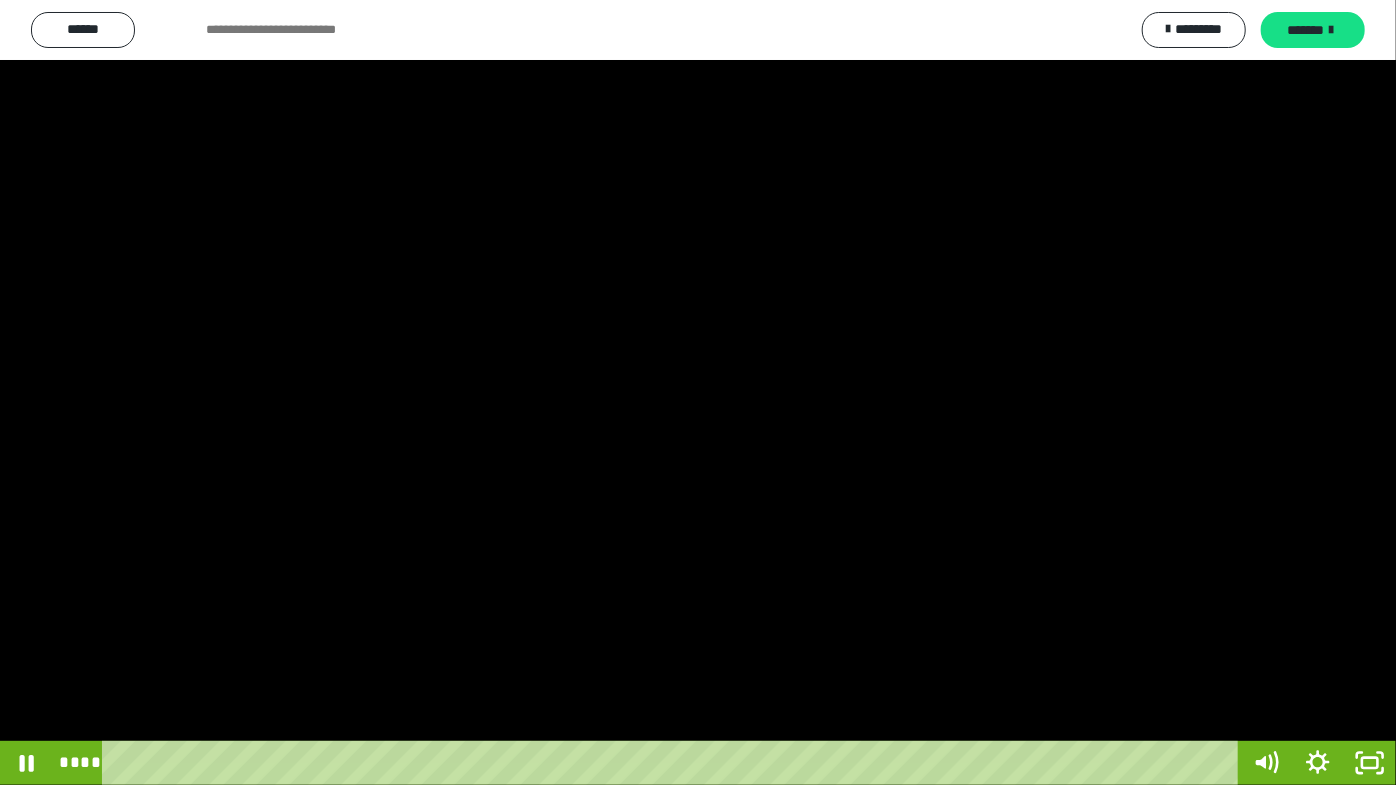 click at bounding box center (698, 392) 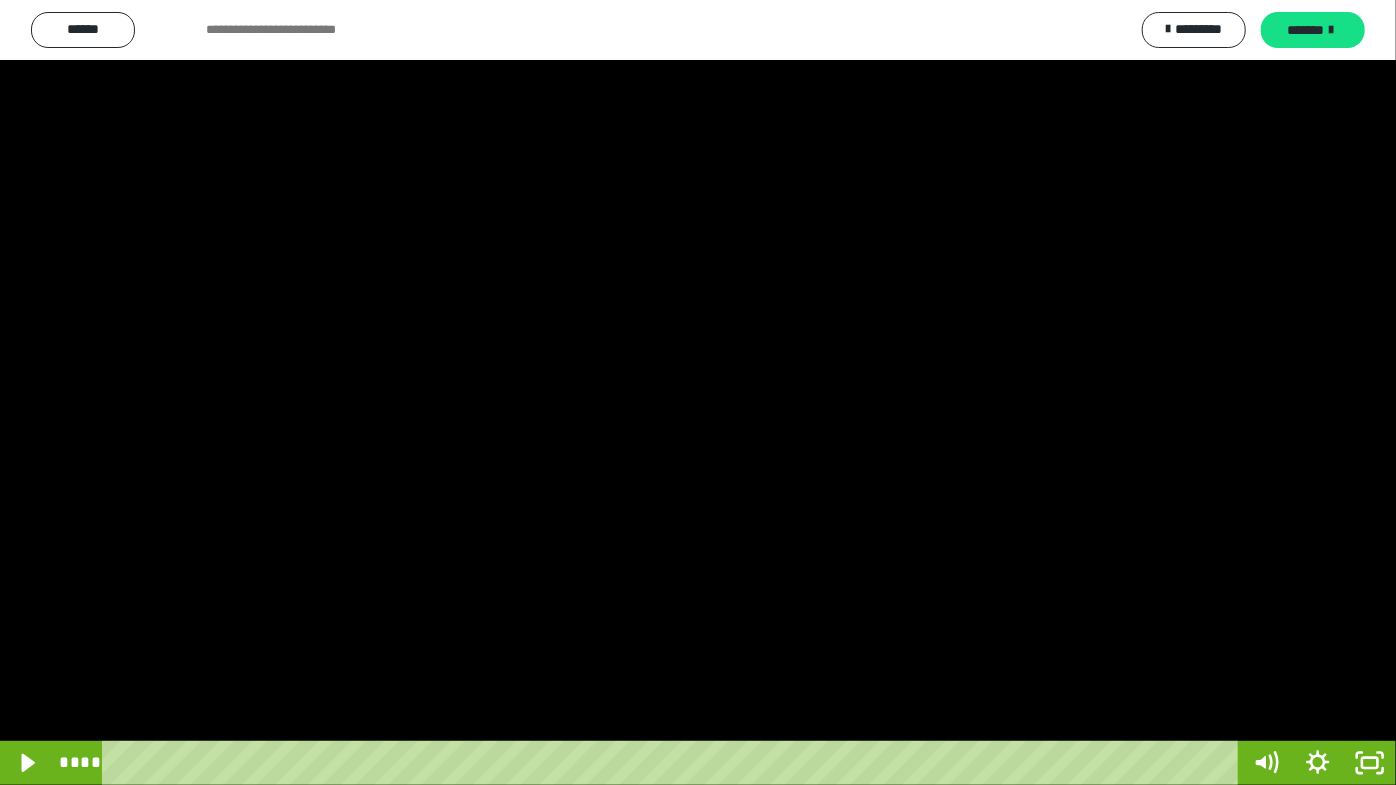 click at bounding box center (698, 392) 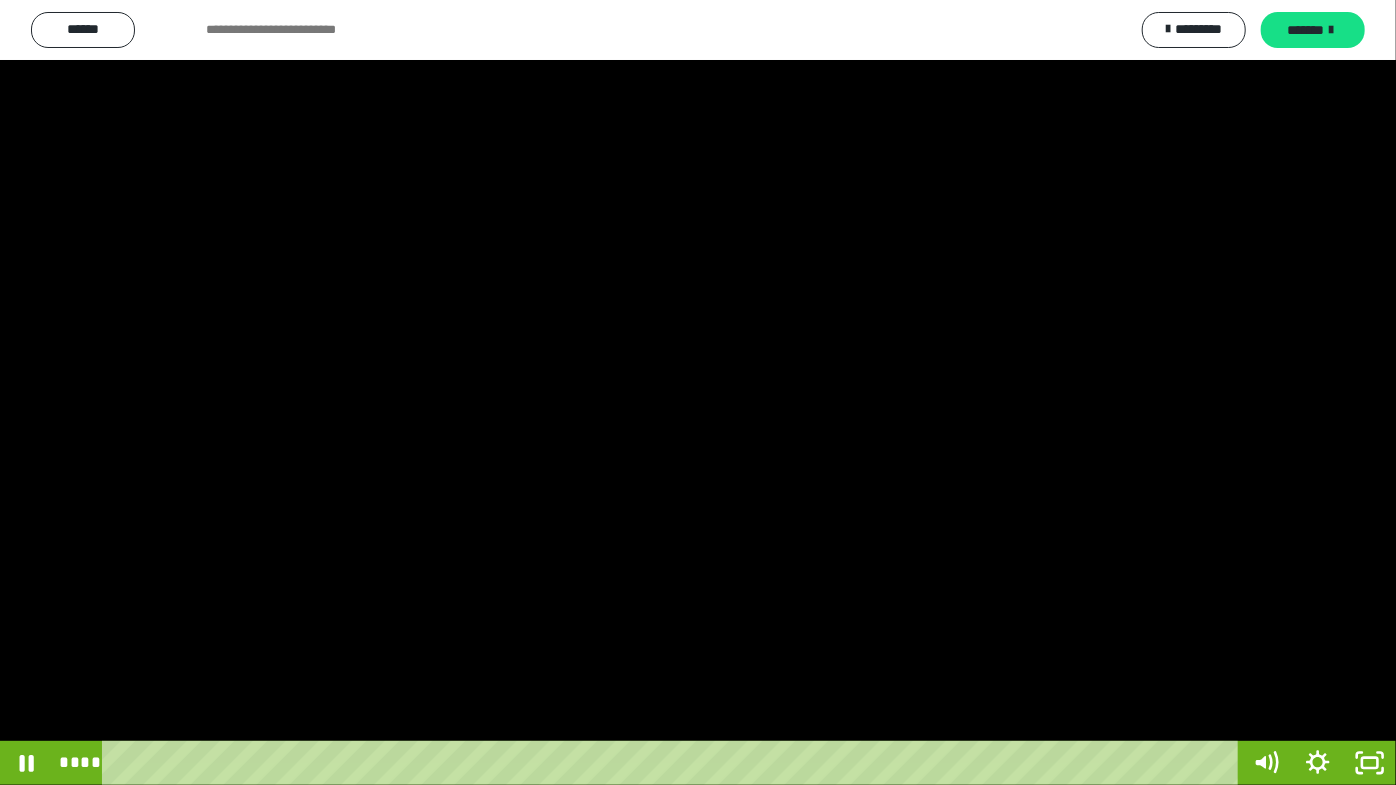click at bounding box center (698, 392) 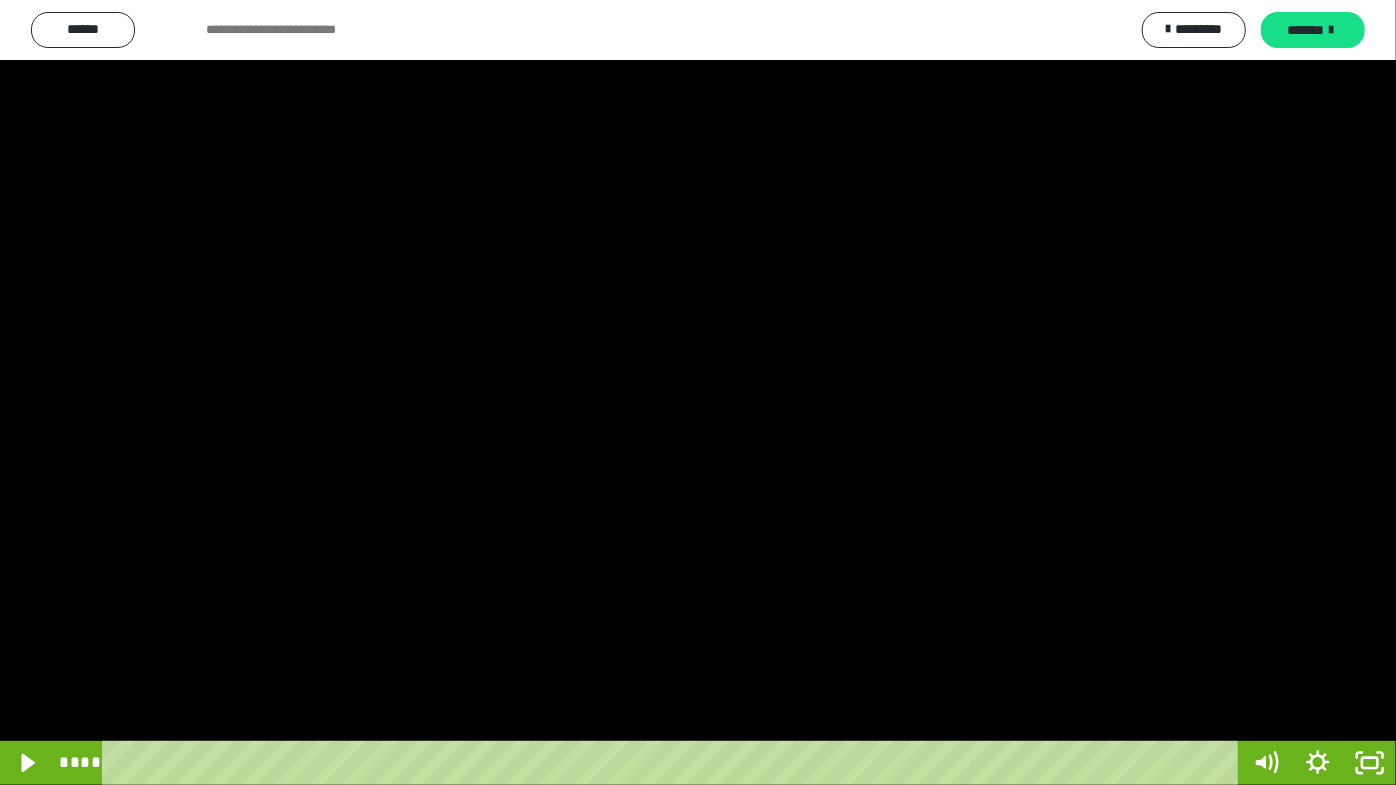 click at bounding box center [698, 392] 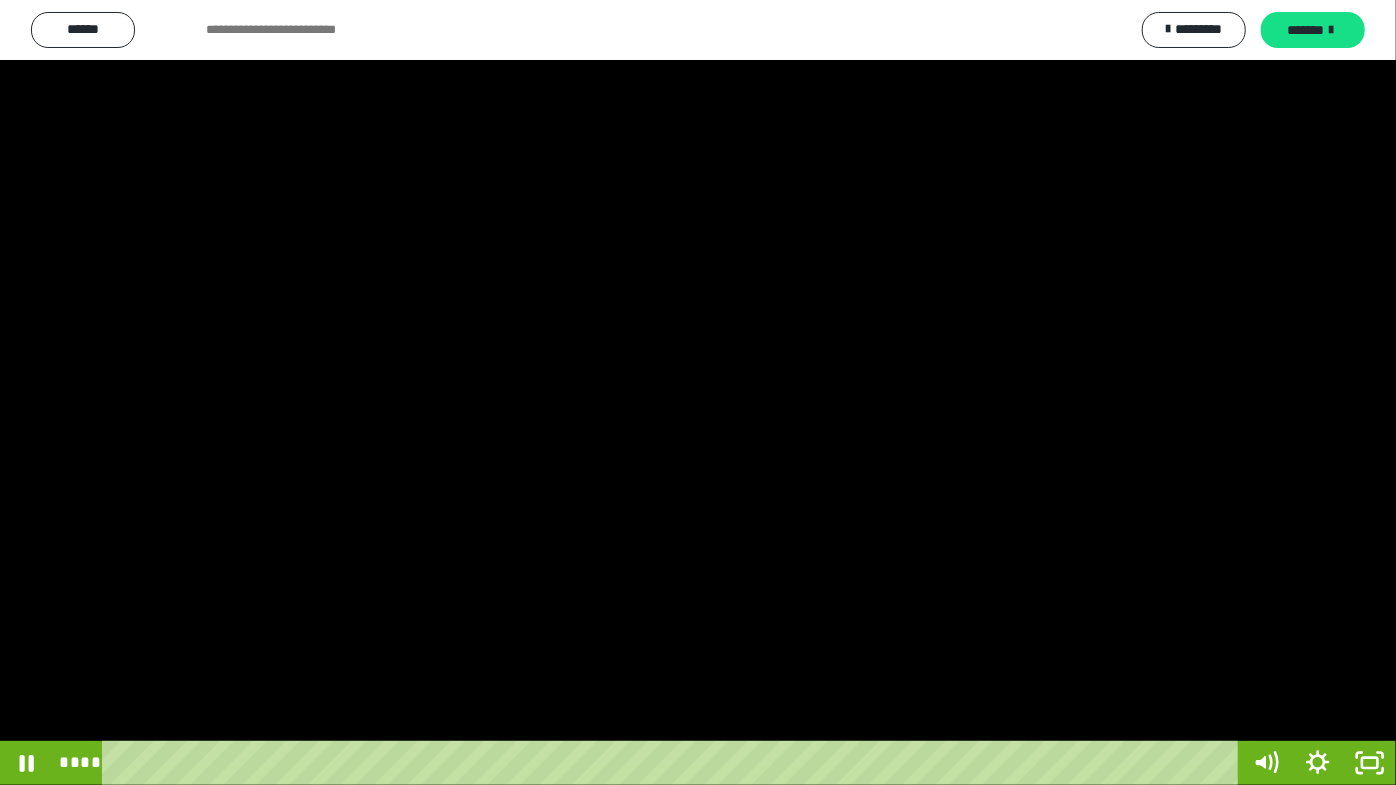 click at bounding box center [698, 392] 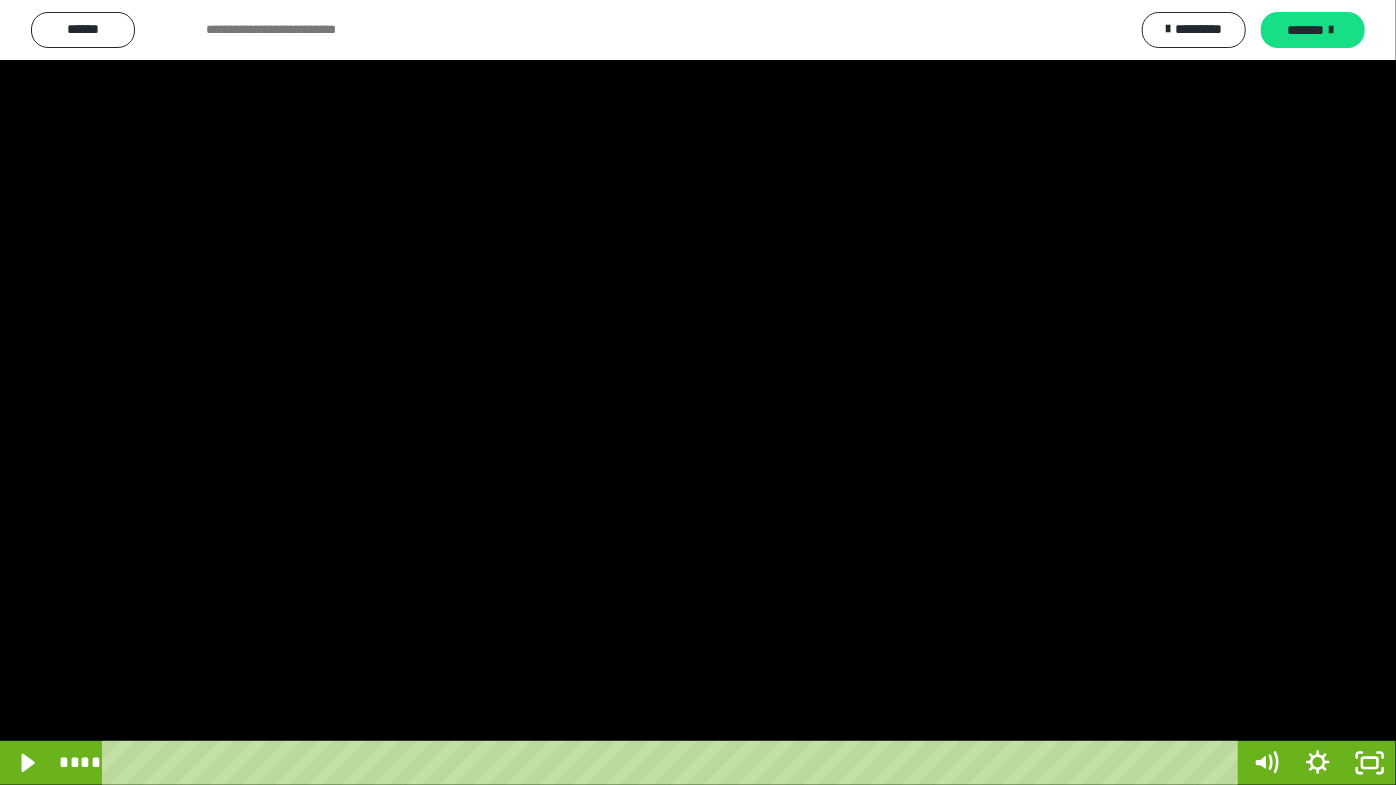 click at bounding box center [698, 392] 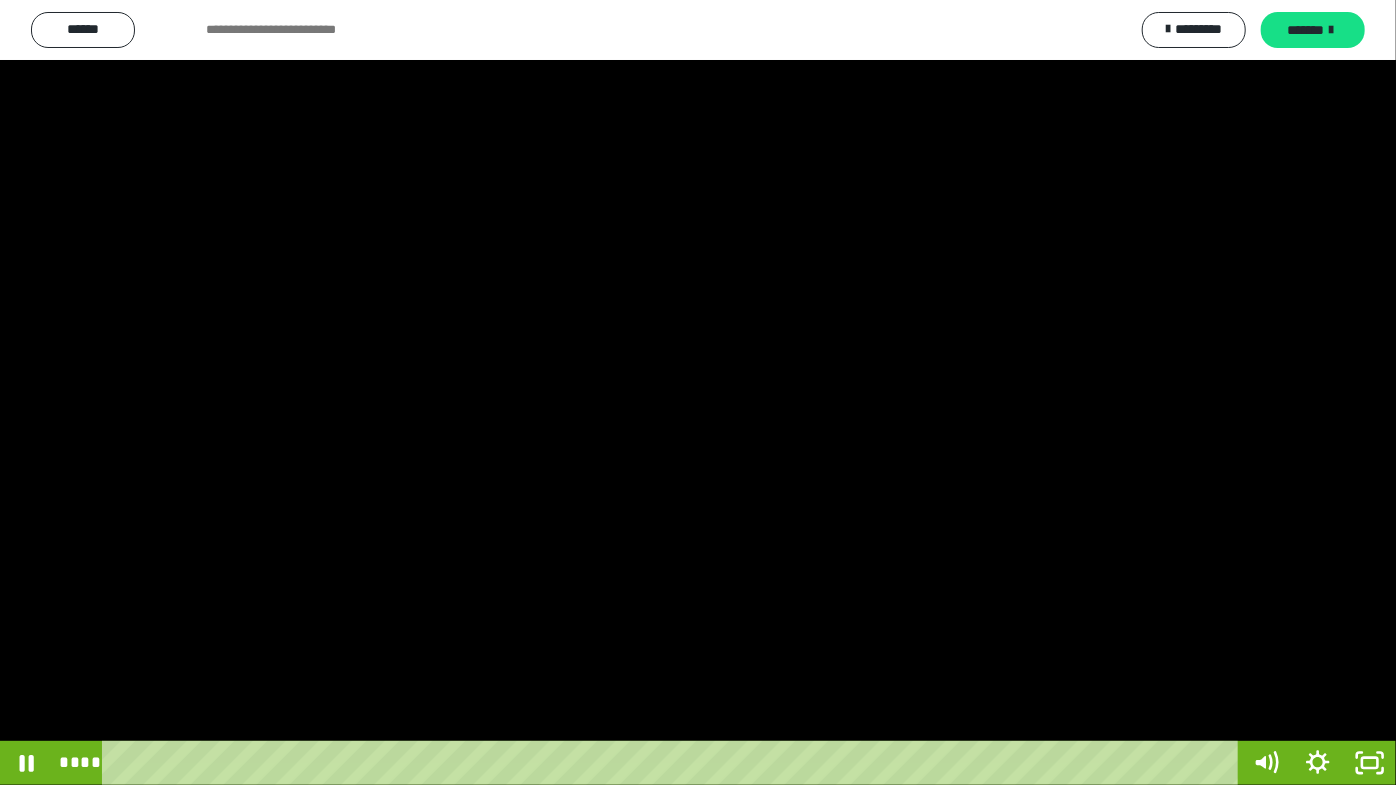 click at bounding box center [698, 392] 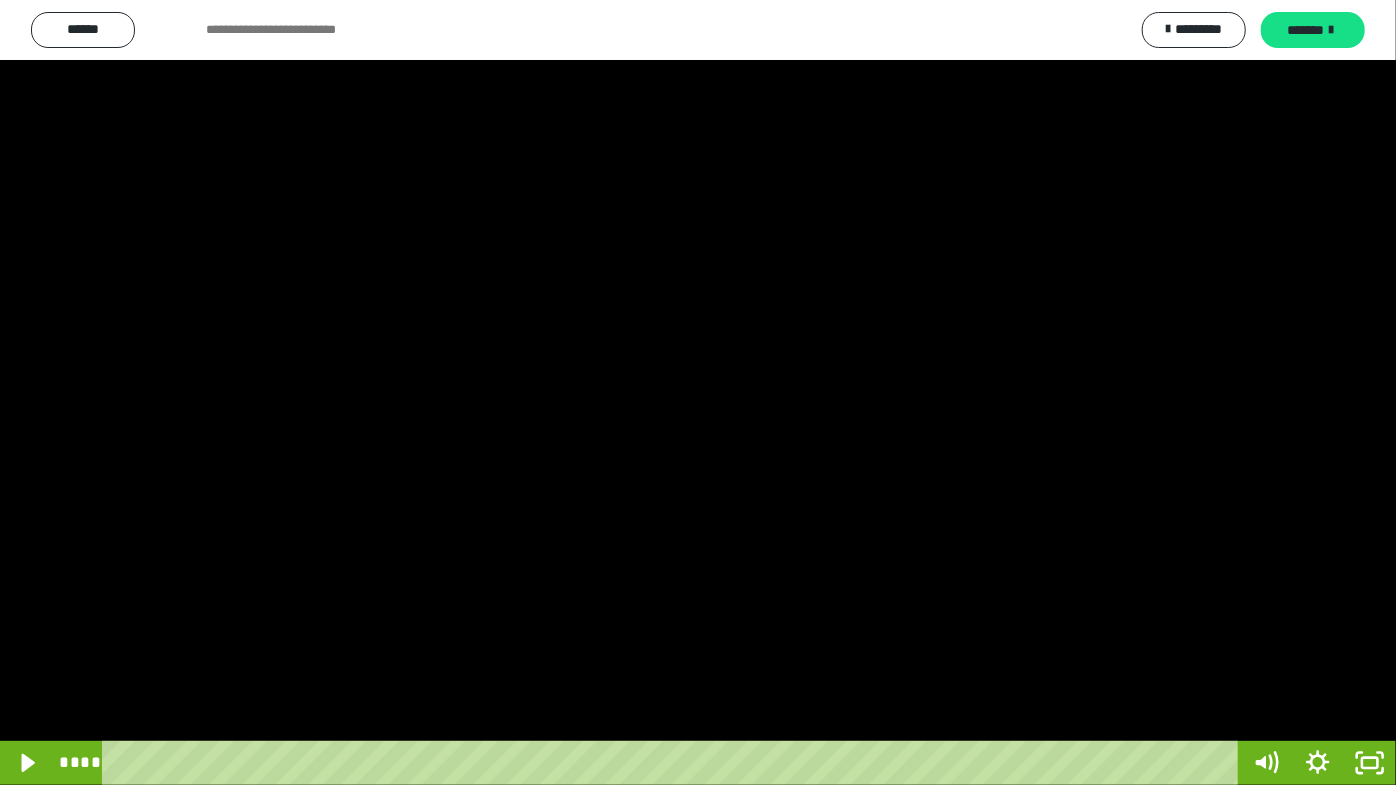 click at bounding box center [698, 392] 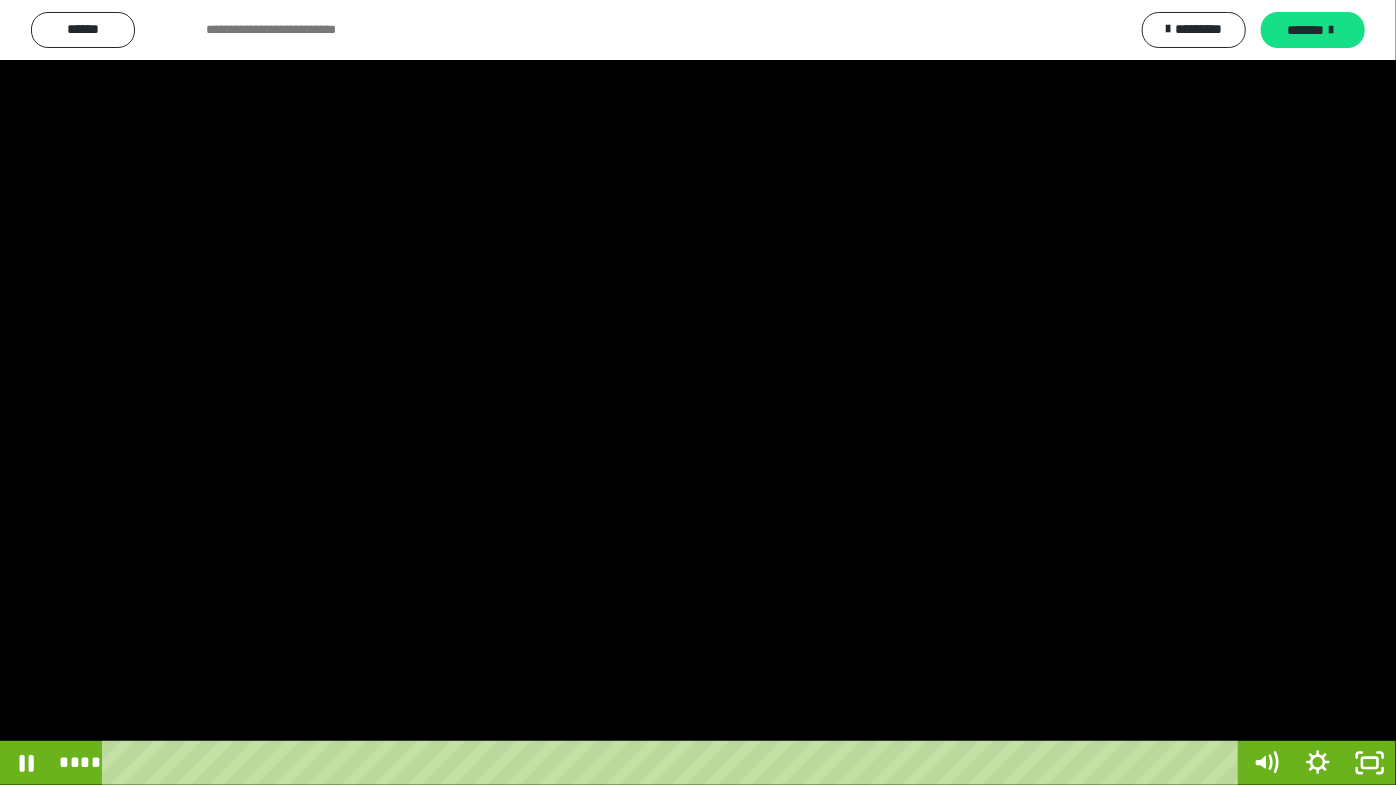 click at bounding box center [698, 392] 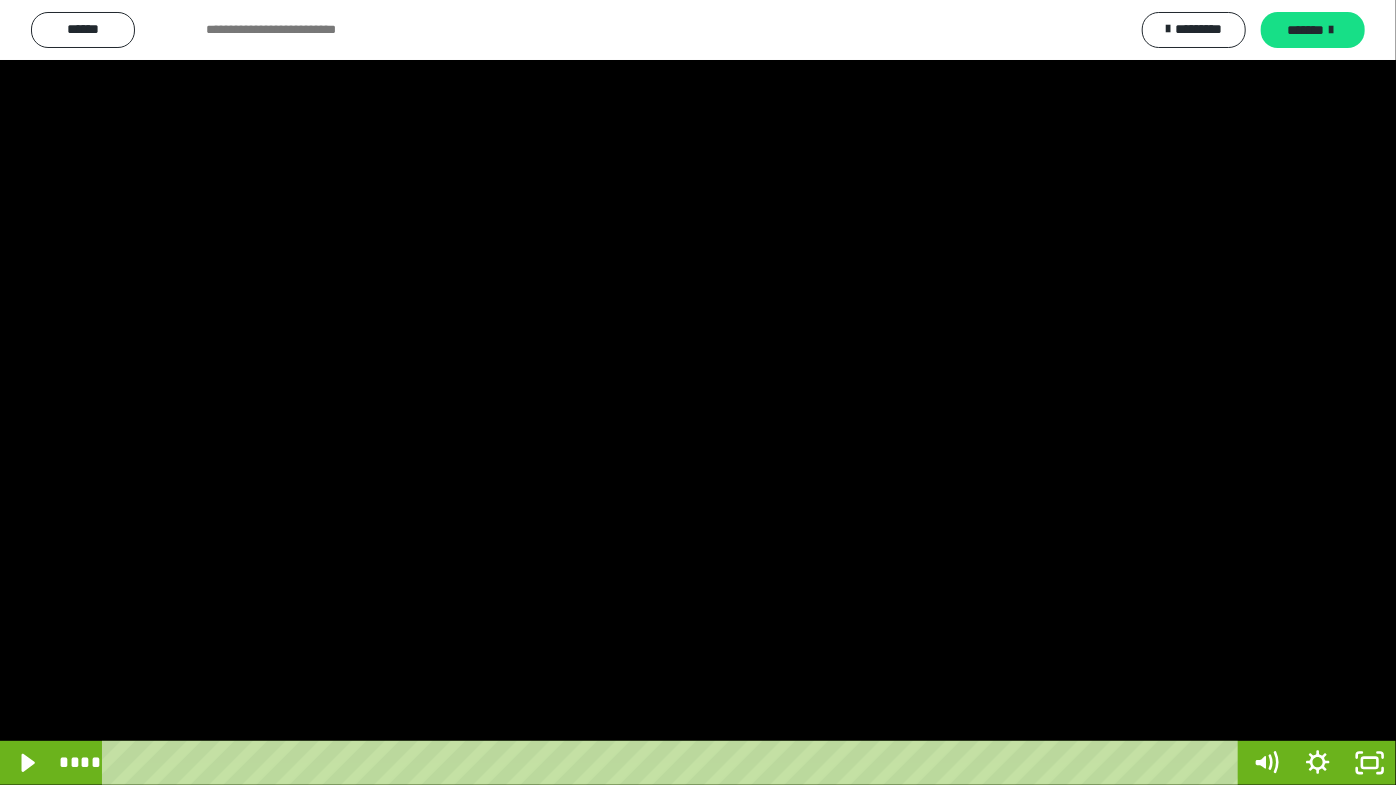 click at bounding box center [698, 392] 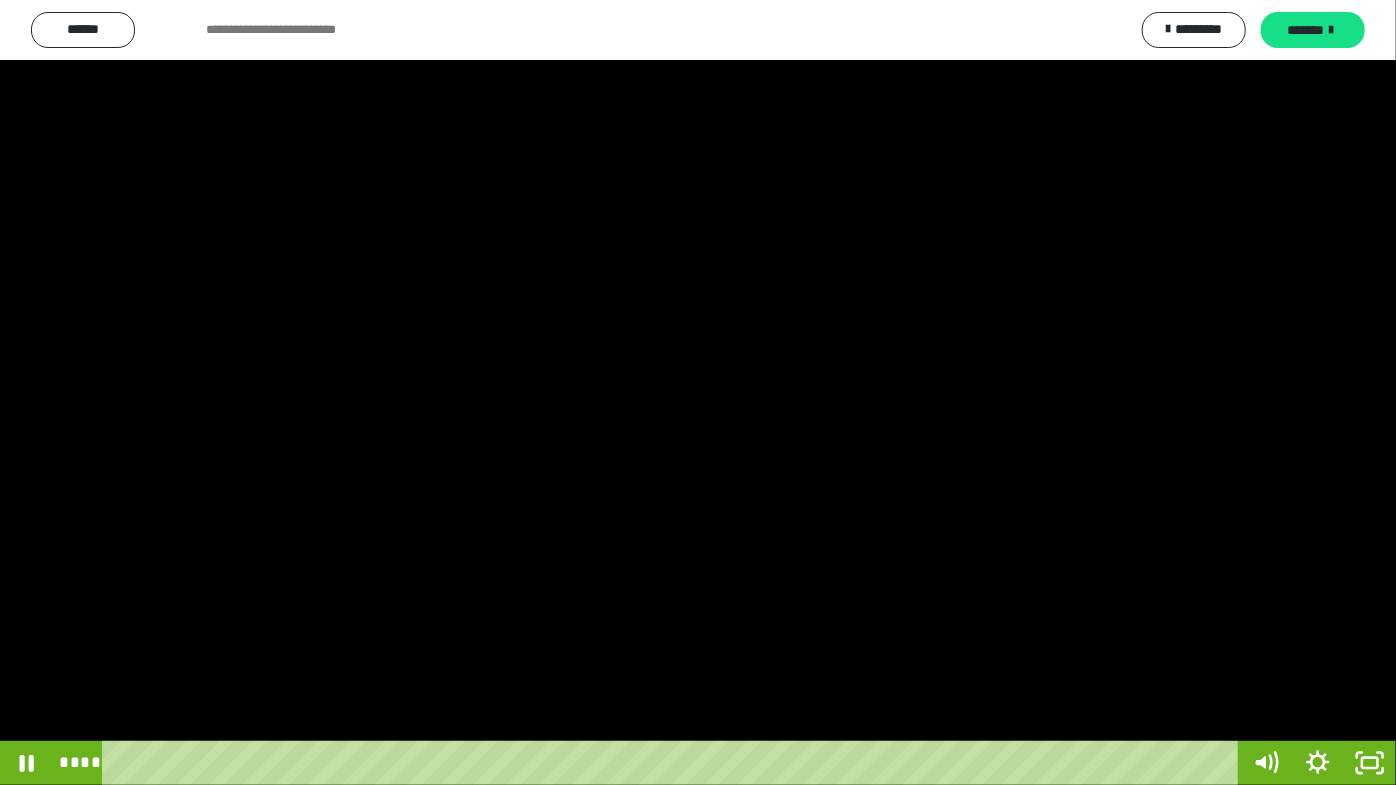 click at bounding box center (698, 392) 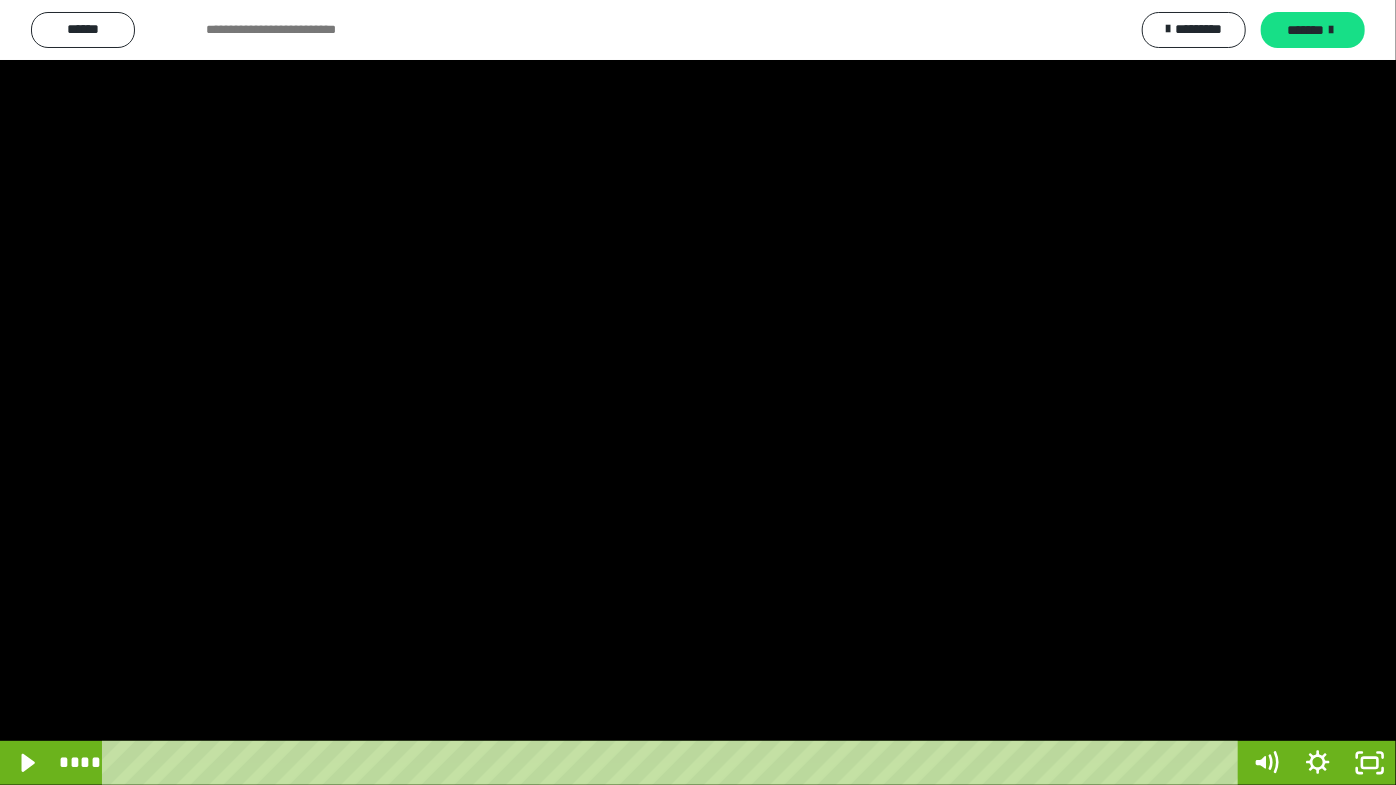 click at bounding box center [698, 392] 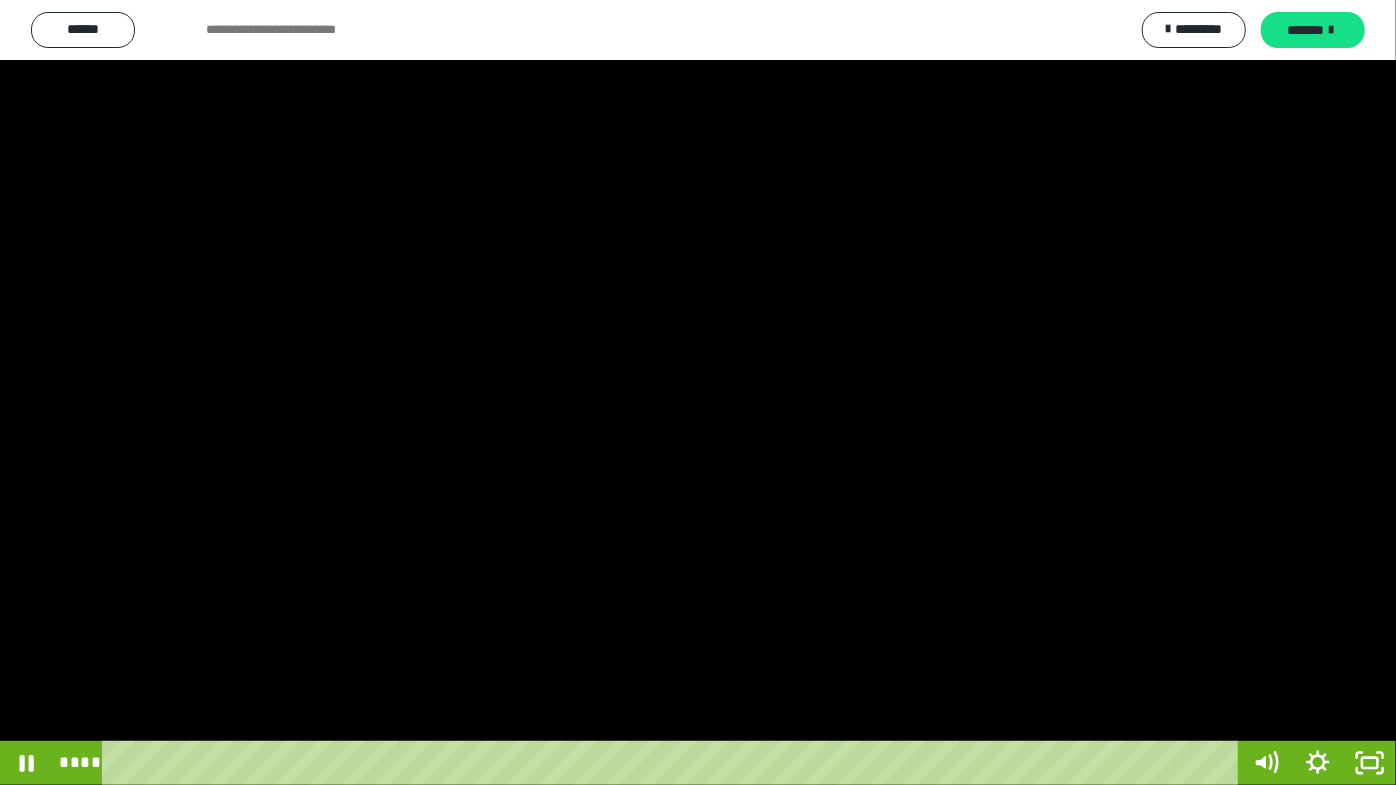 click at bounding box center (698, 392) 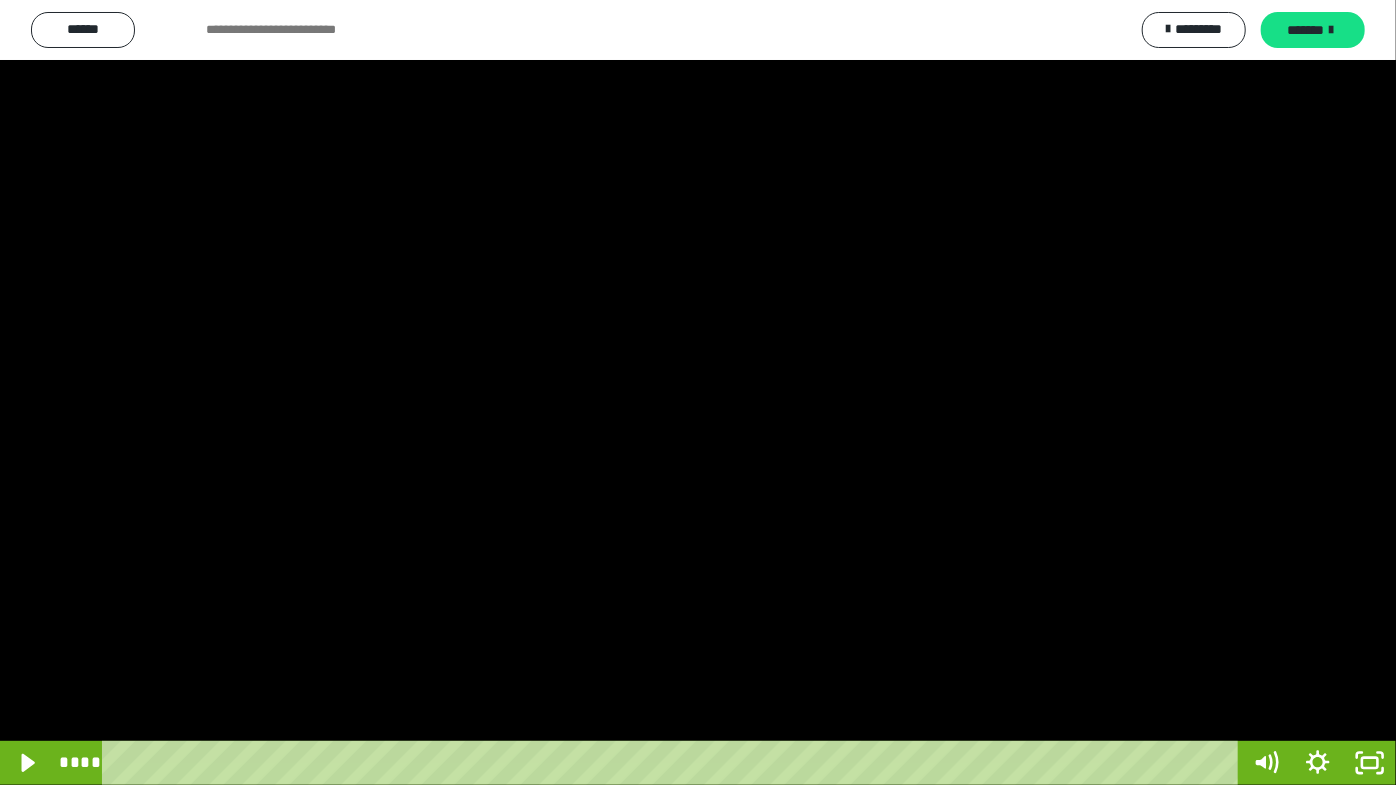 click at bounding box center (698, 392) 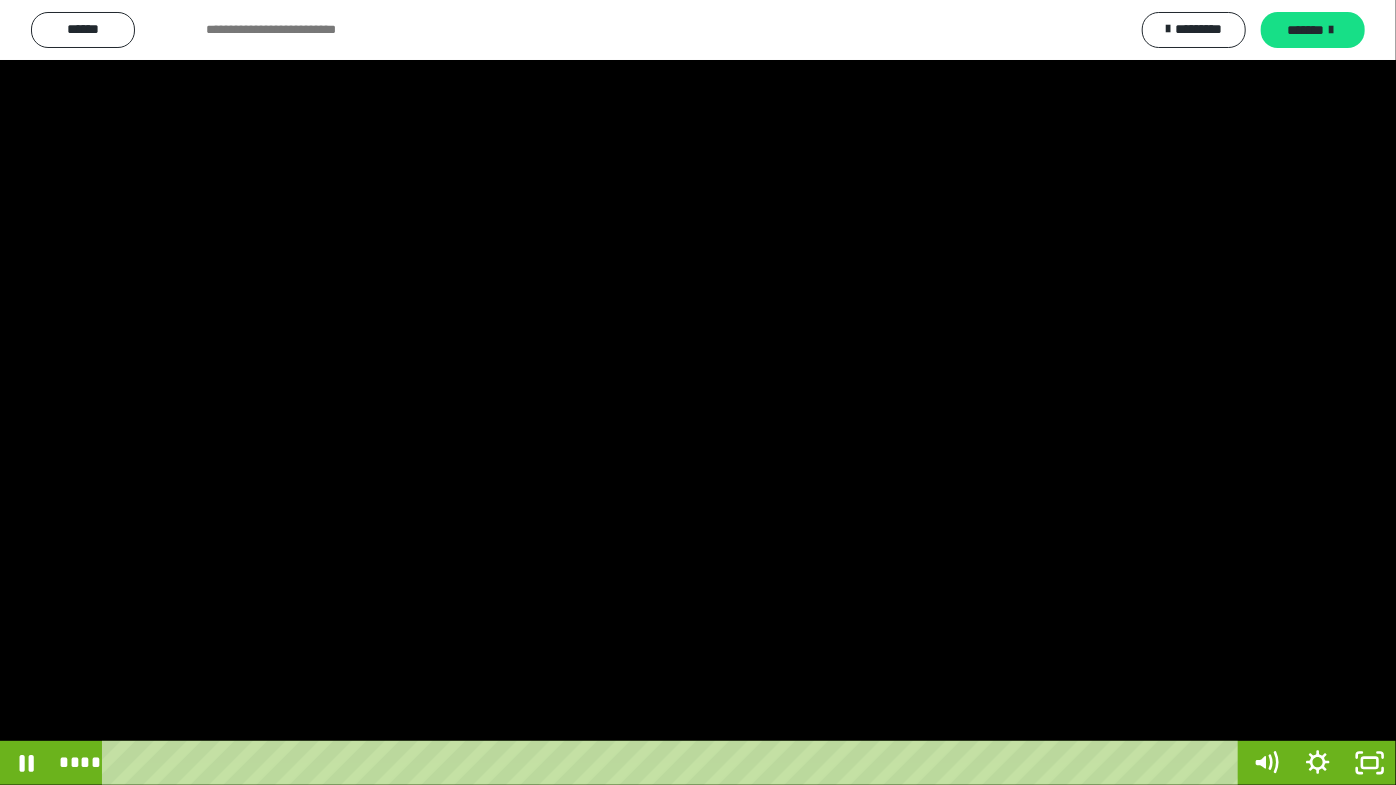 click at bounding box center [698, 392] 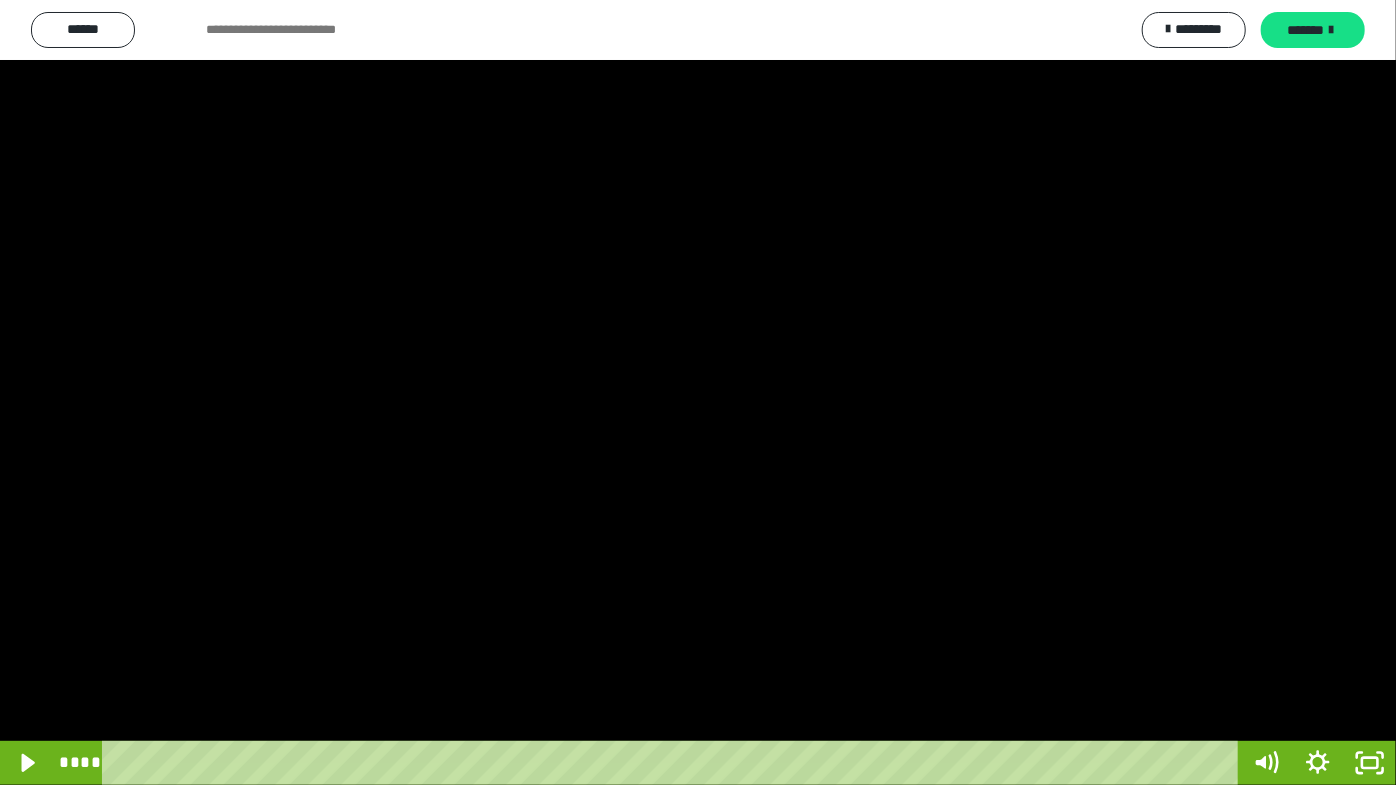 click at bounding box center [698, 392] 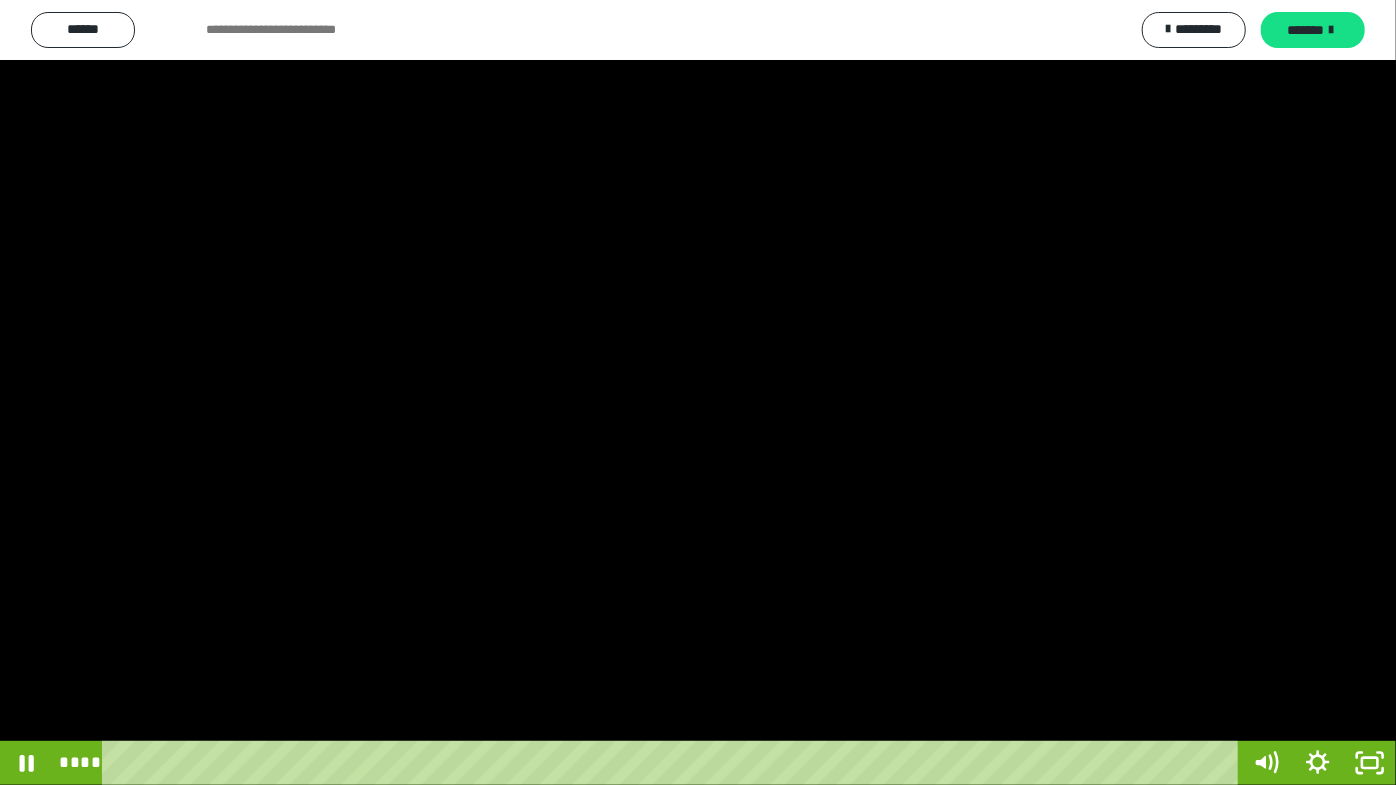 click at bounding box center (698, 392) 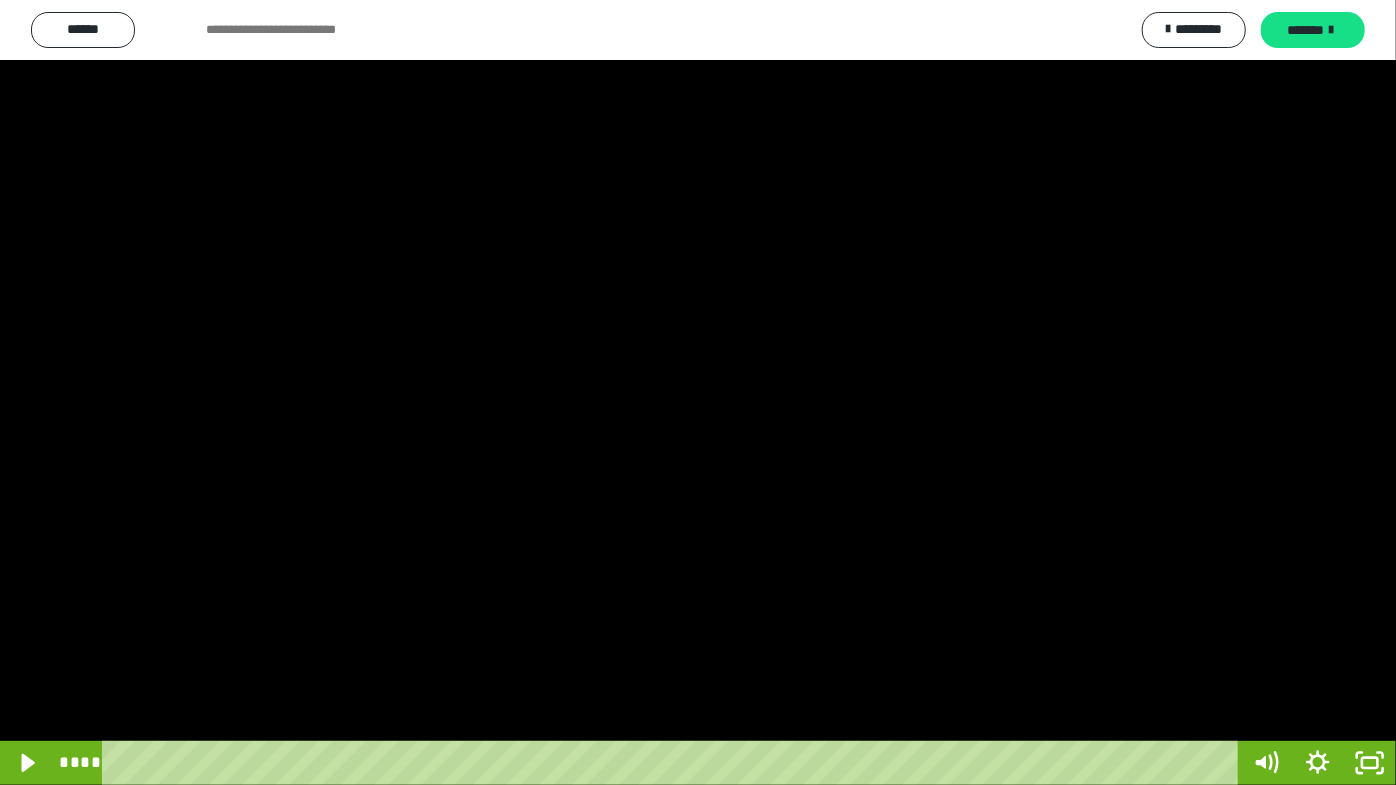 click at bounding box center (698, 392) 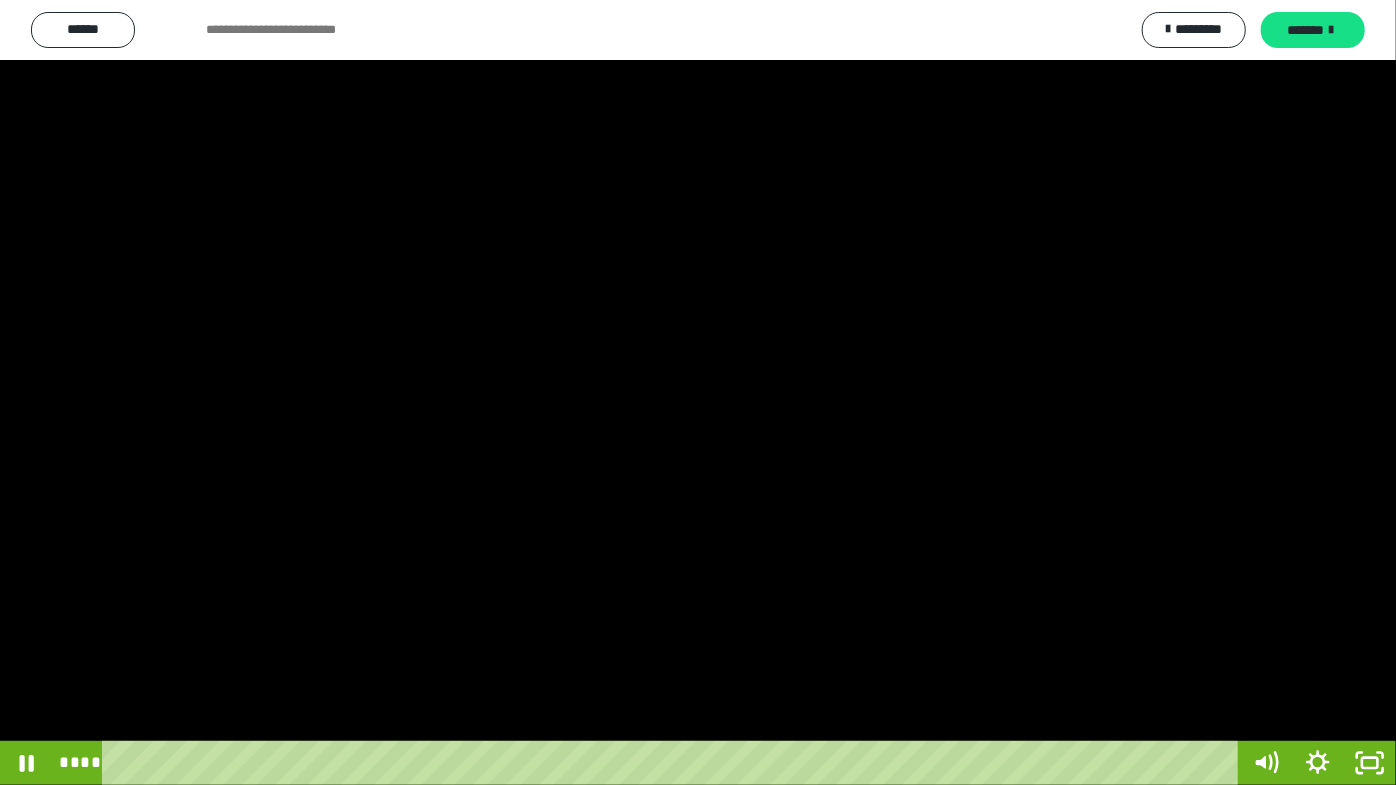 click at bounding box center [698, 392] 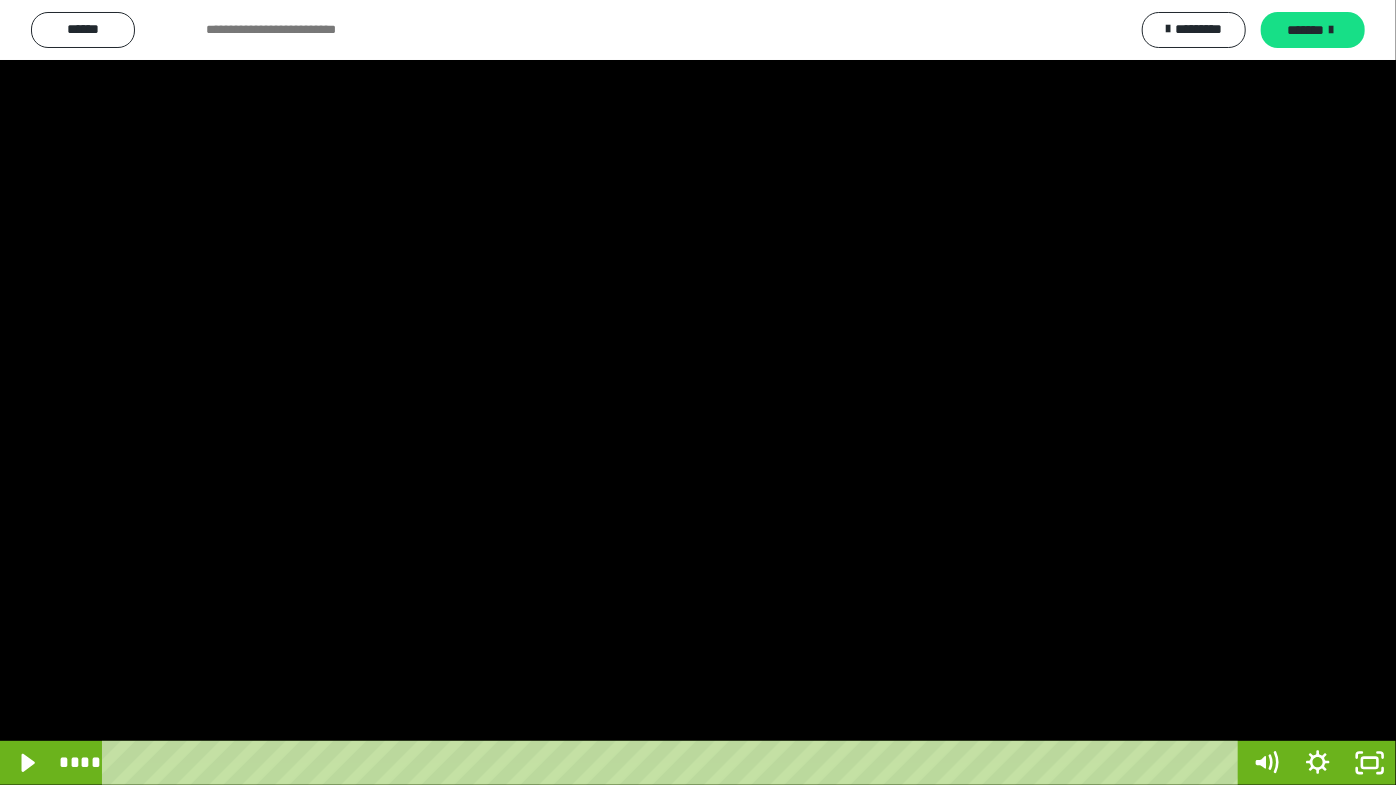 click at bounding box center (698, 392) 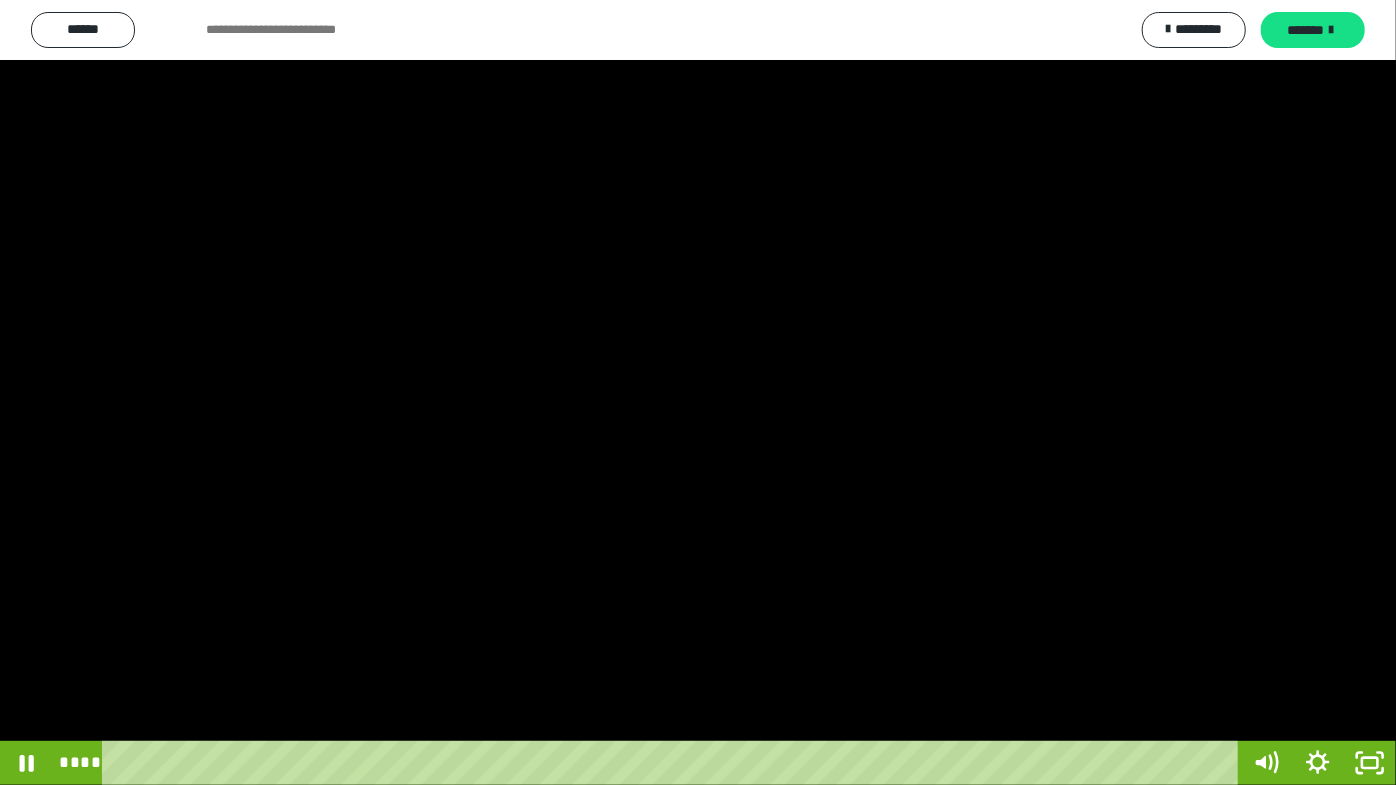 click at bounding box center (698, 392) 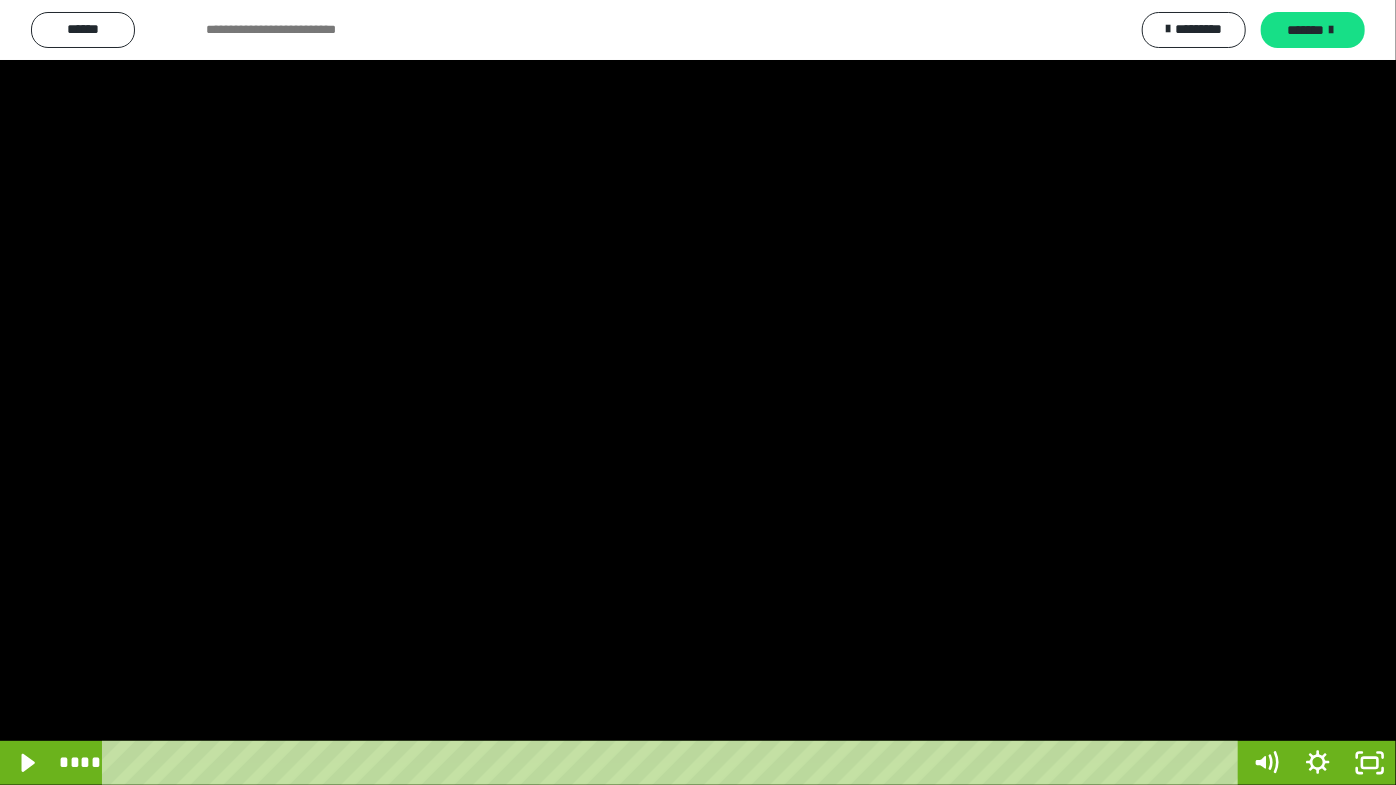 click at bounding box center (698, 392) 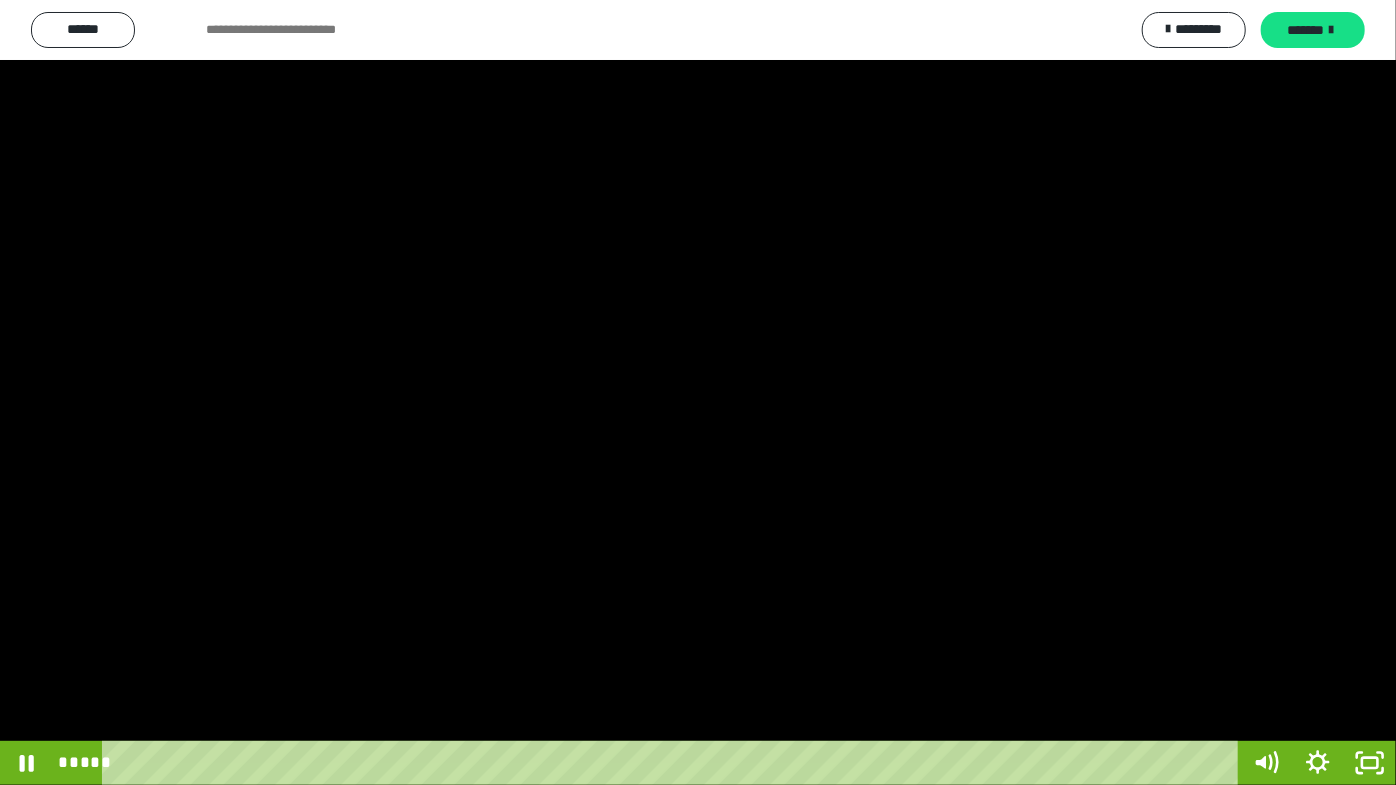 click at bounding box center (698, 392) 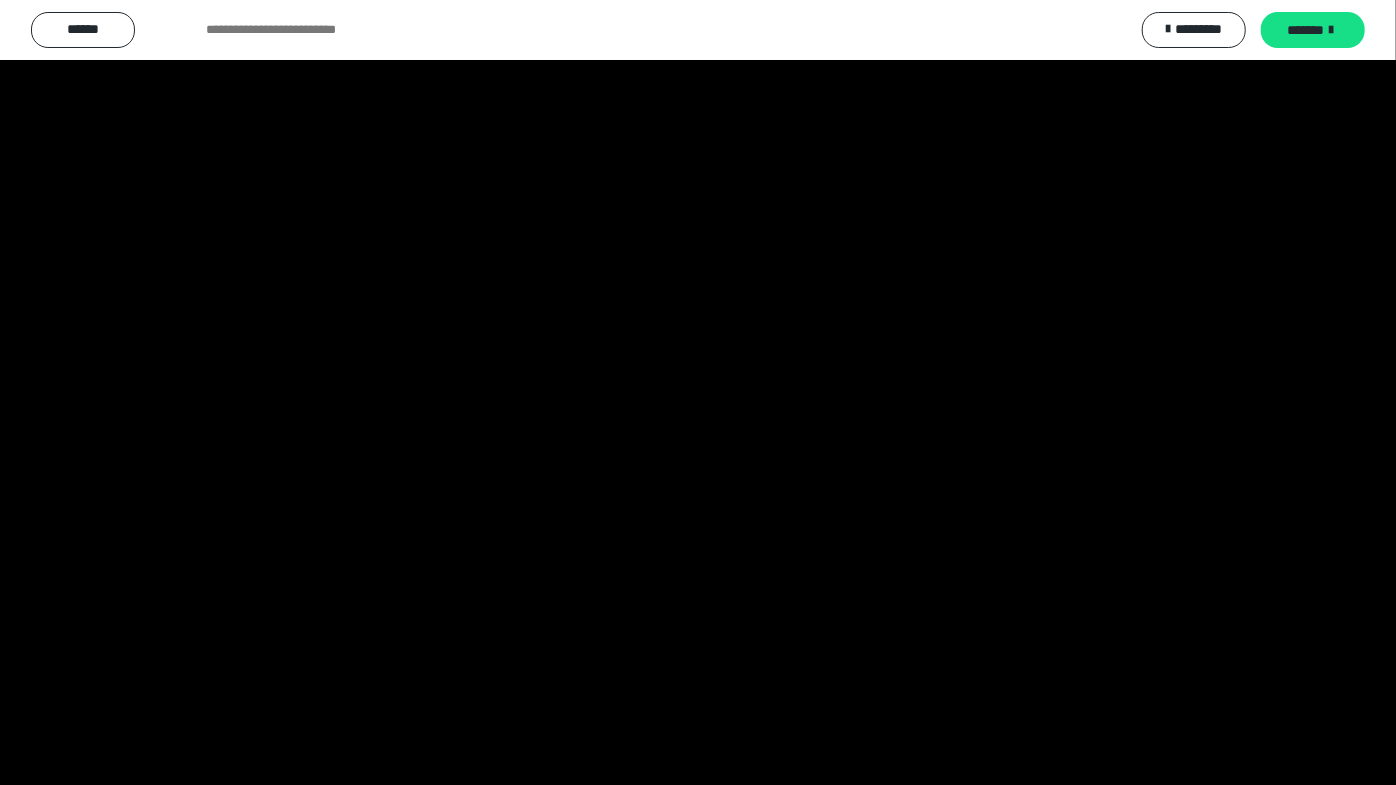 click at bounding box center [698, 392] 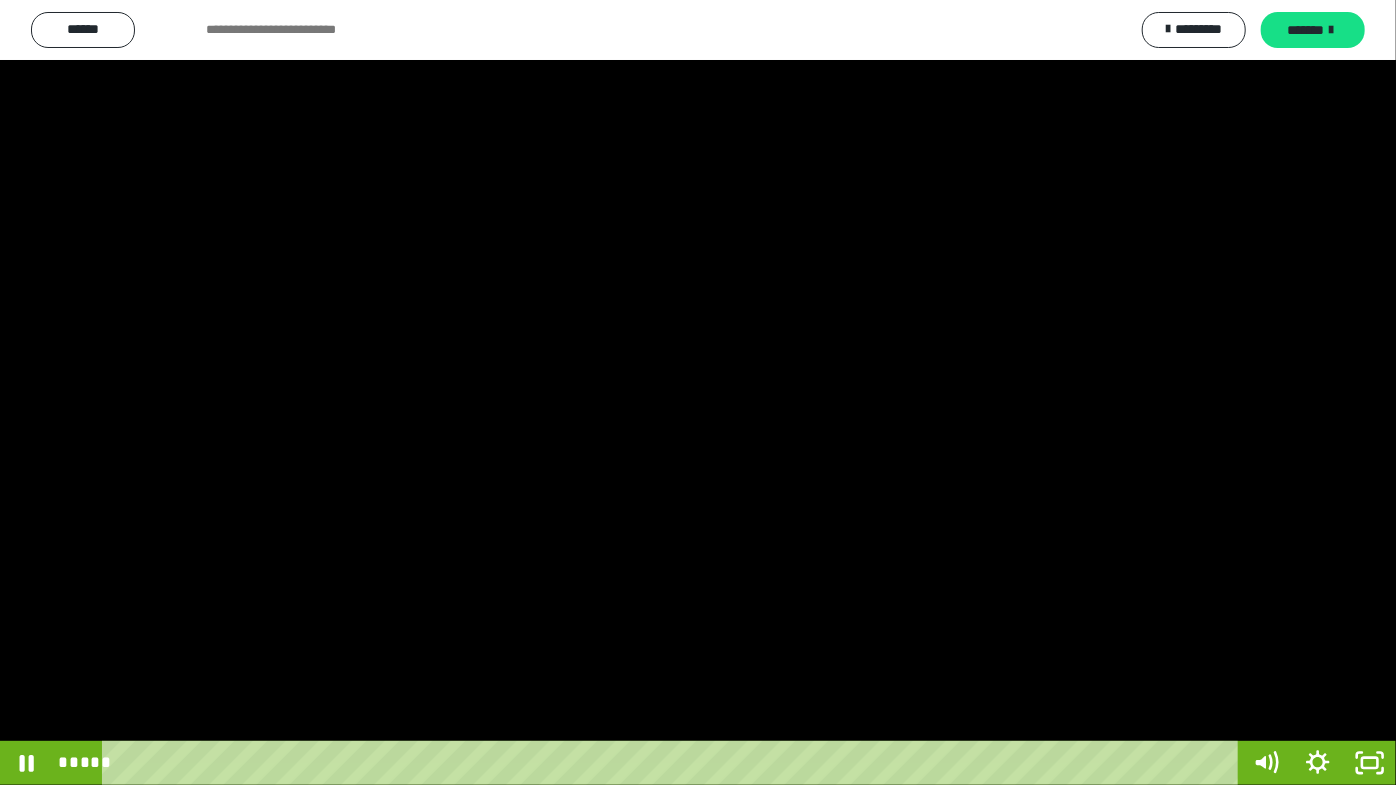 click at bounding box center (698, 392) 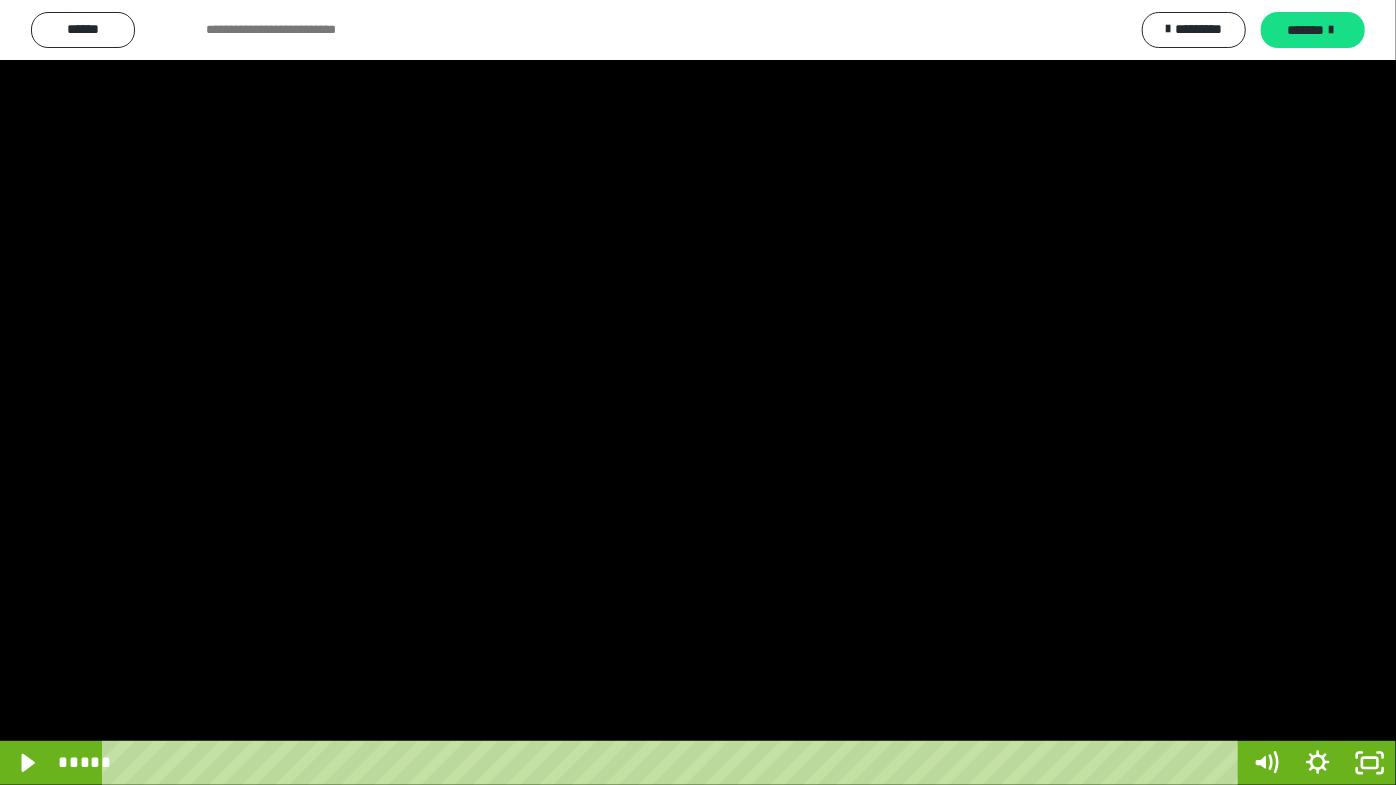 click at bounding box center (698, 392) 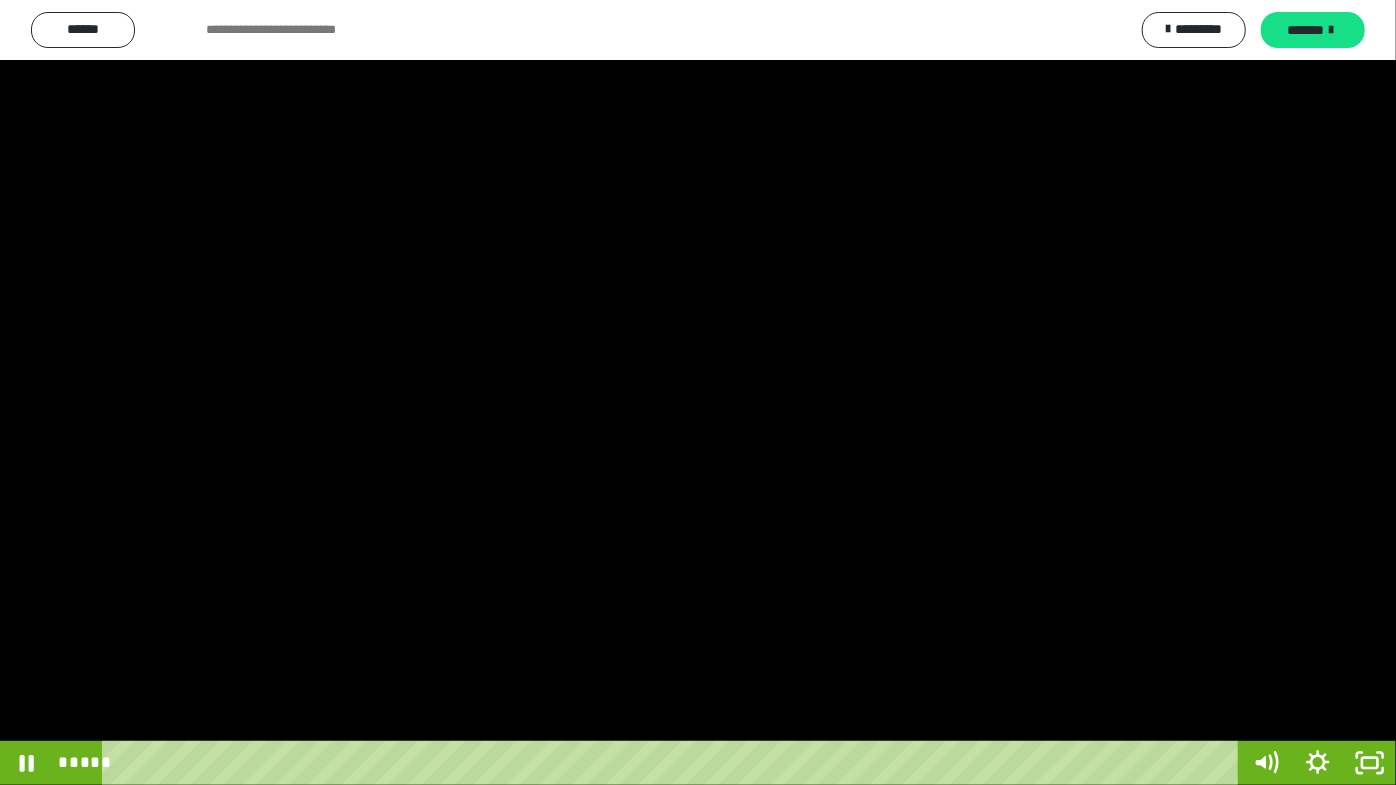 click at bounding box center (698, 392) 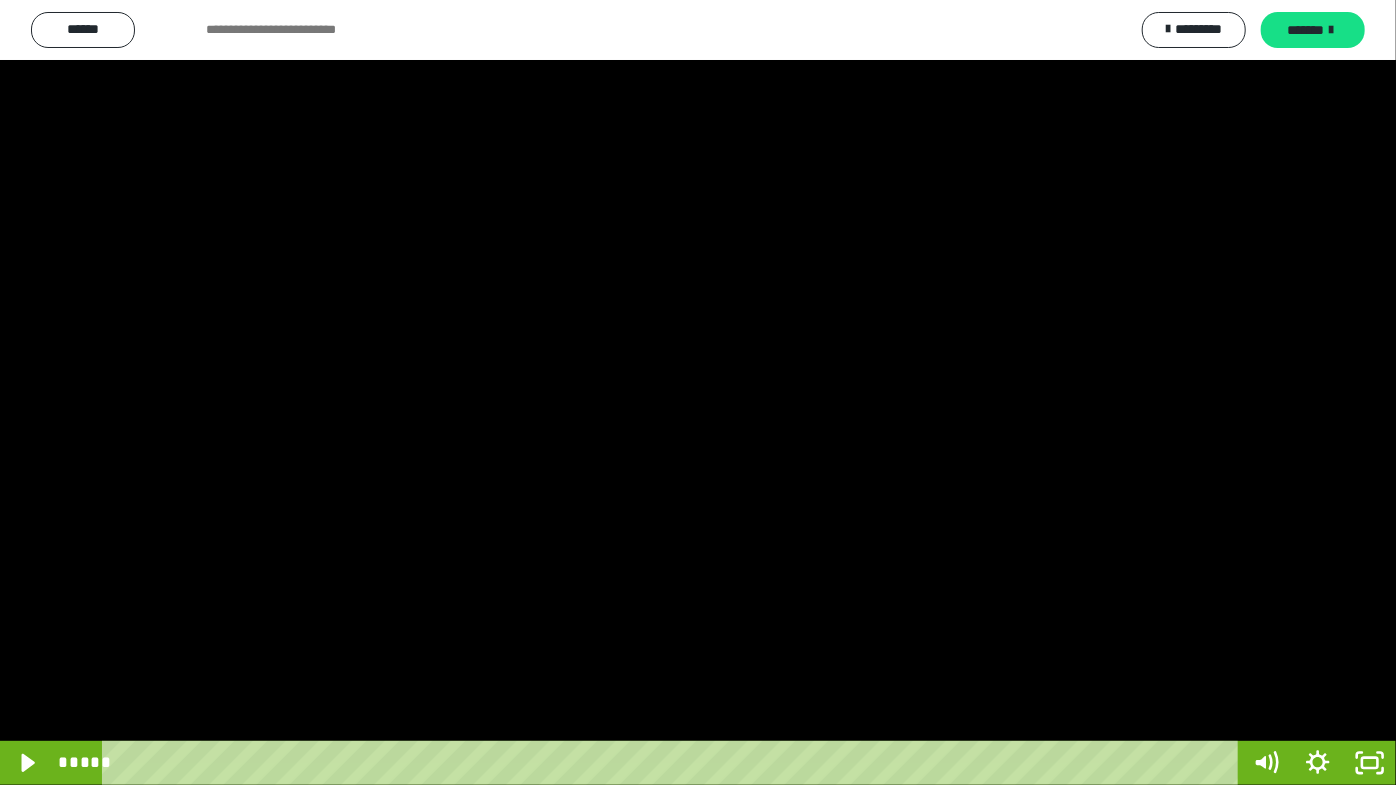 click at bounding box center [698, 392] 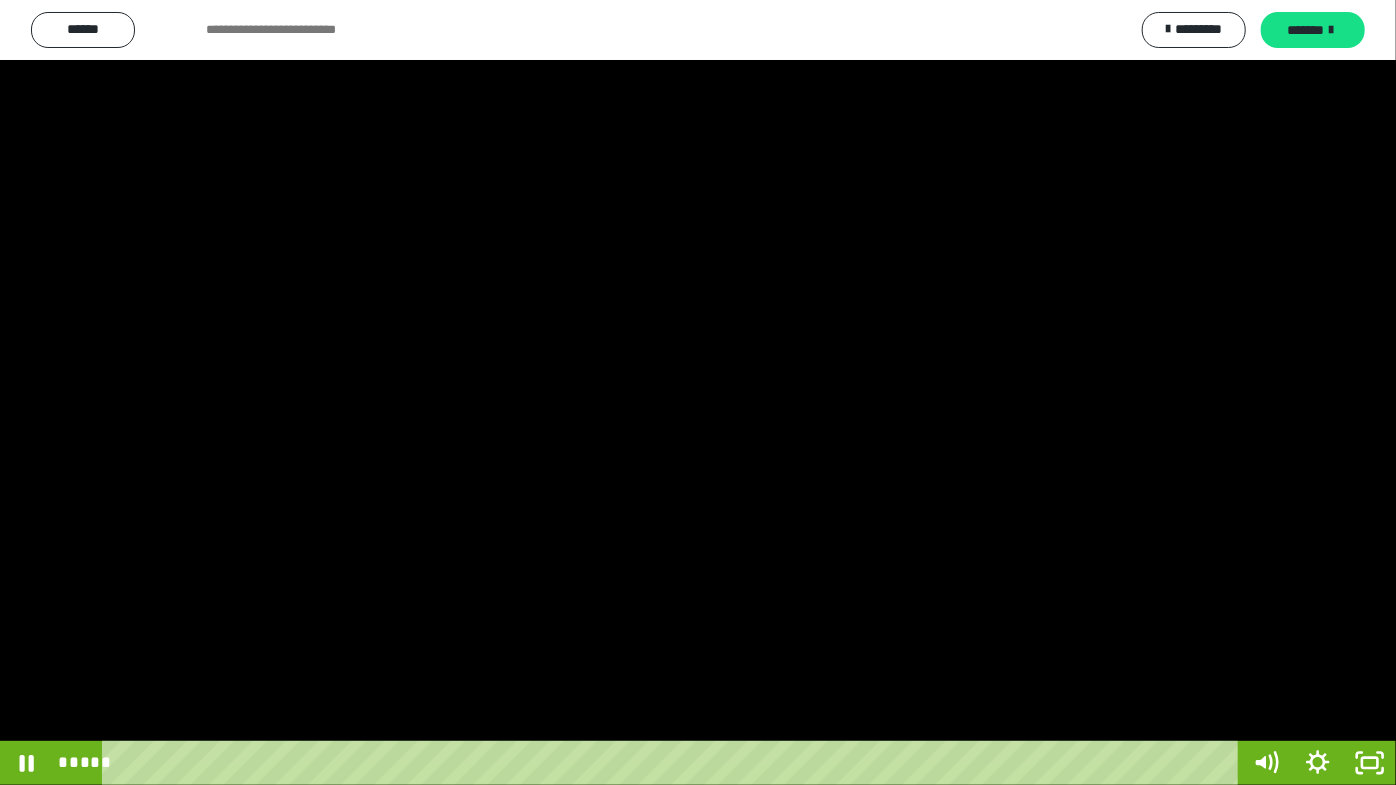 click at bounding box center (698, 392) 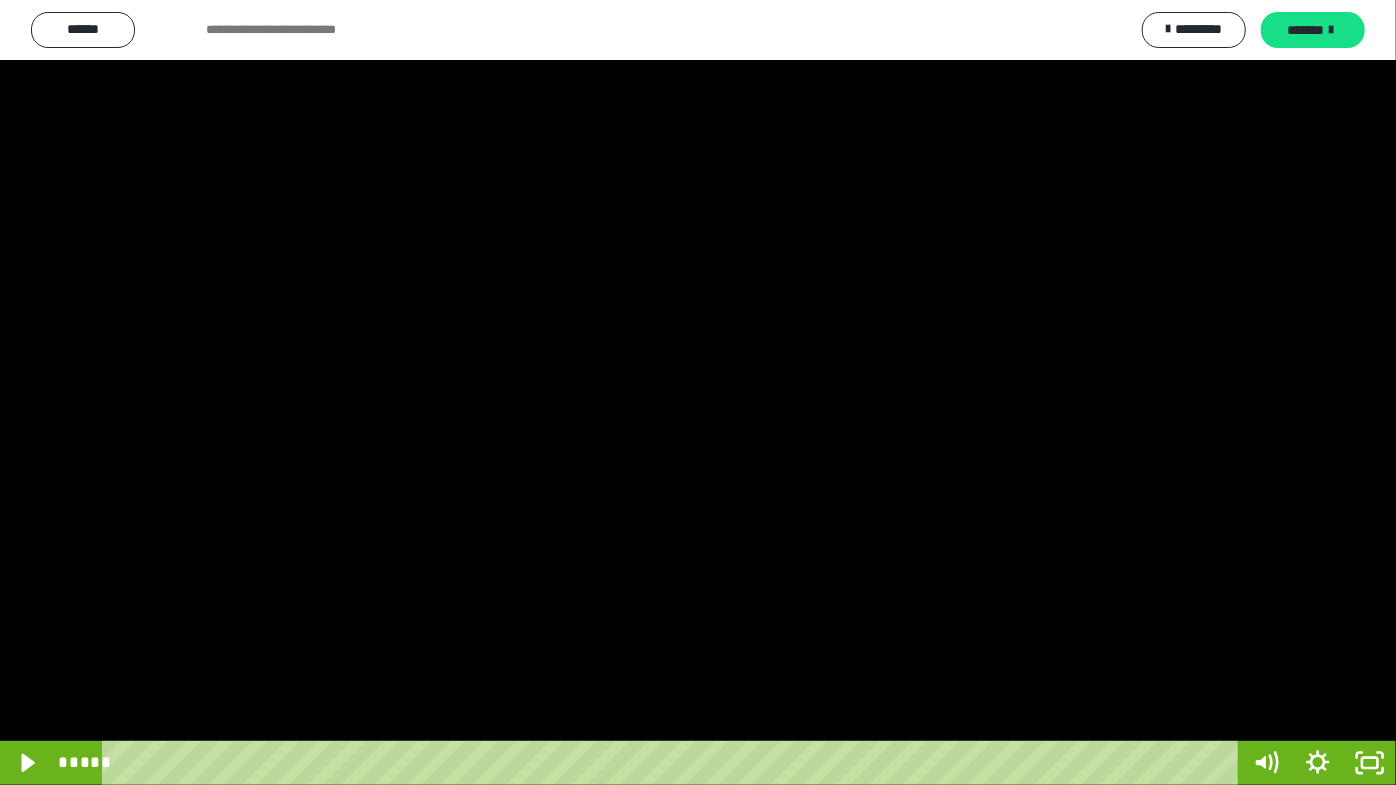 click at bounding box center [698, 392] 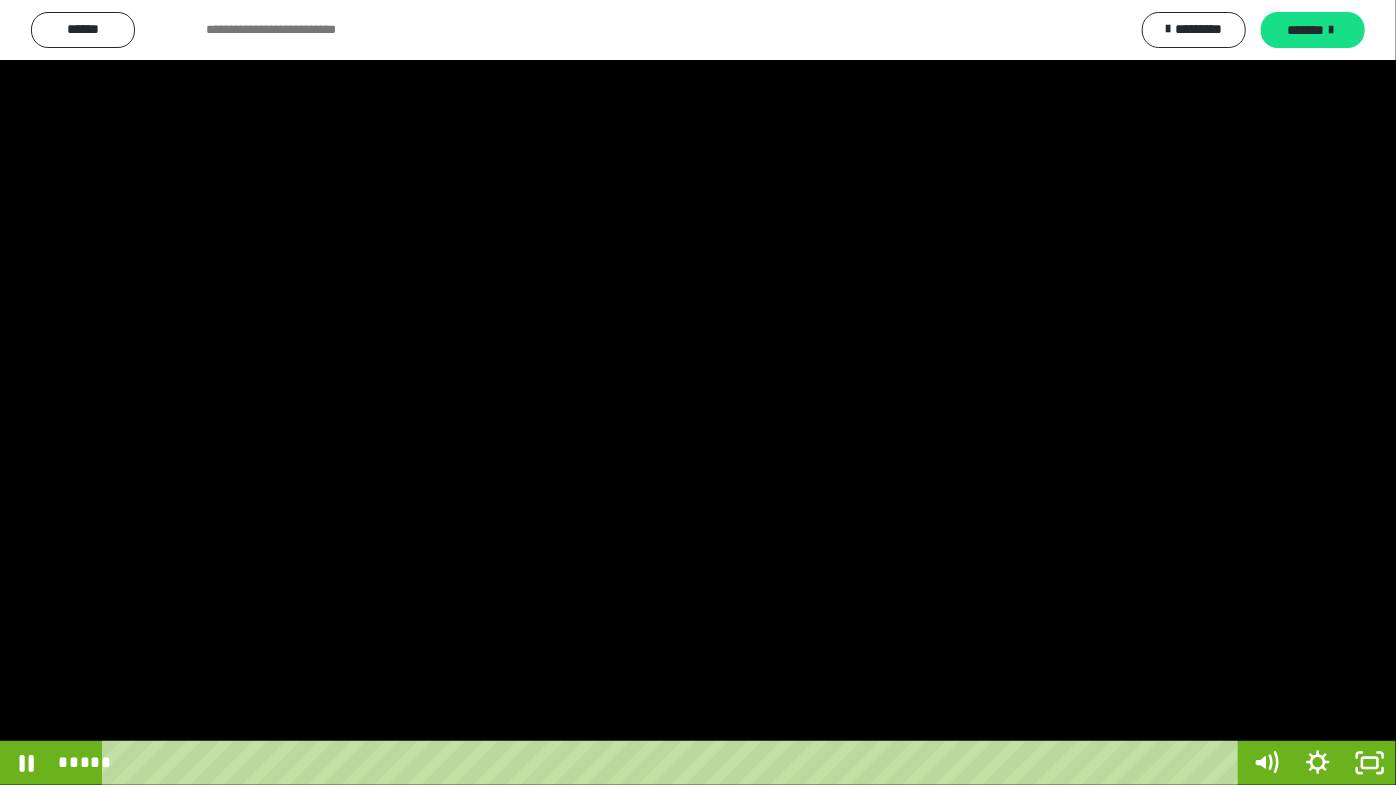 click at bounding box center [698, 392] 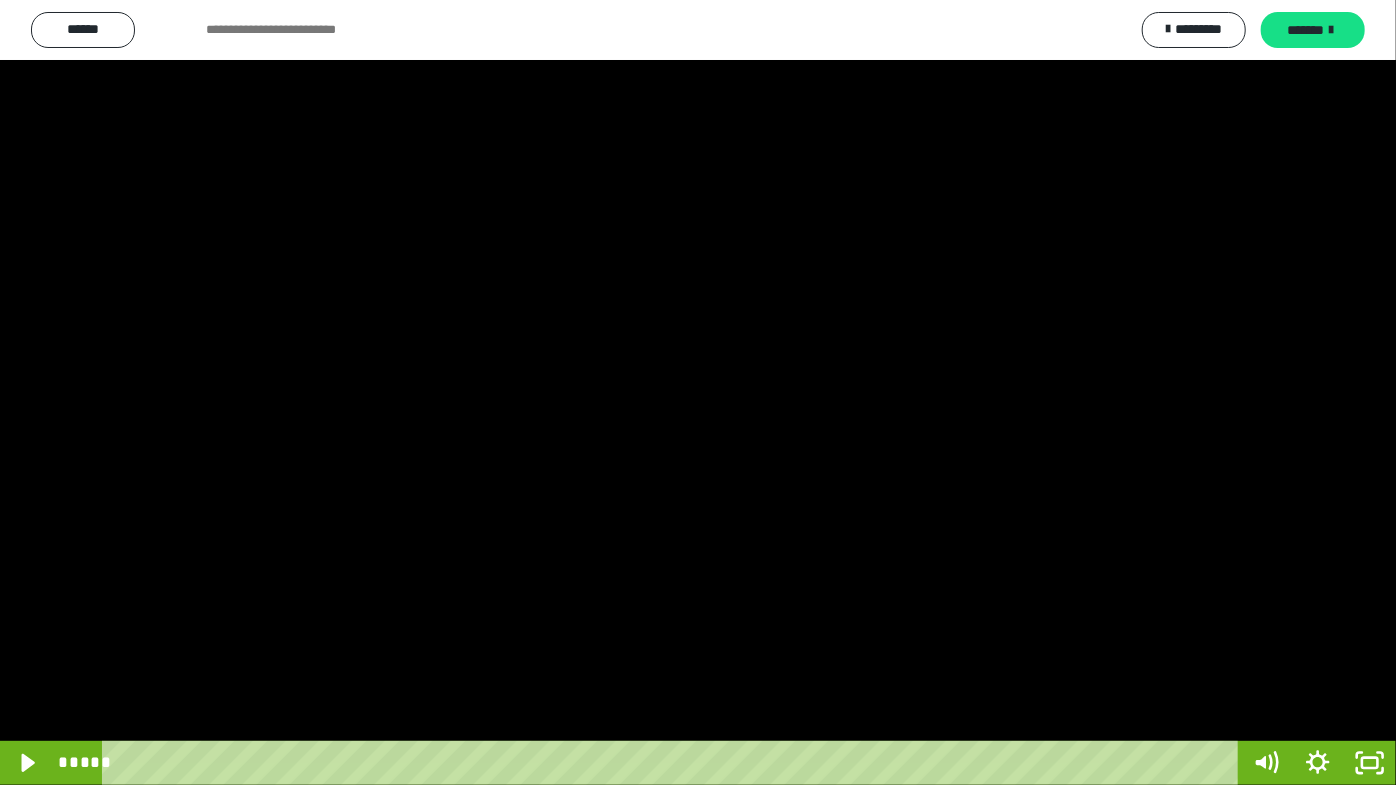click at bounding box center [698, 392] 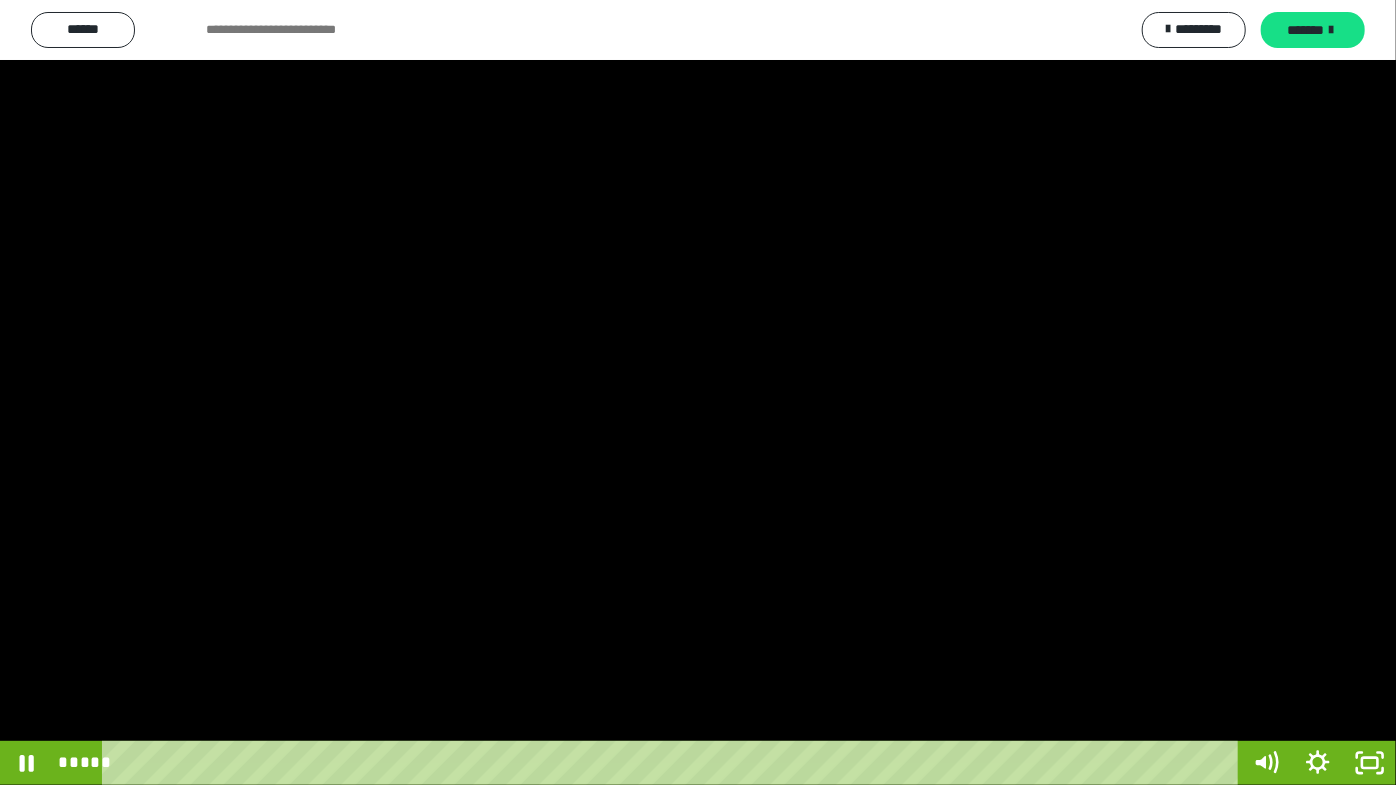 click at bounding box center (698, 392) 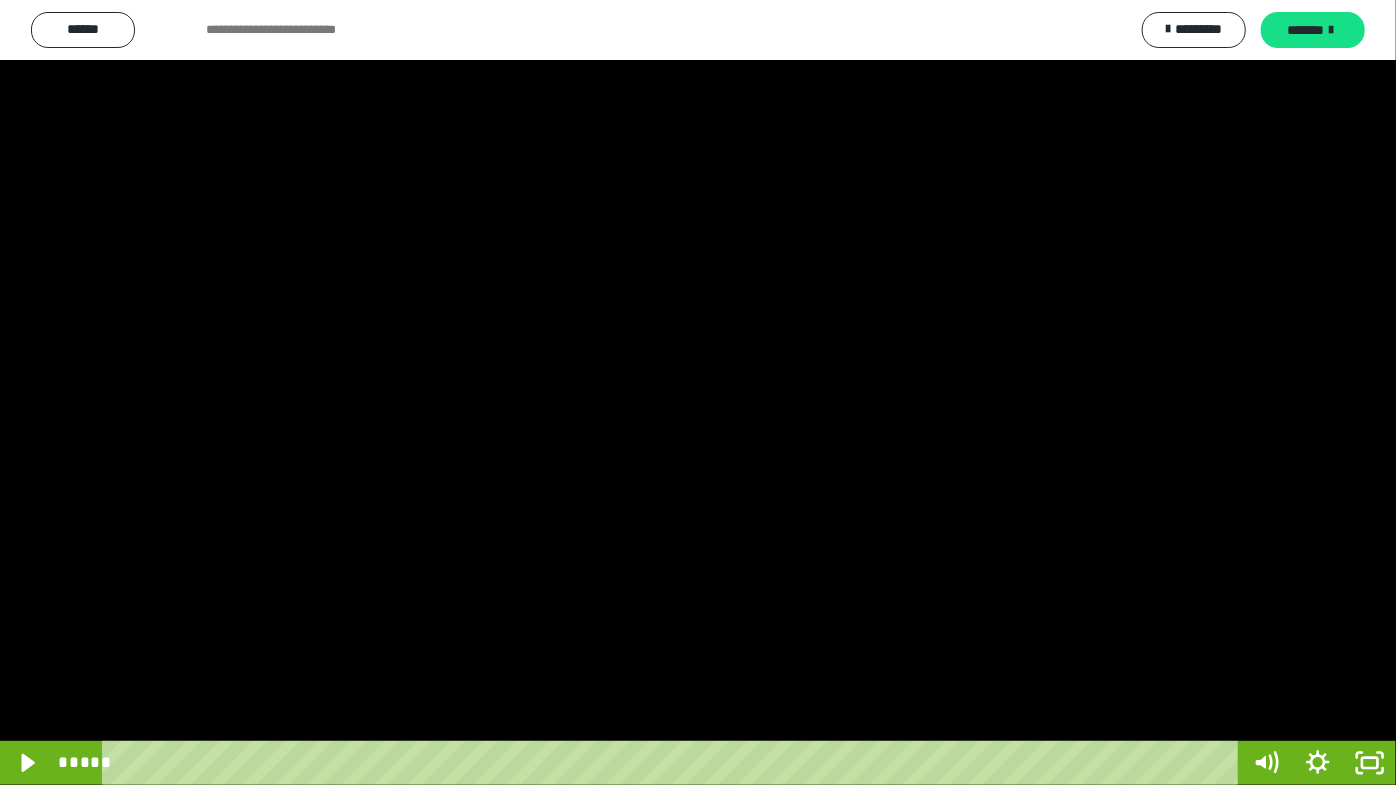 click at bounding box center [698, 392] 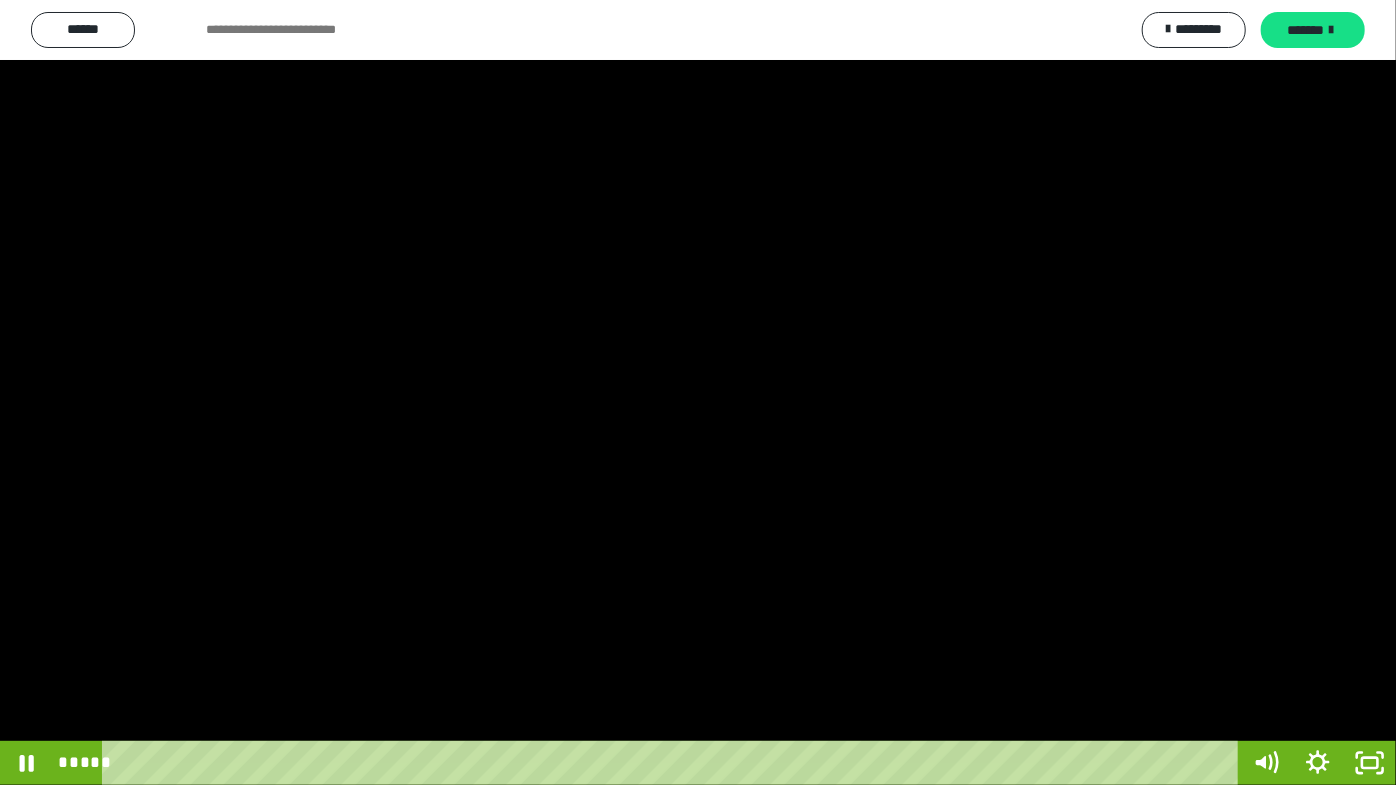 click at bounding box center [698, 392] 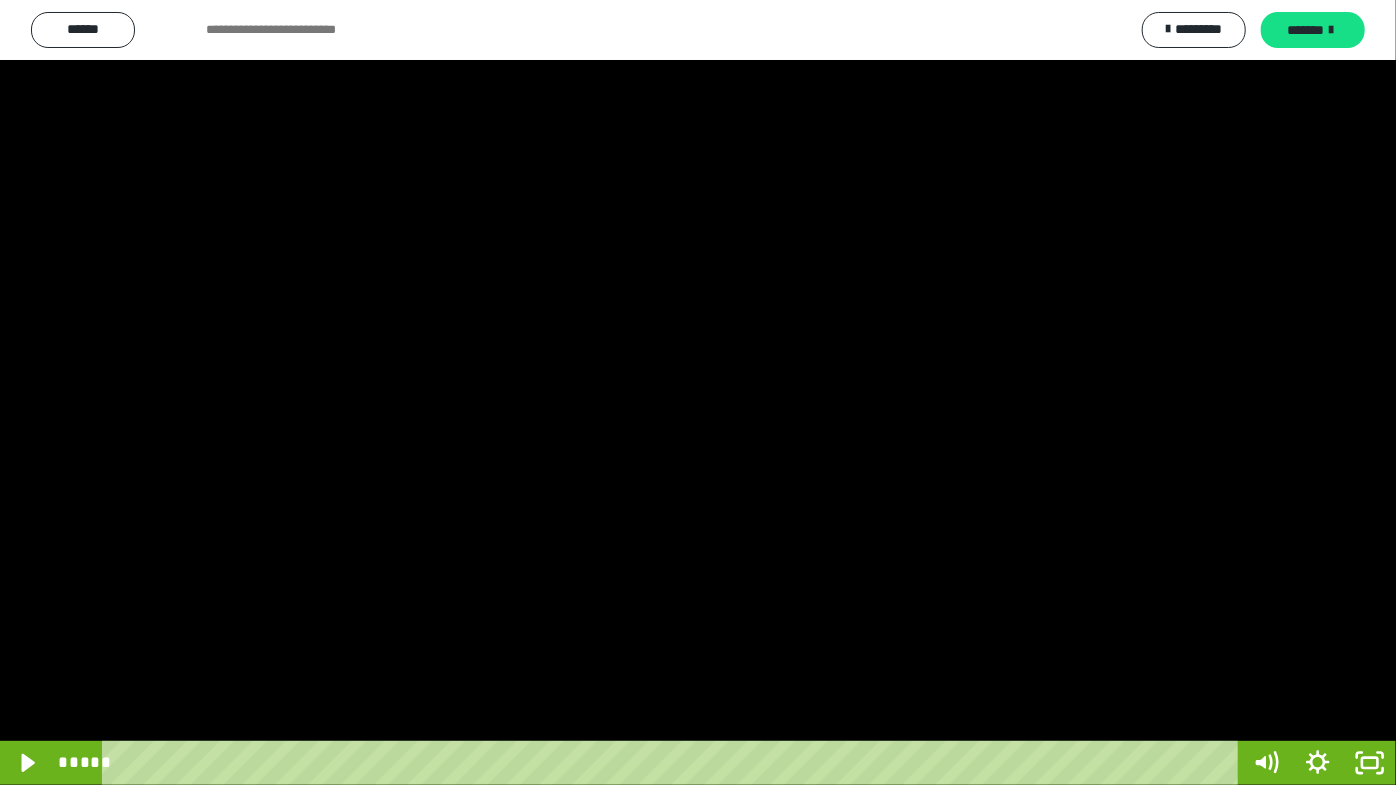 click at bounding box center (698, 392) 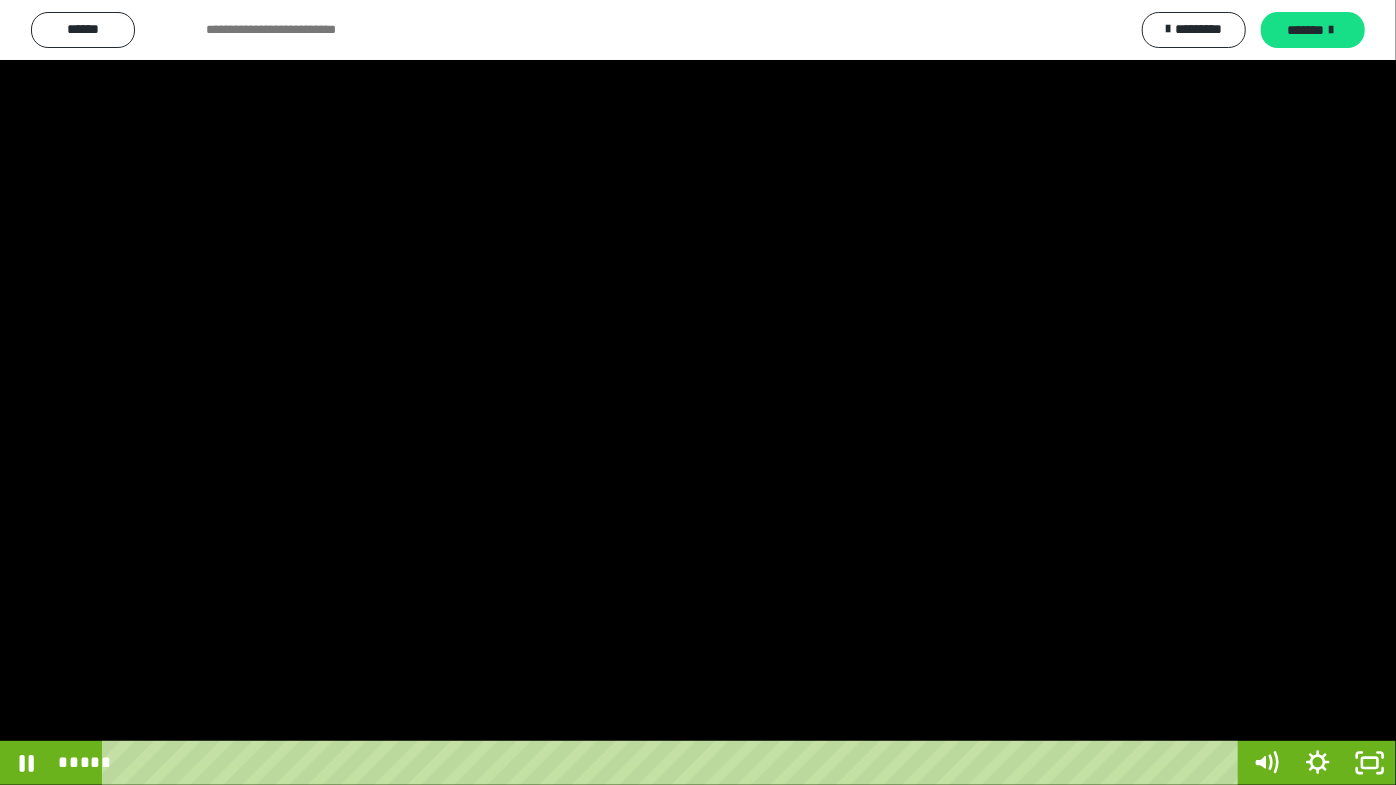 click at bounding box center (698, 392) 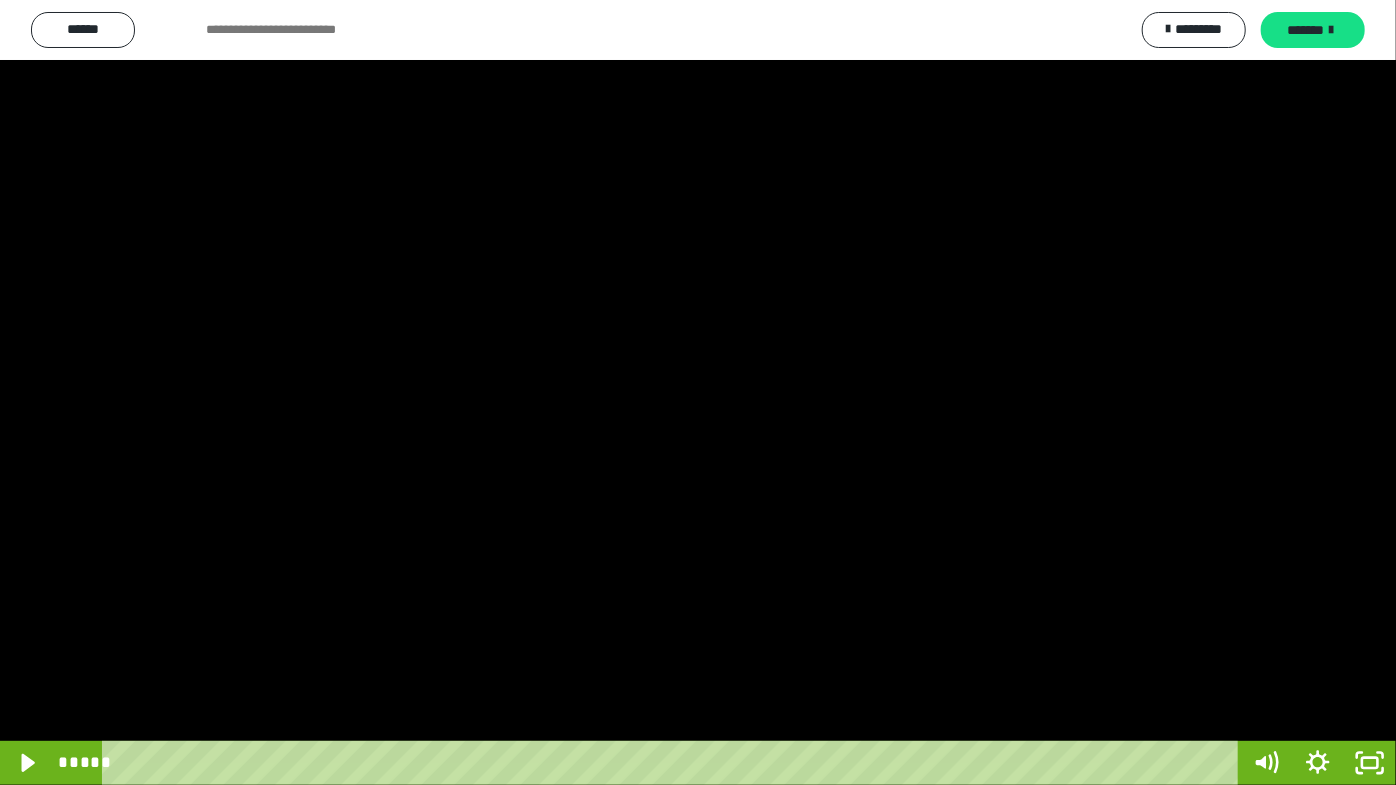 click at bounding box center (698, 392) 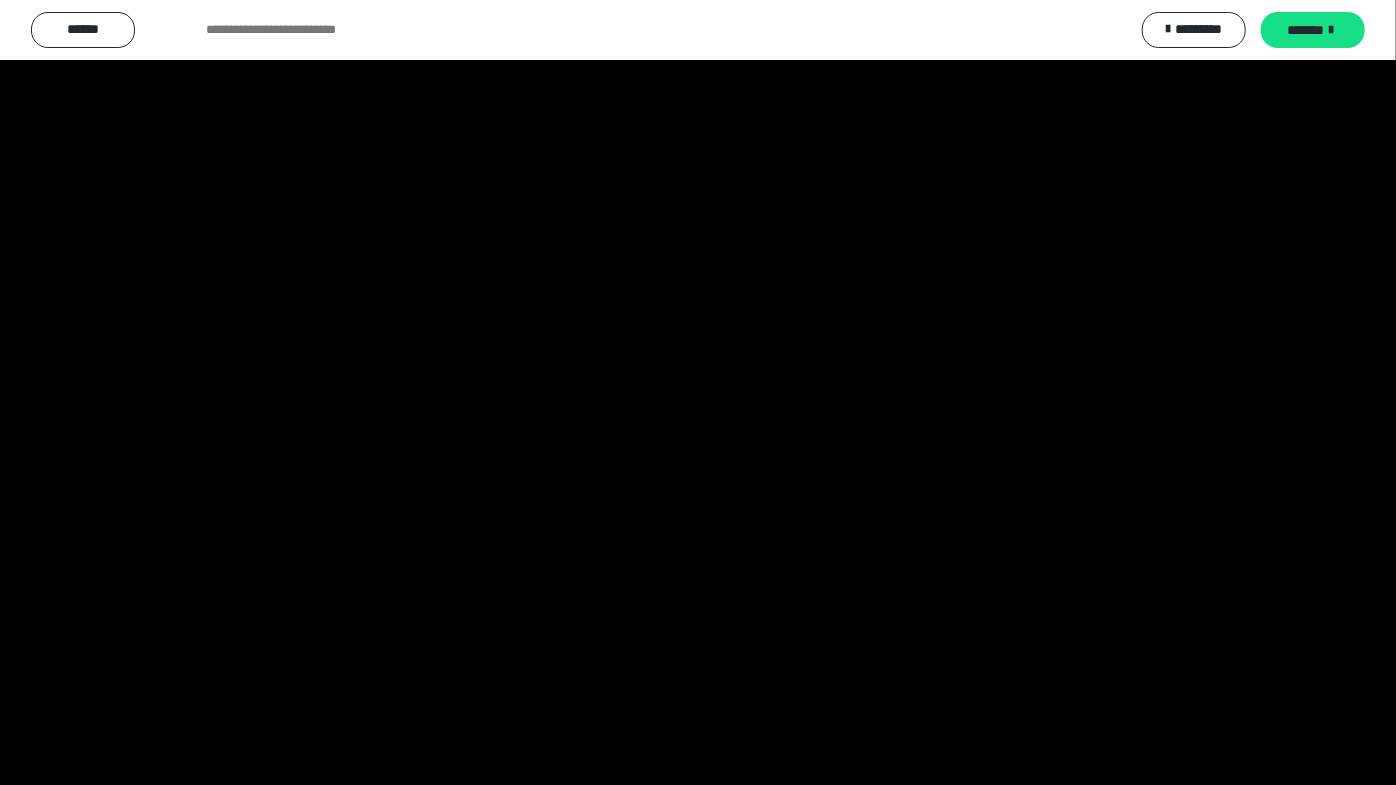 click at bounding box center [698, 392] 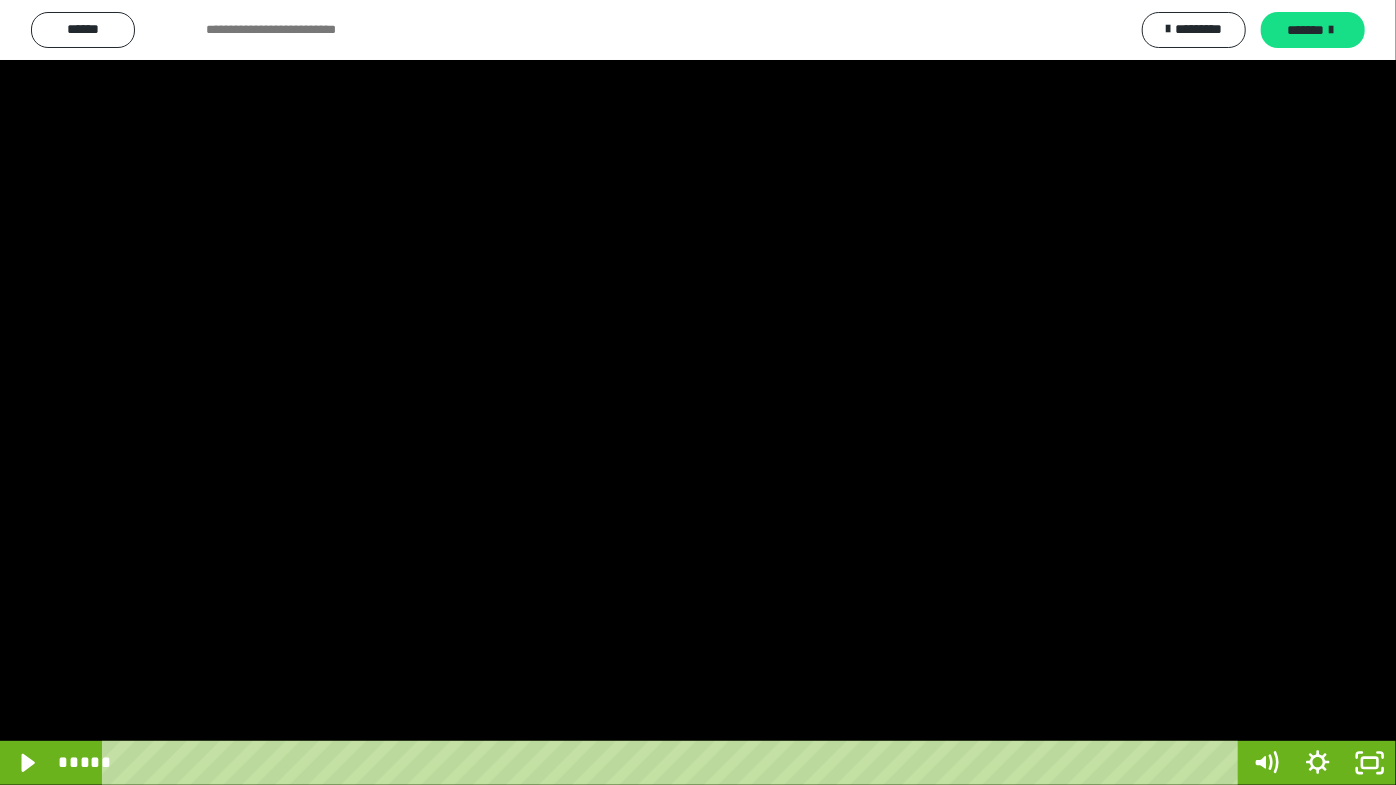 click at bounding box center (698, 392) 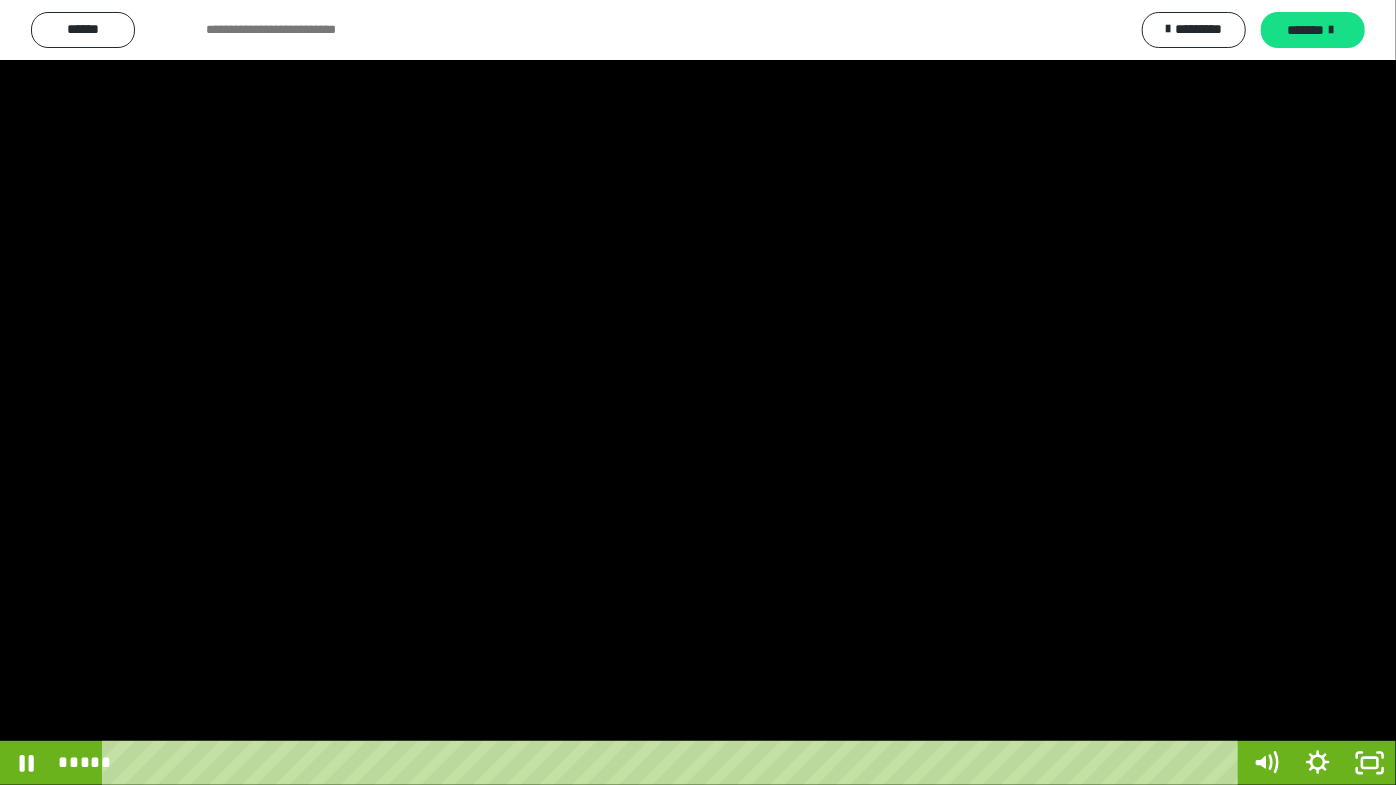 click at bounding box center (698, 392) 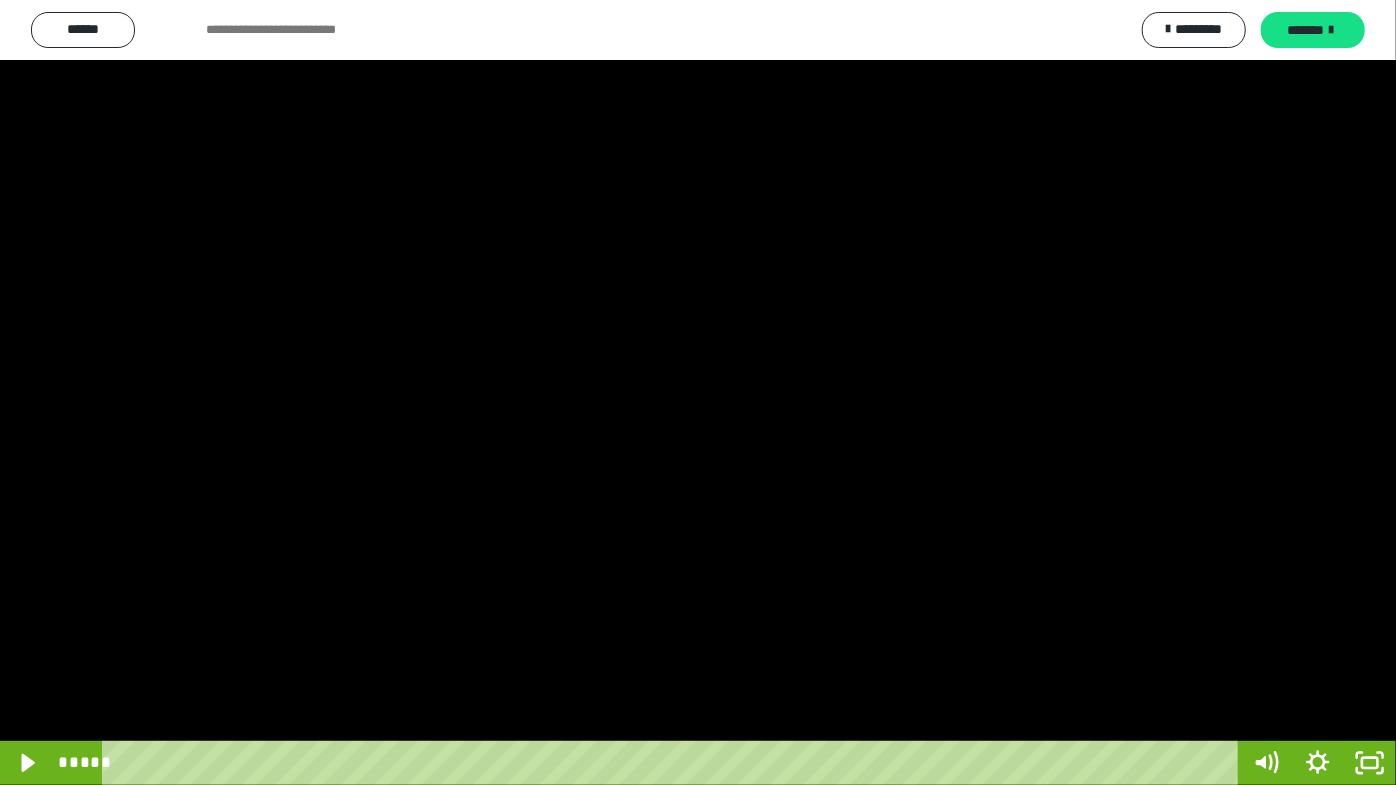 click at bounding box center [698, 392] 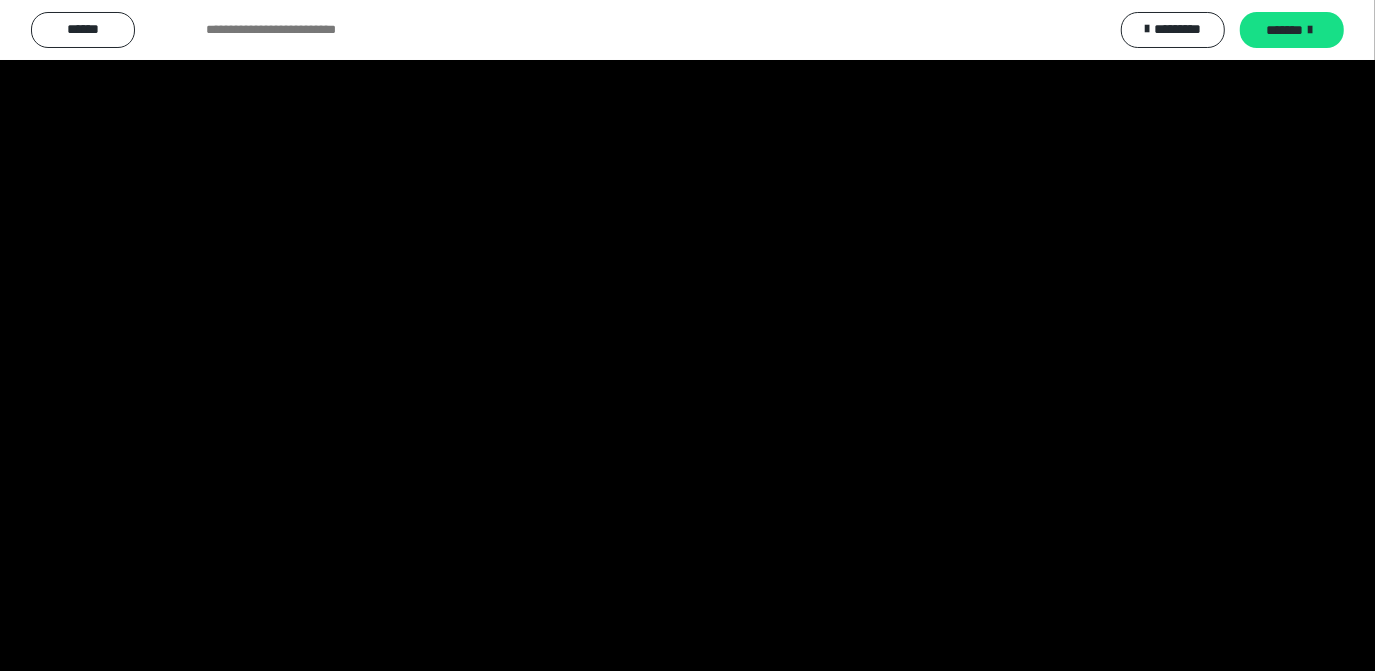 scroll, scrollTop: 4016, scrollLeft: 0, axis: vertical 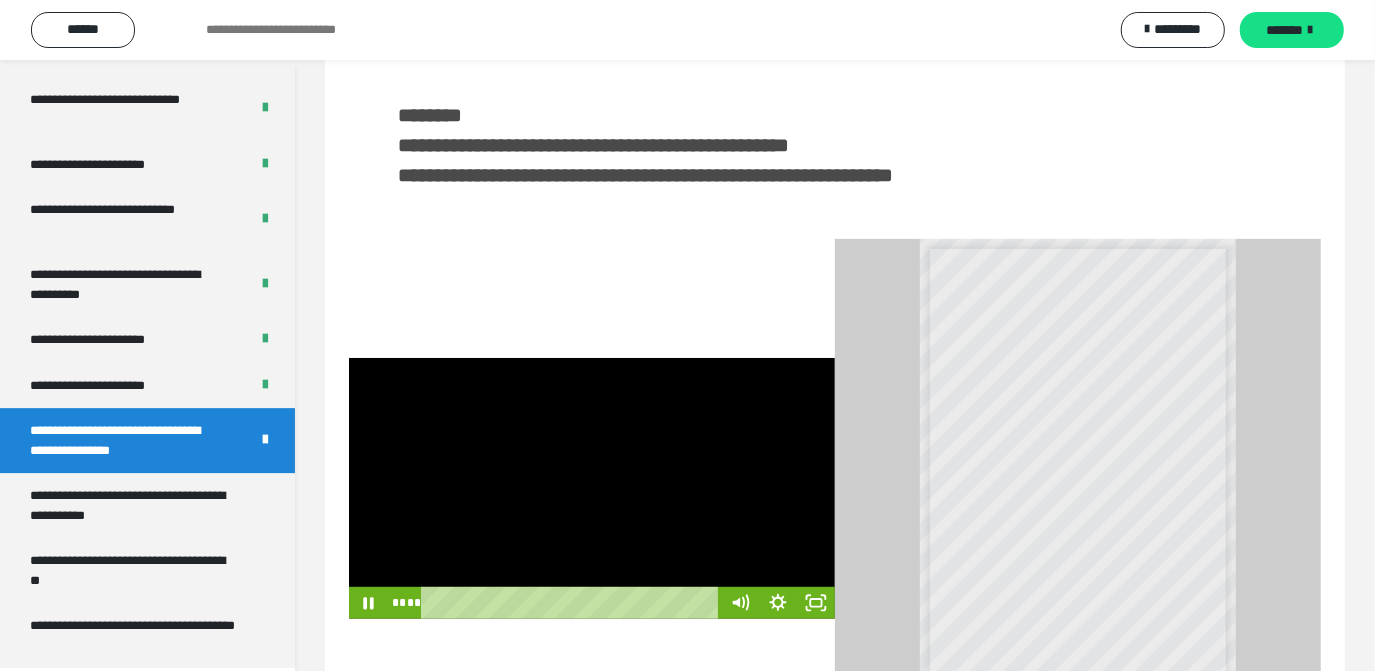 click at bounding box center (592, 488) 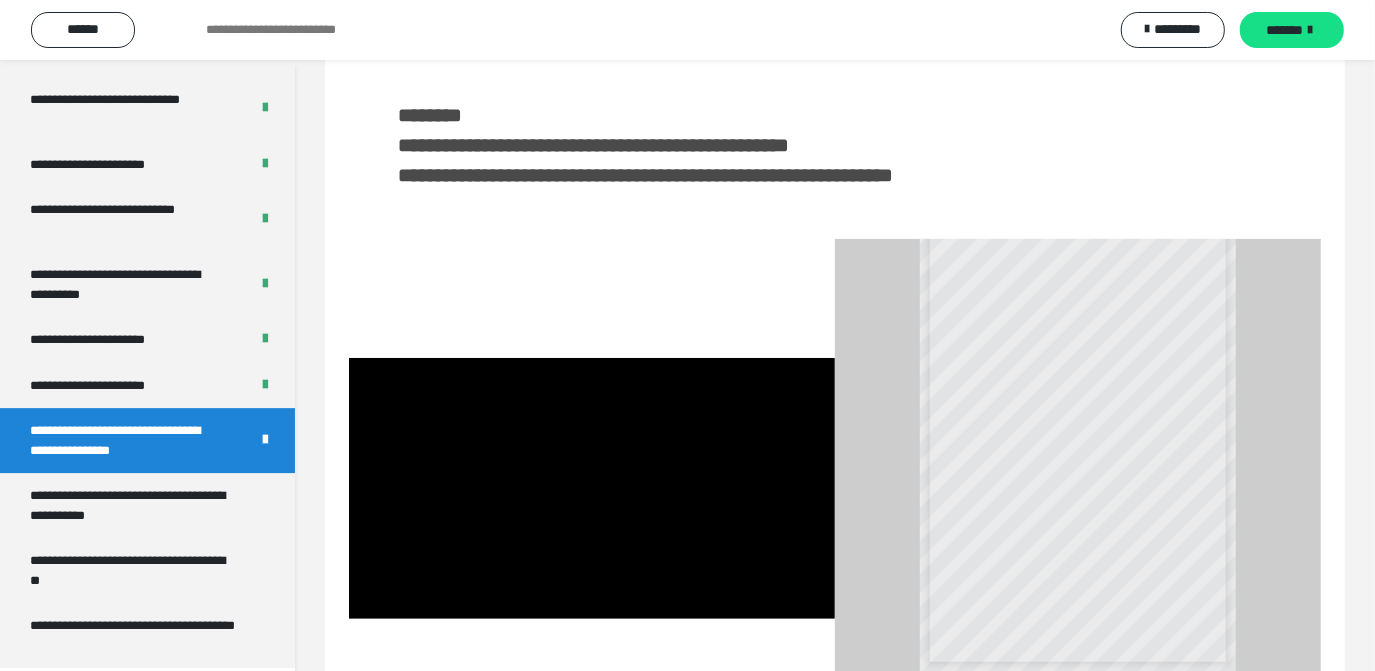 scroll, scrollTop: 26, scrollLeft: 0, axis: vertical 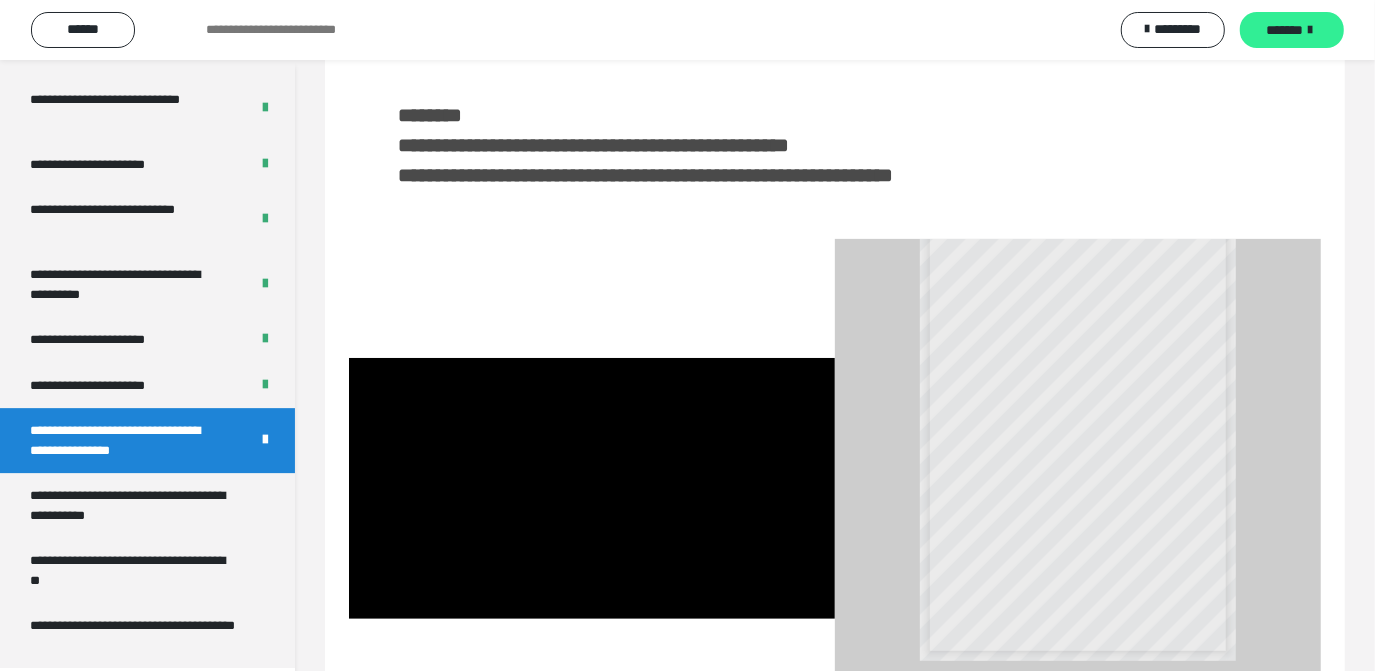 click on "*******" at bounding box center (1285, 30) 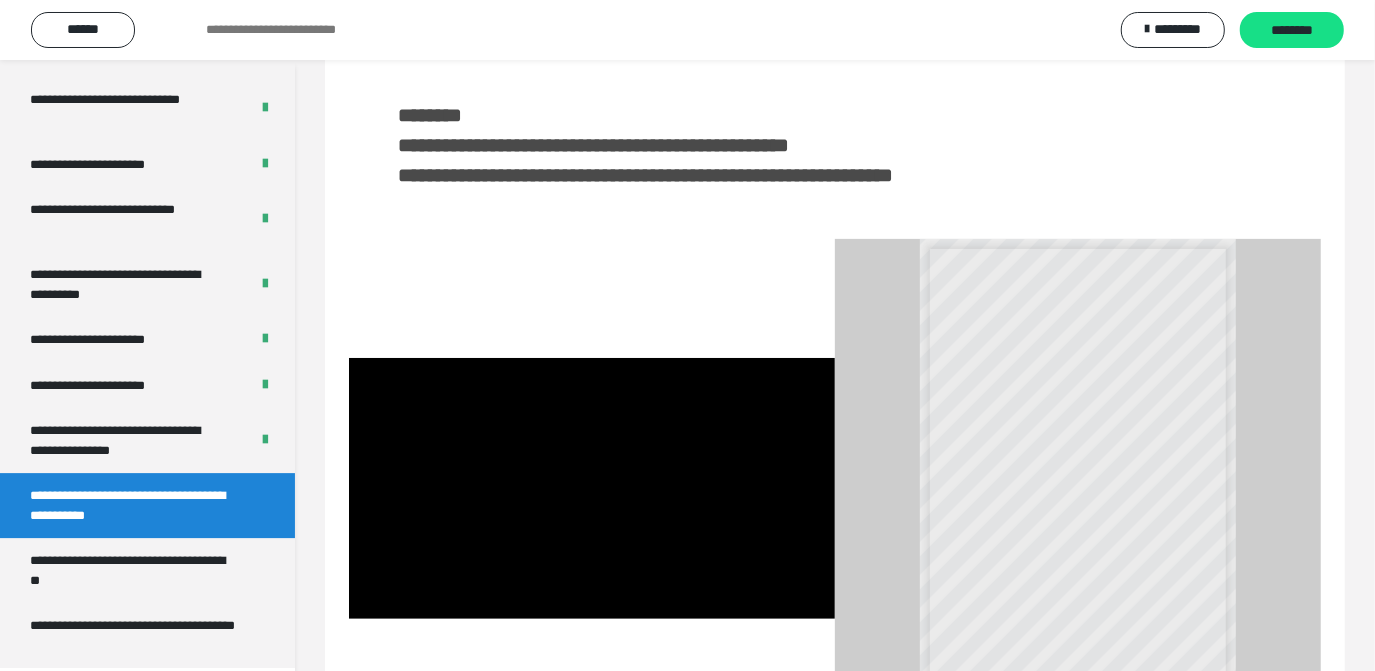 scroll, scrollTop: 0, scrollLeft: 0, axis: both 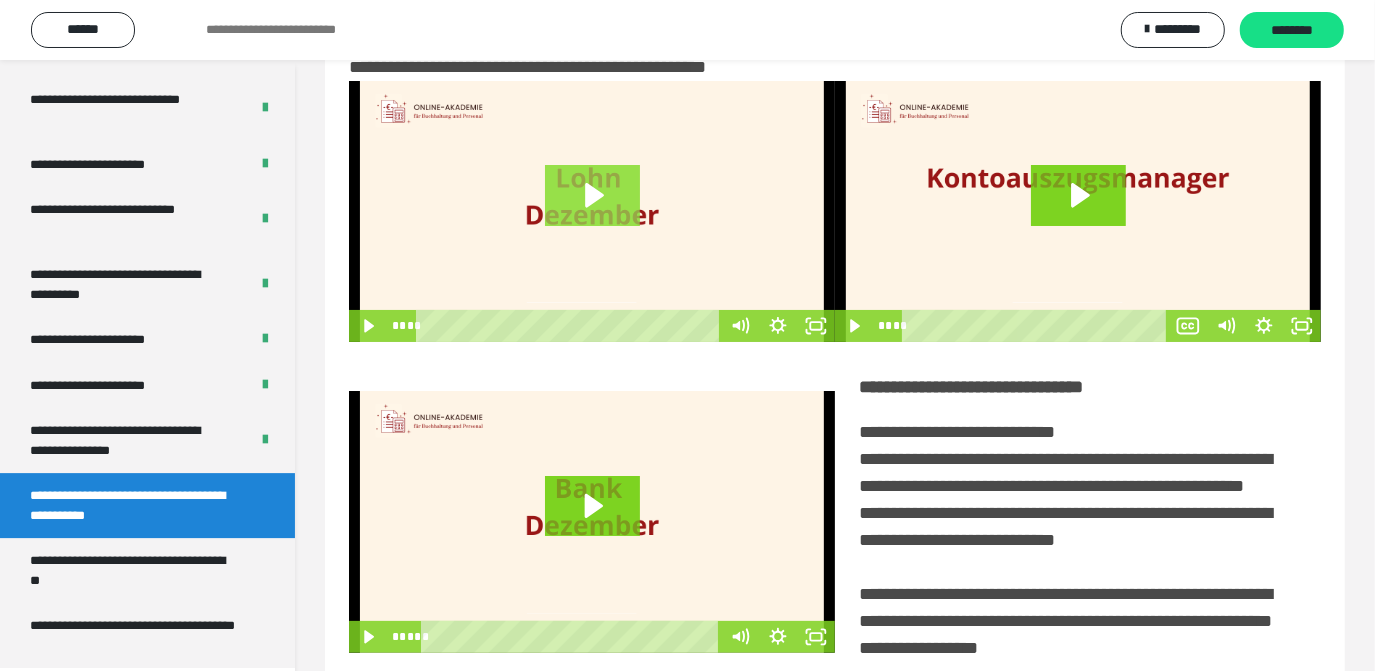 click 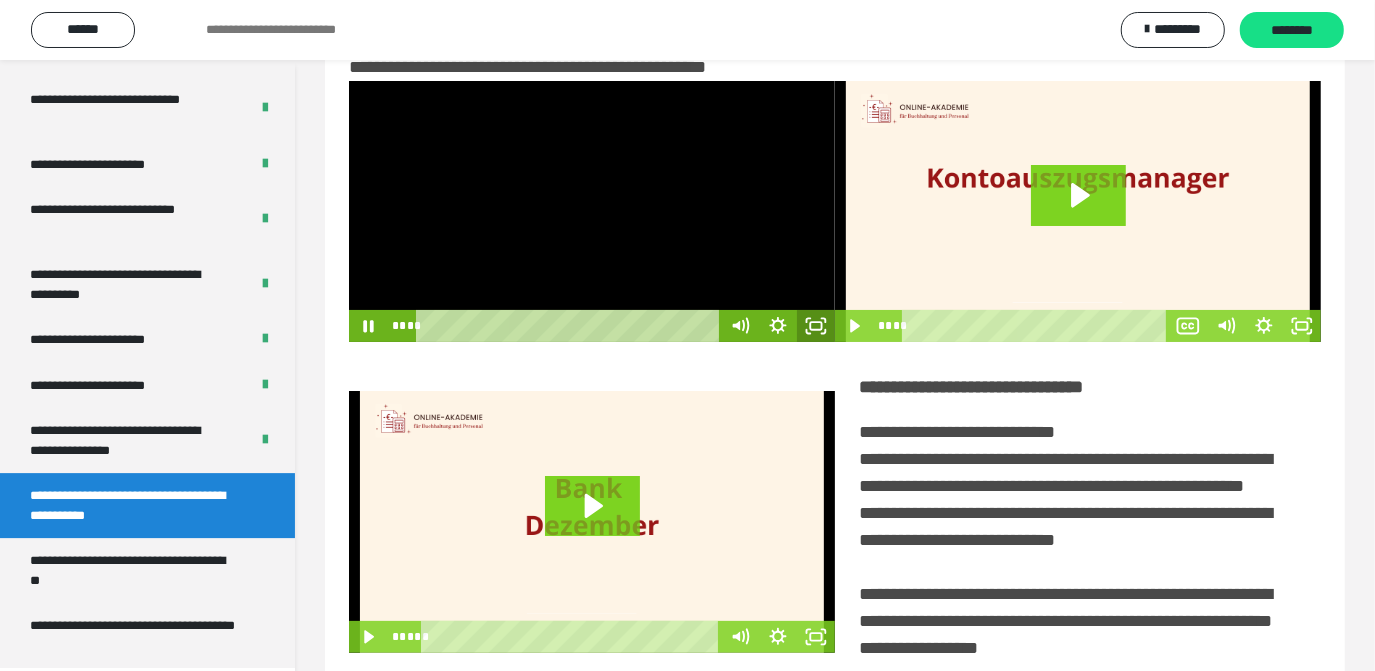 click 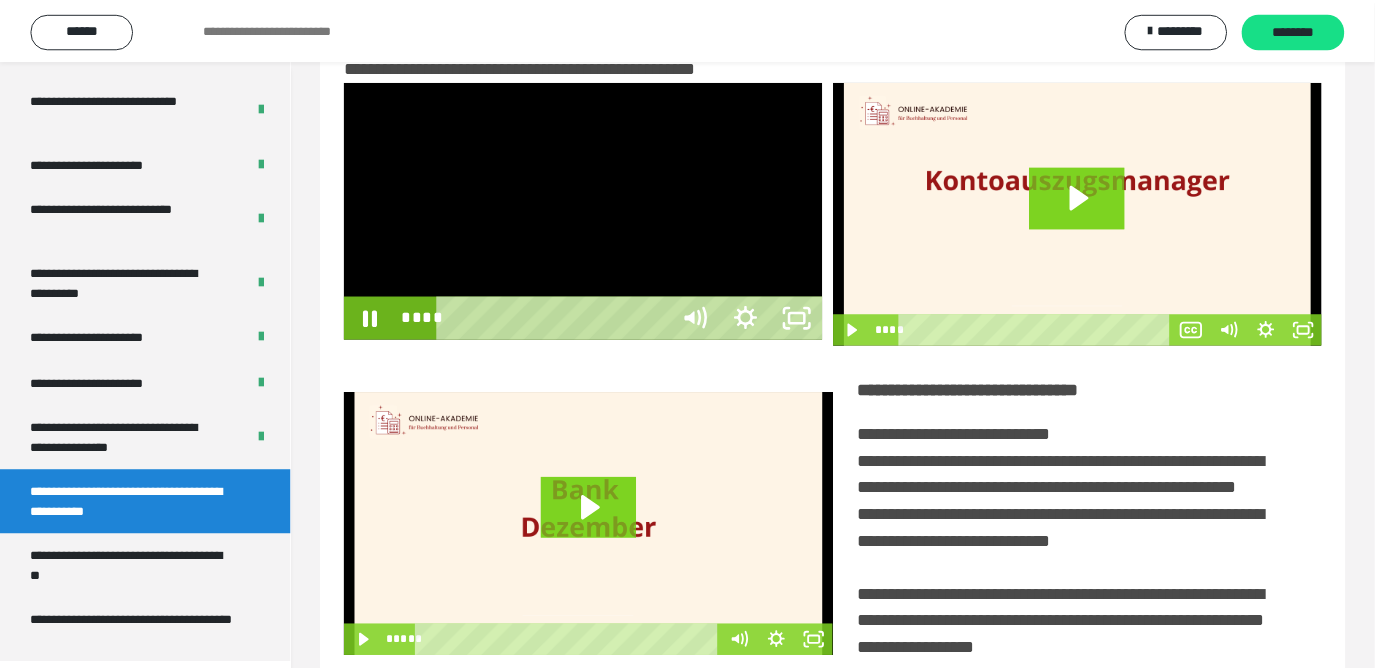 scroll, scrollTop: 3901, scrollLeft: 0, axis: vertical 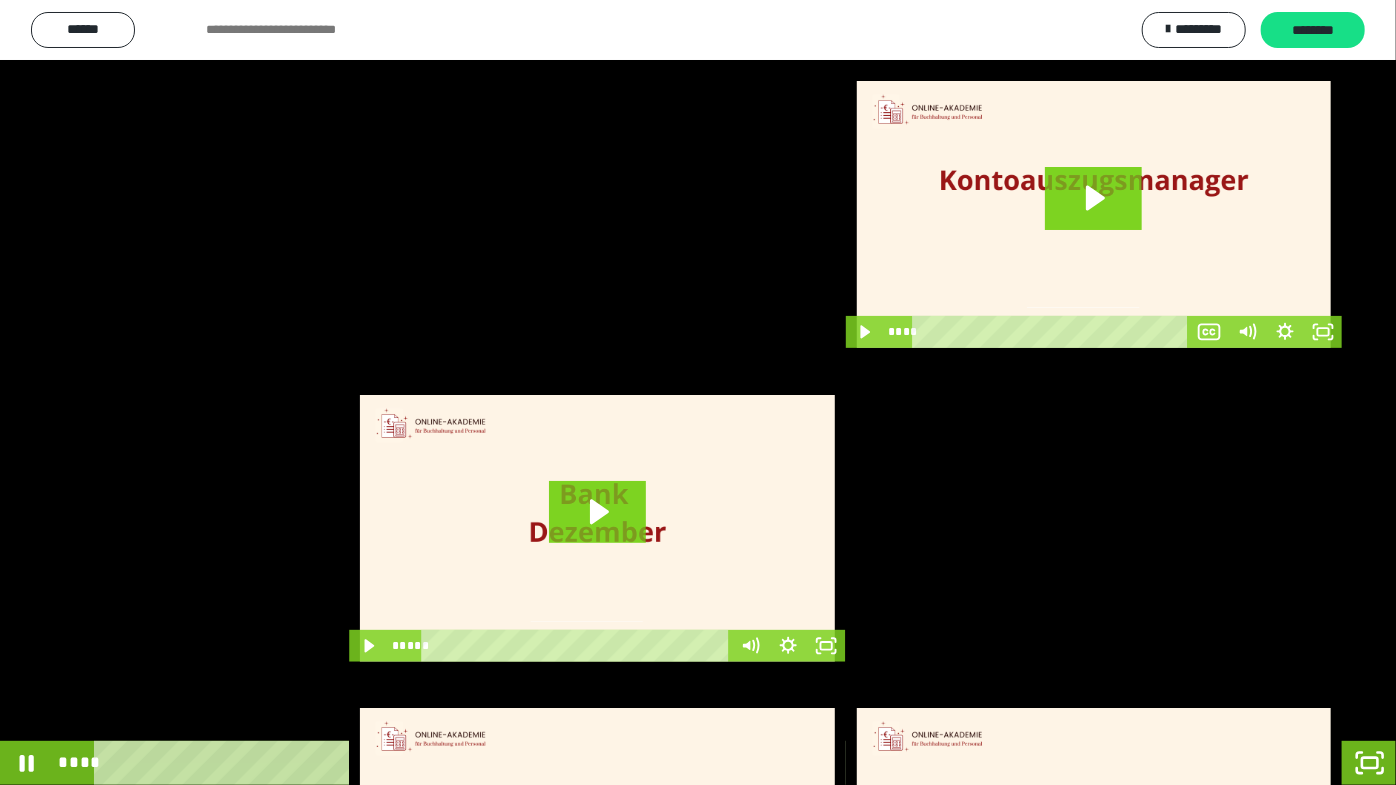 click at bounding box center (698, 392) 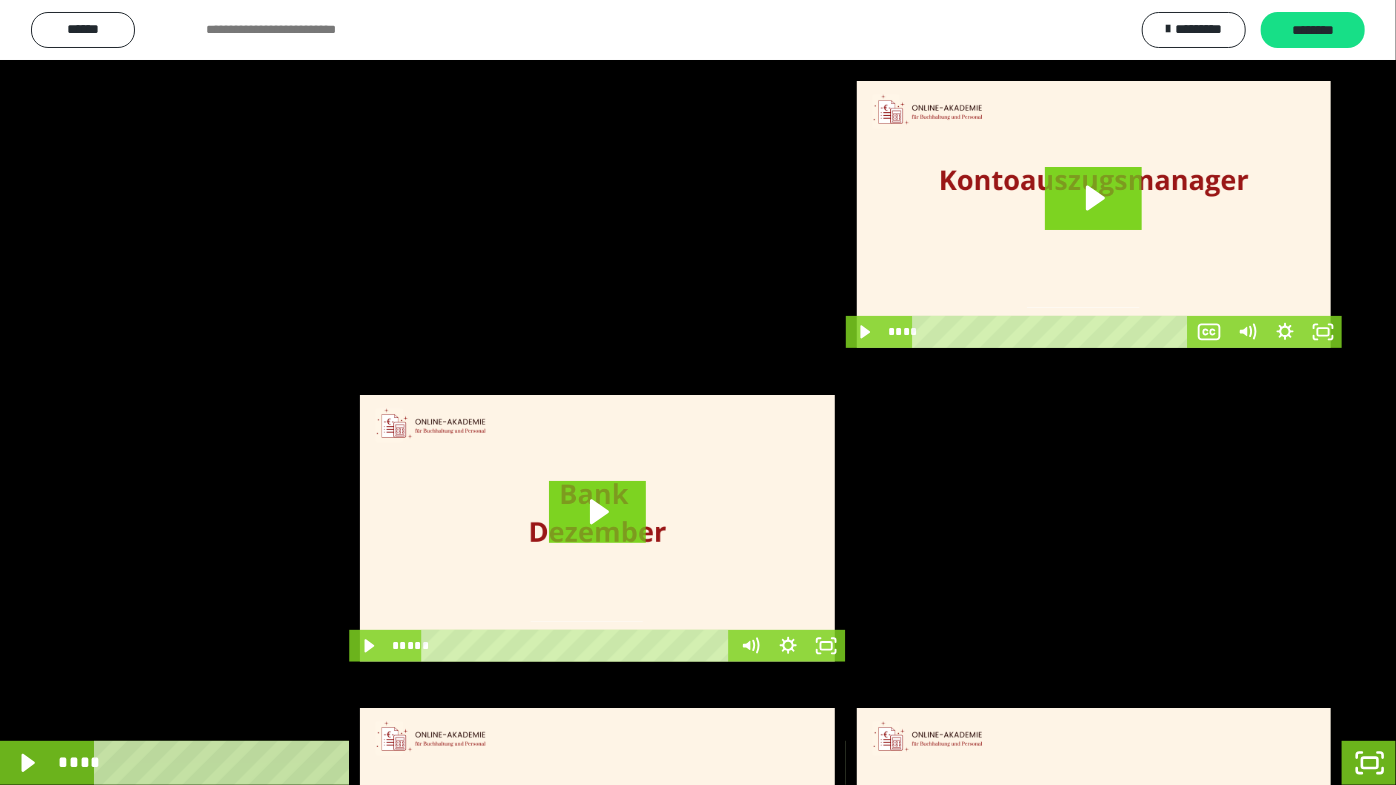click at bounding box center (698, 392) 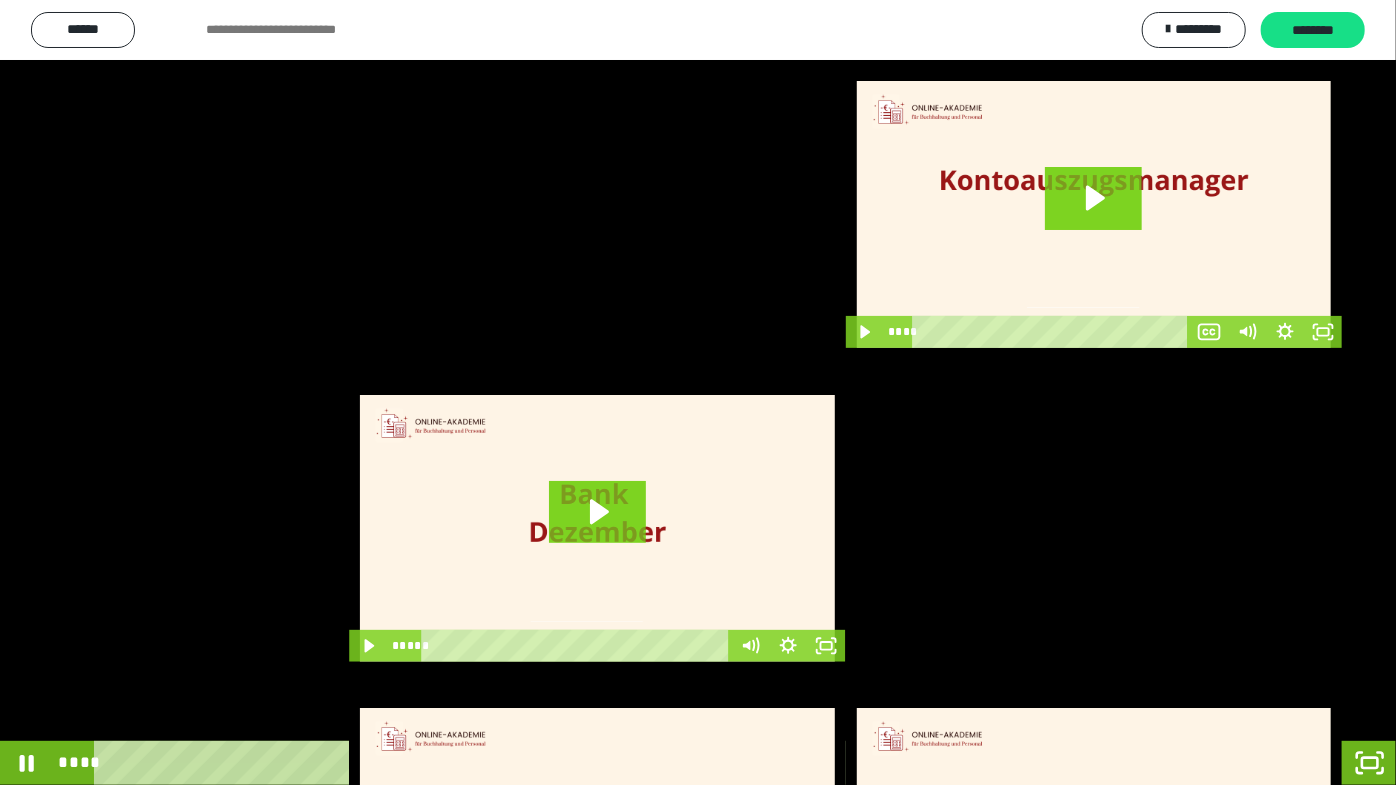 click at bounding box center [698, 392] 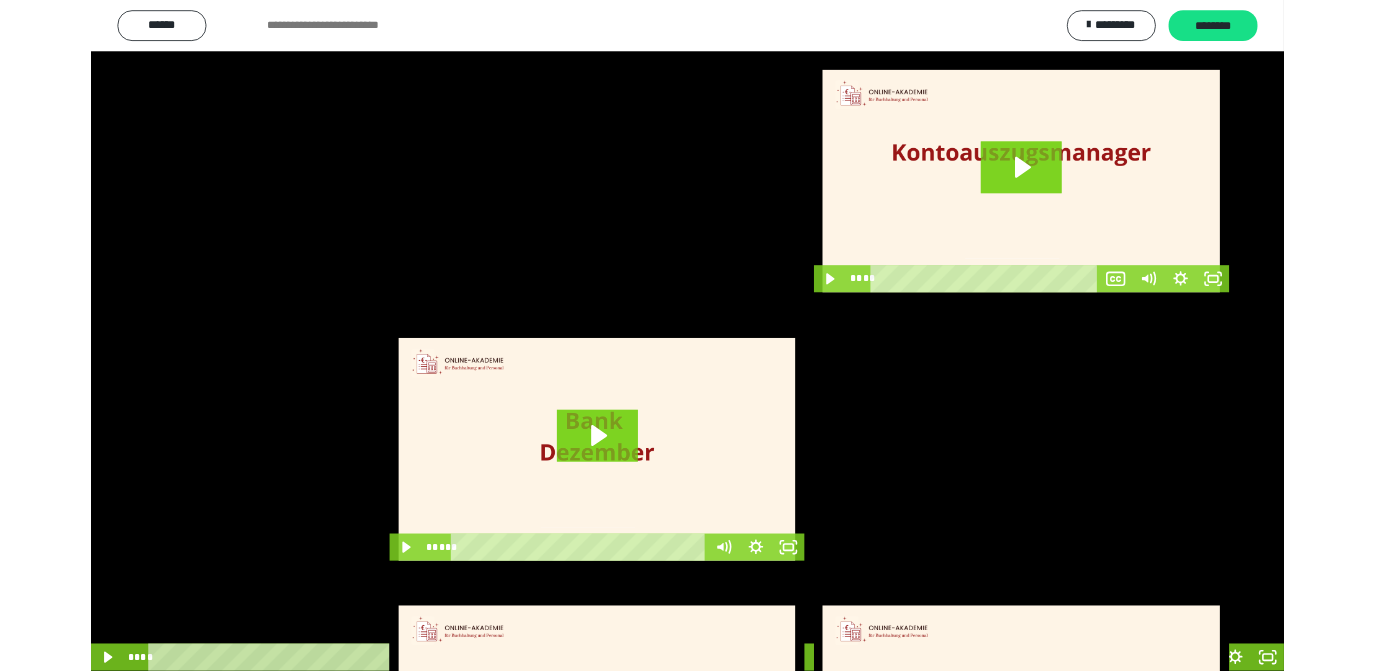 scroll, scrollTop: 4016, scrollLeft: 0, axis: vertical 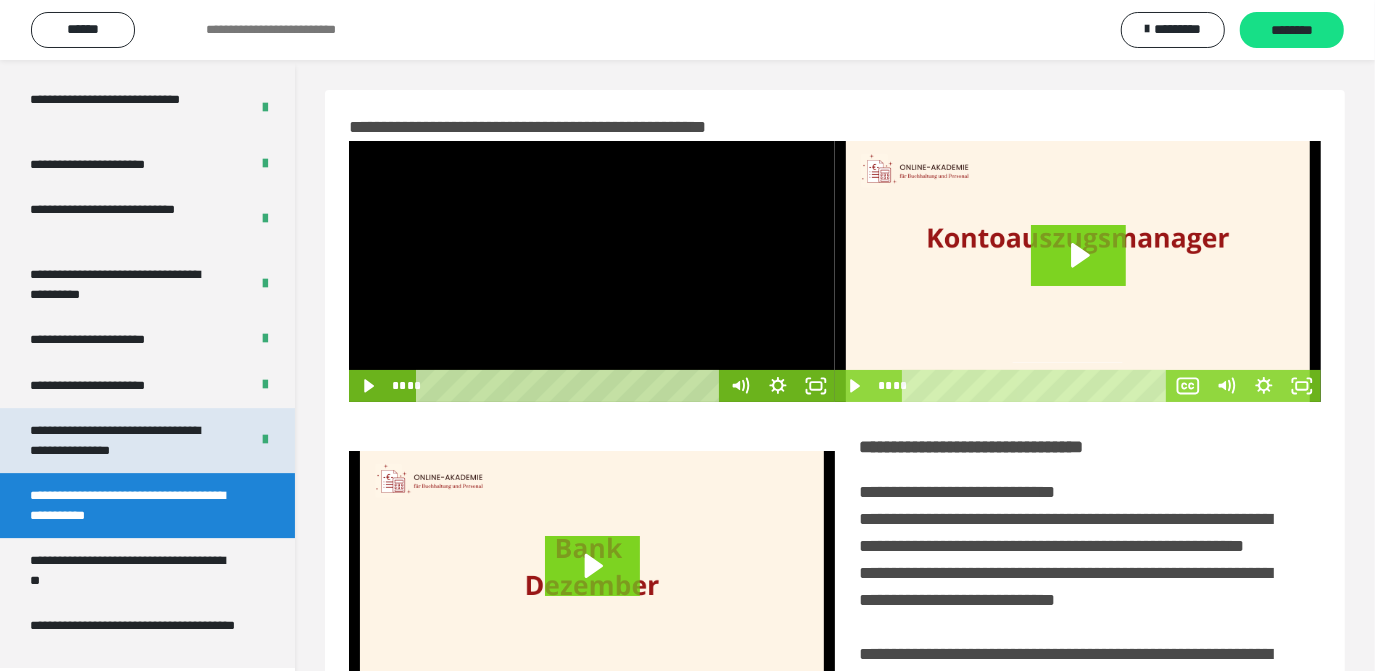 click on "**********" at bounding box center [124, 440] 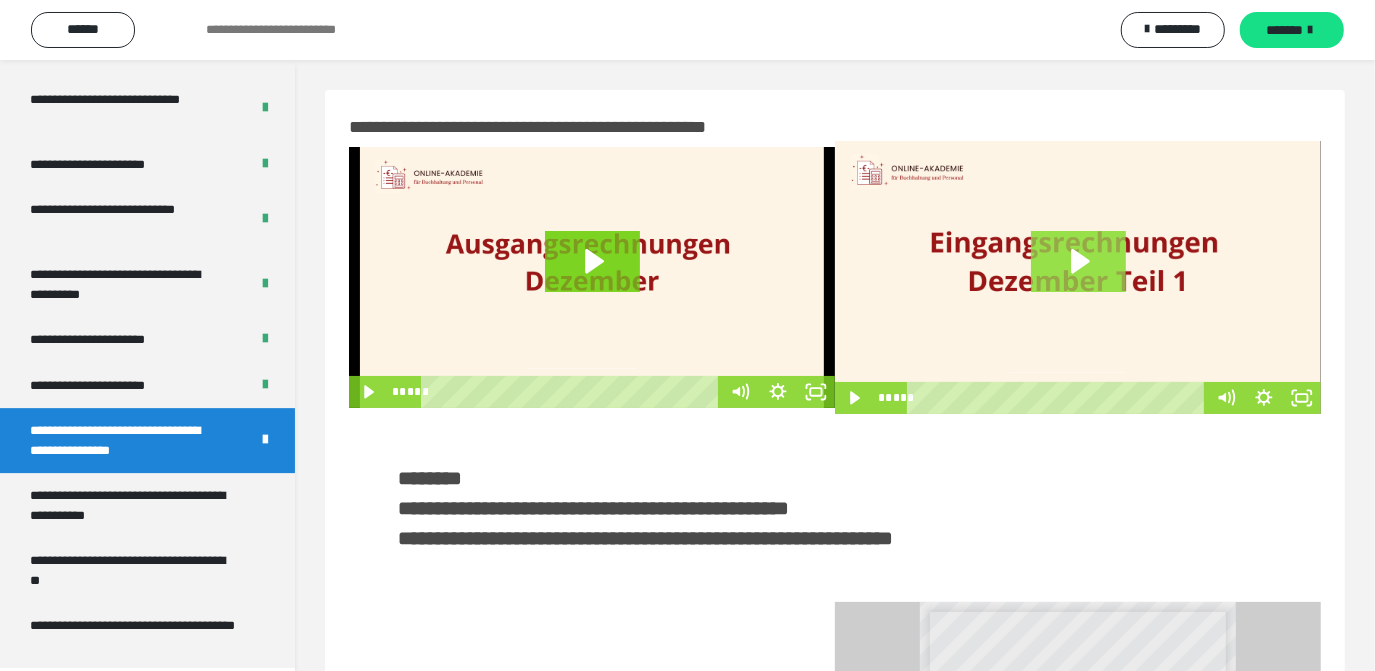 click 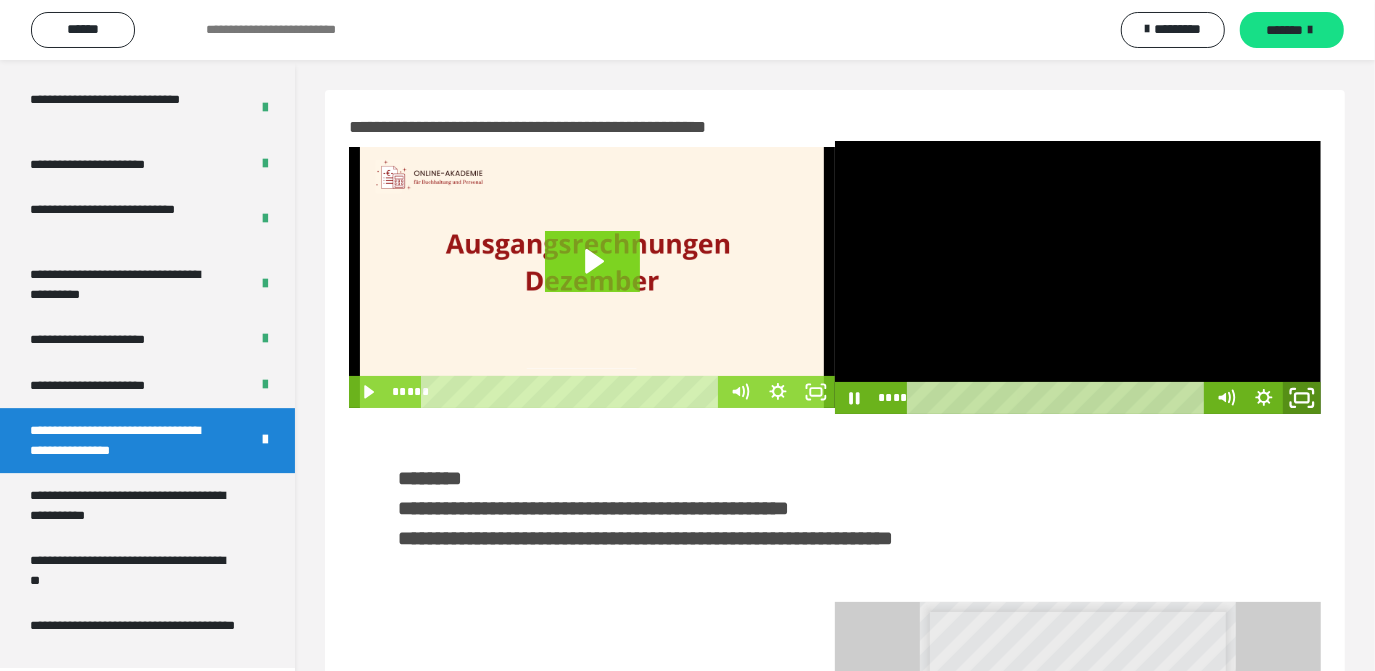 click 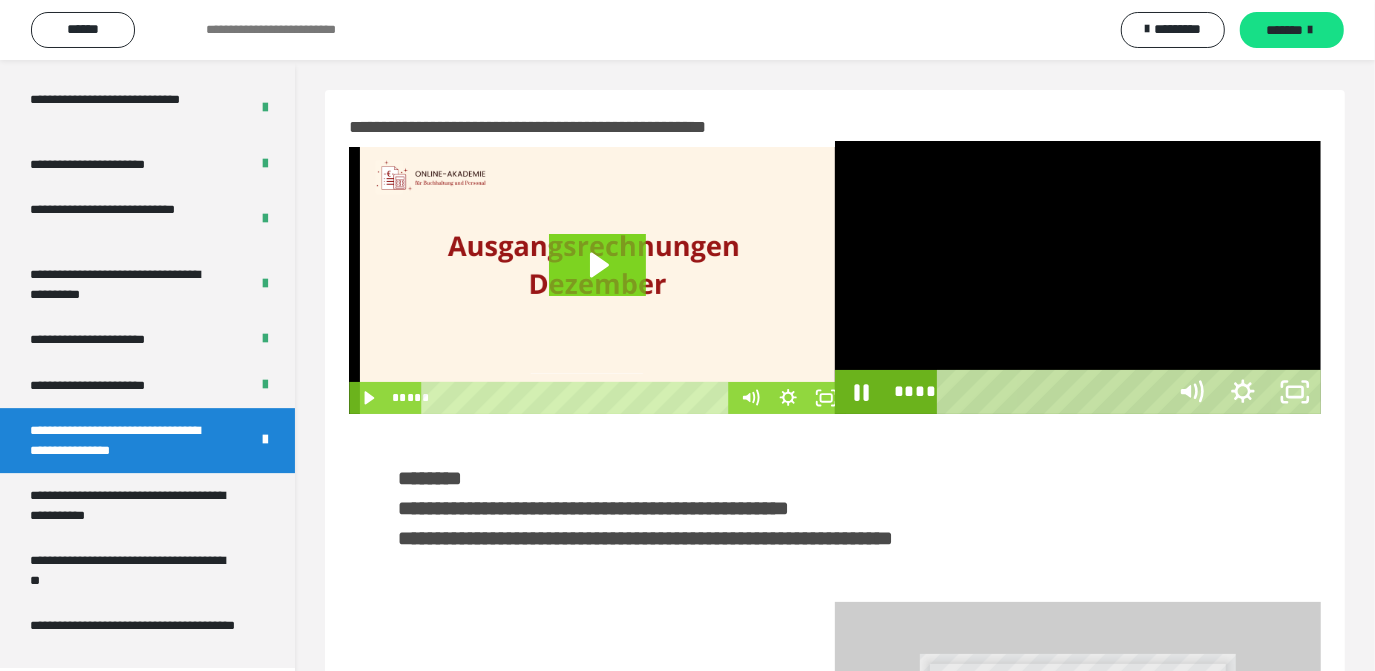 scroll, scrollTop: 3901, scrollLeft: 0, axis: vertical 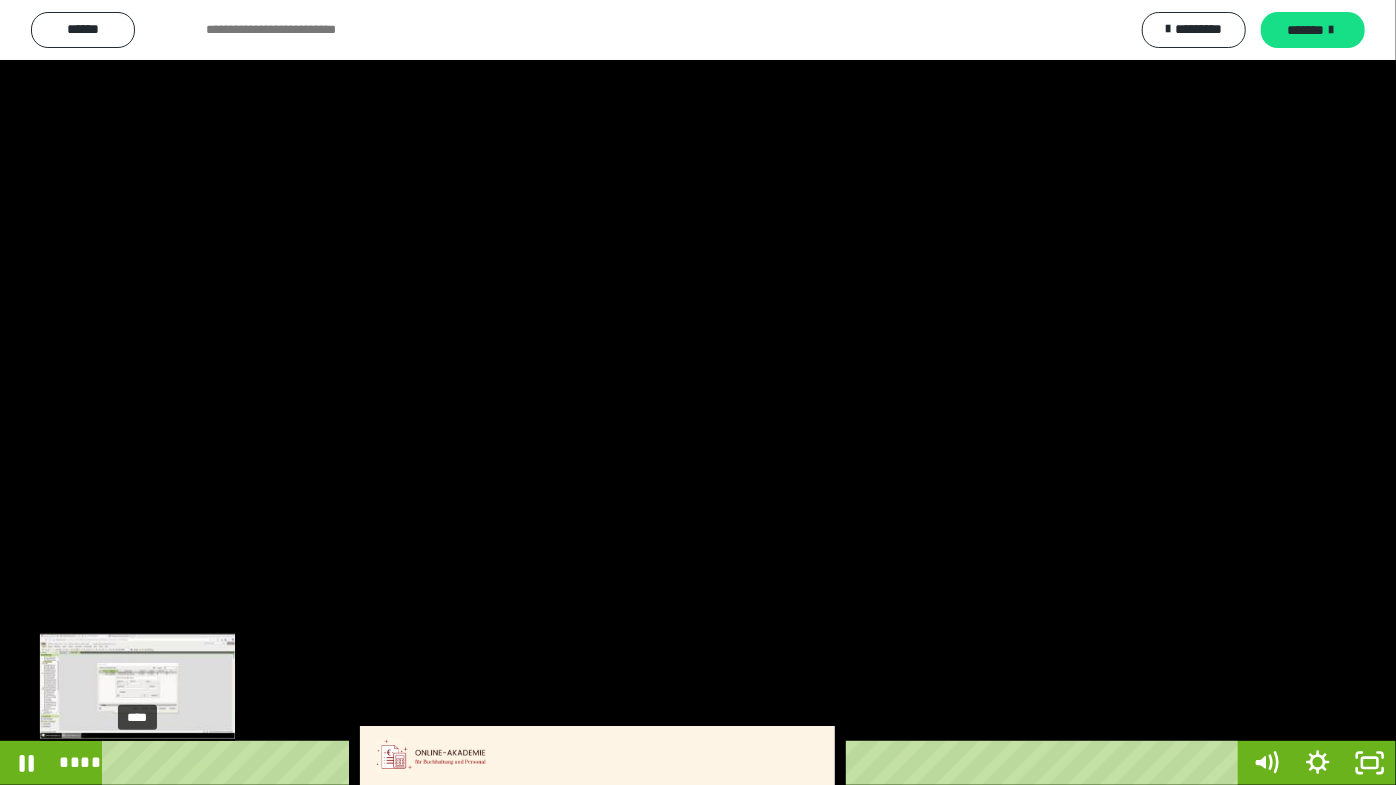 click at bounding box center [137, 763] 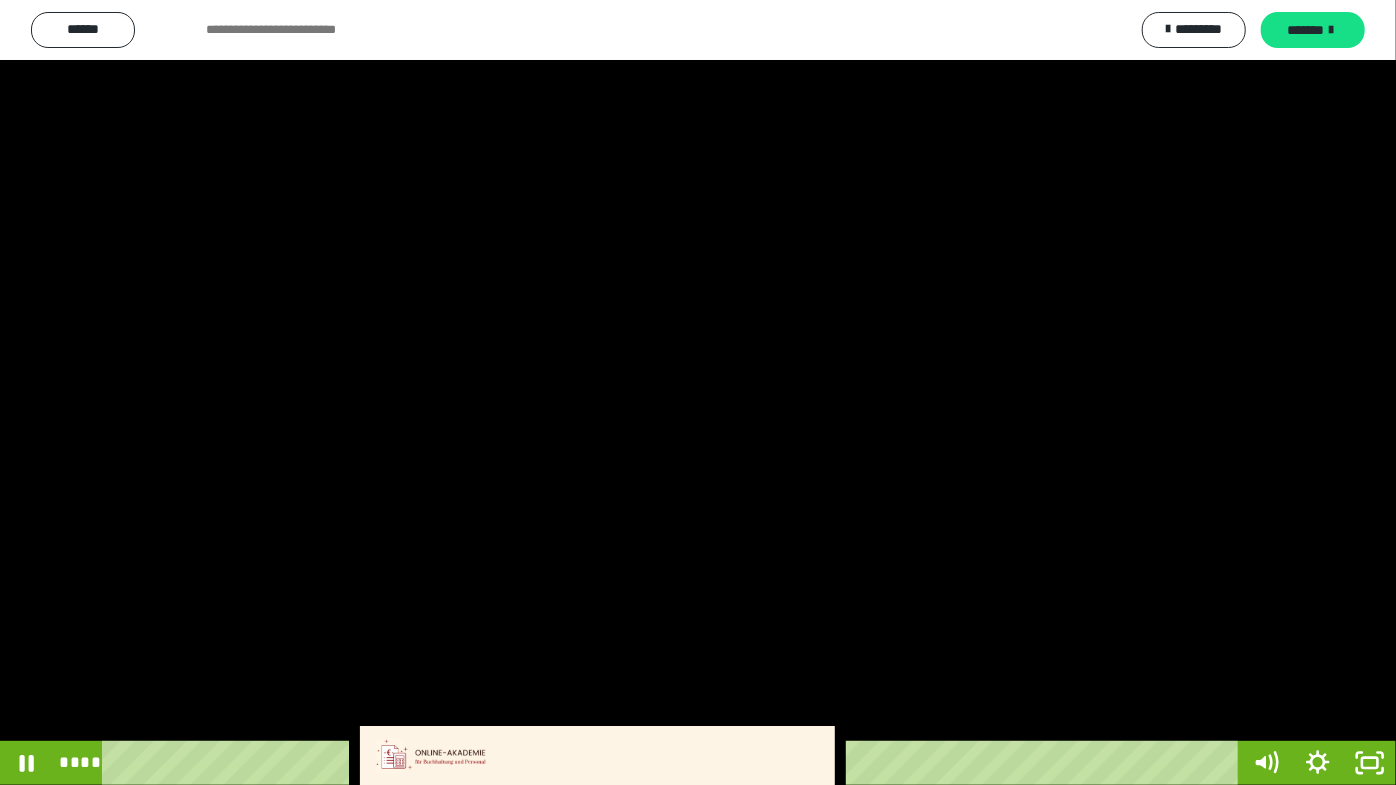 click at bounding box center (698, 392) 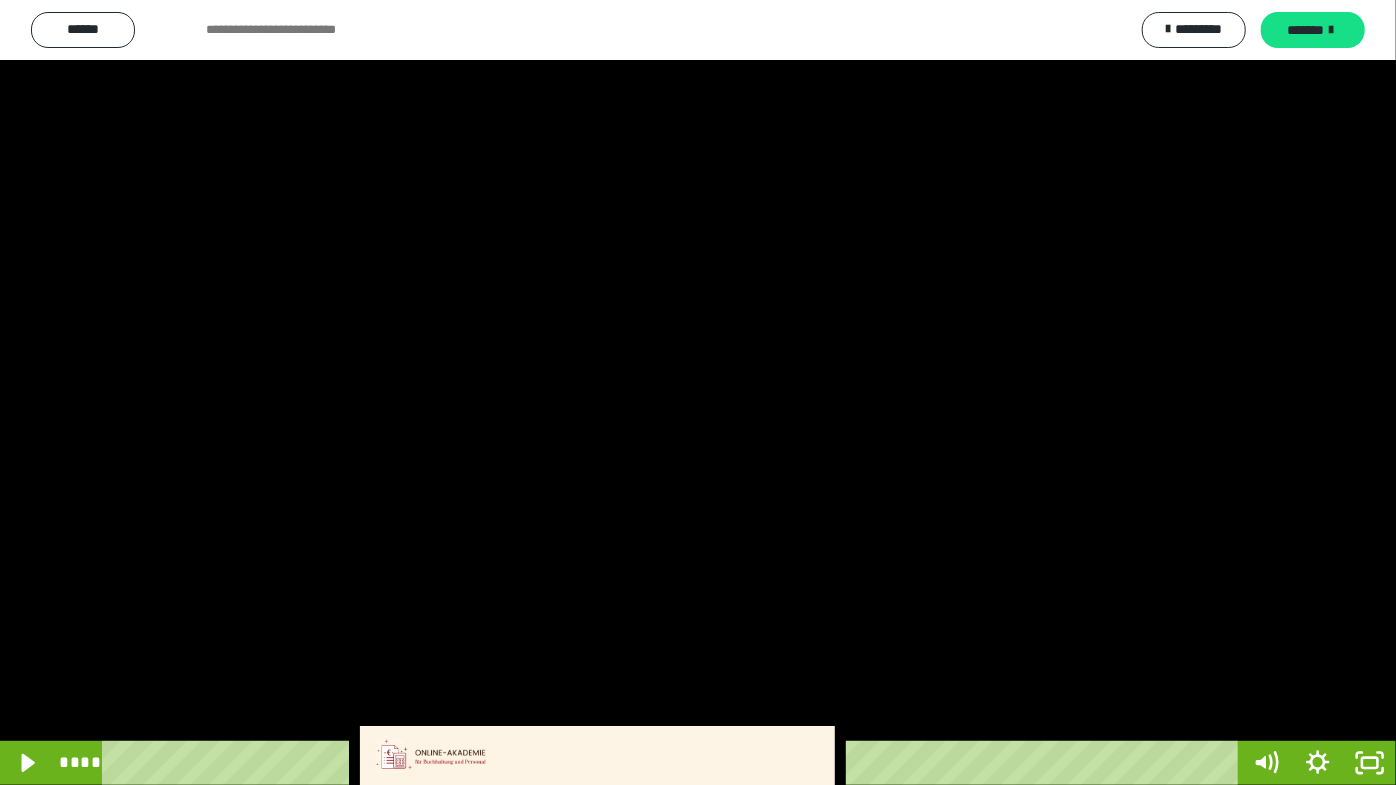 click at bounding box center (698, 392) 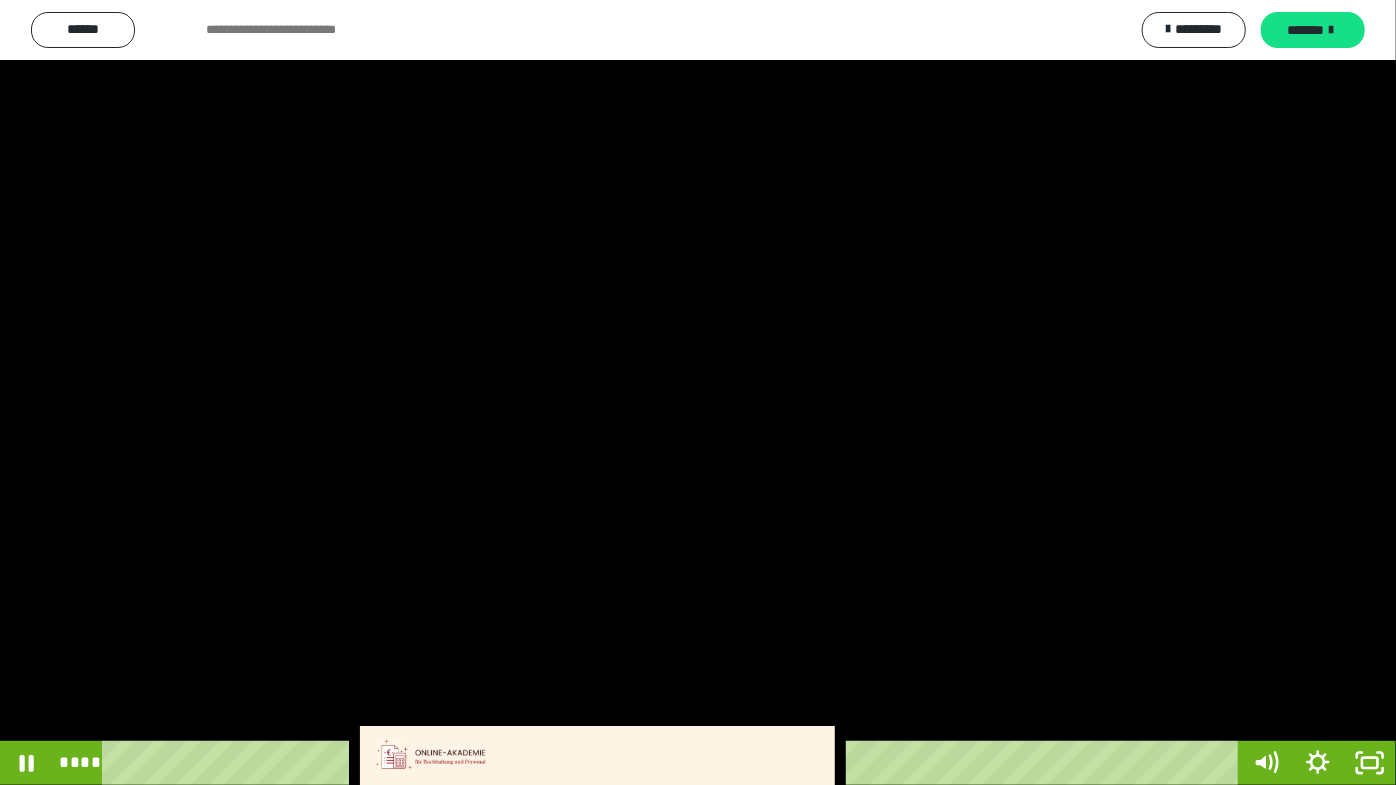 click at bounding box center (698, 392) 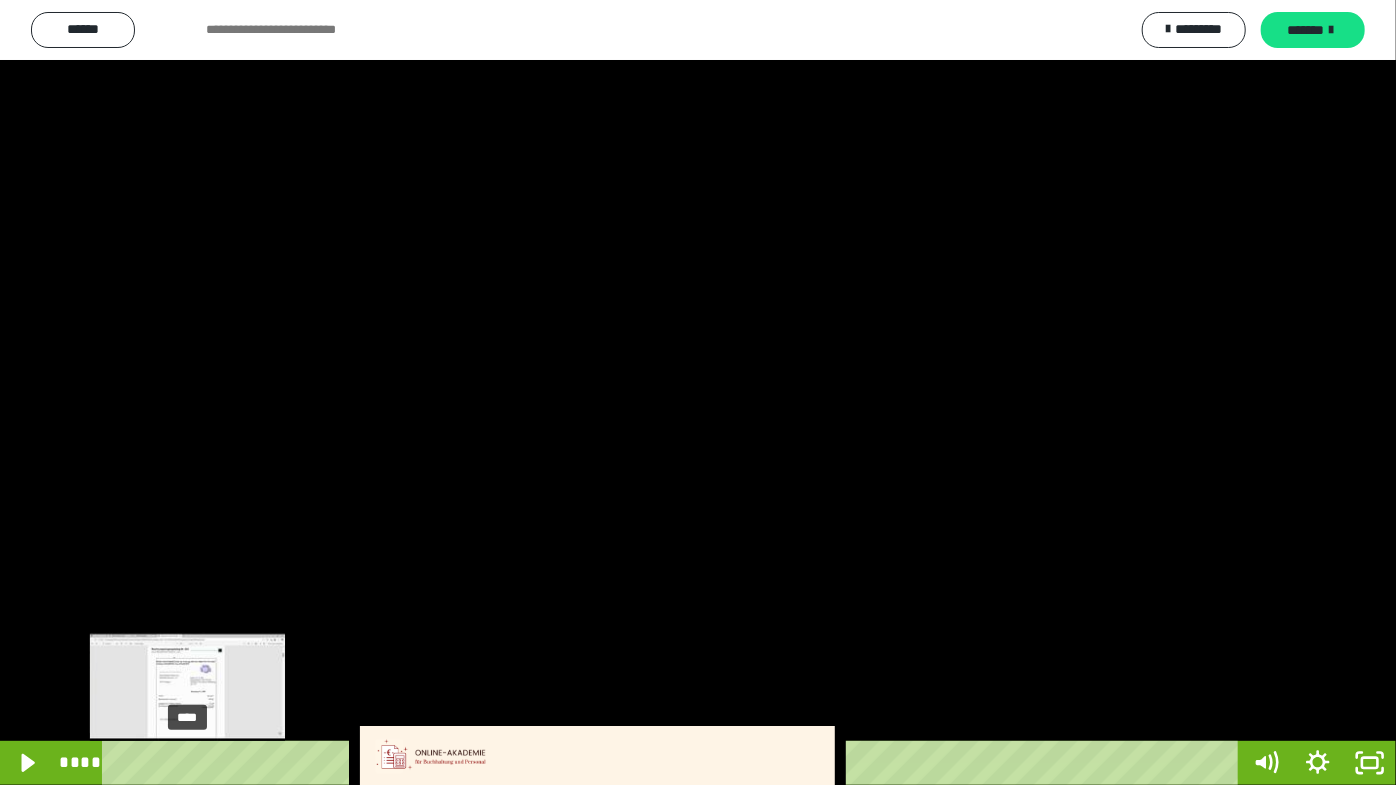click on "****" at bounding box center (674, 763) 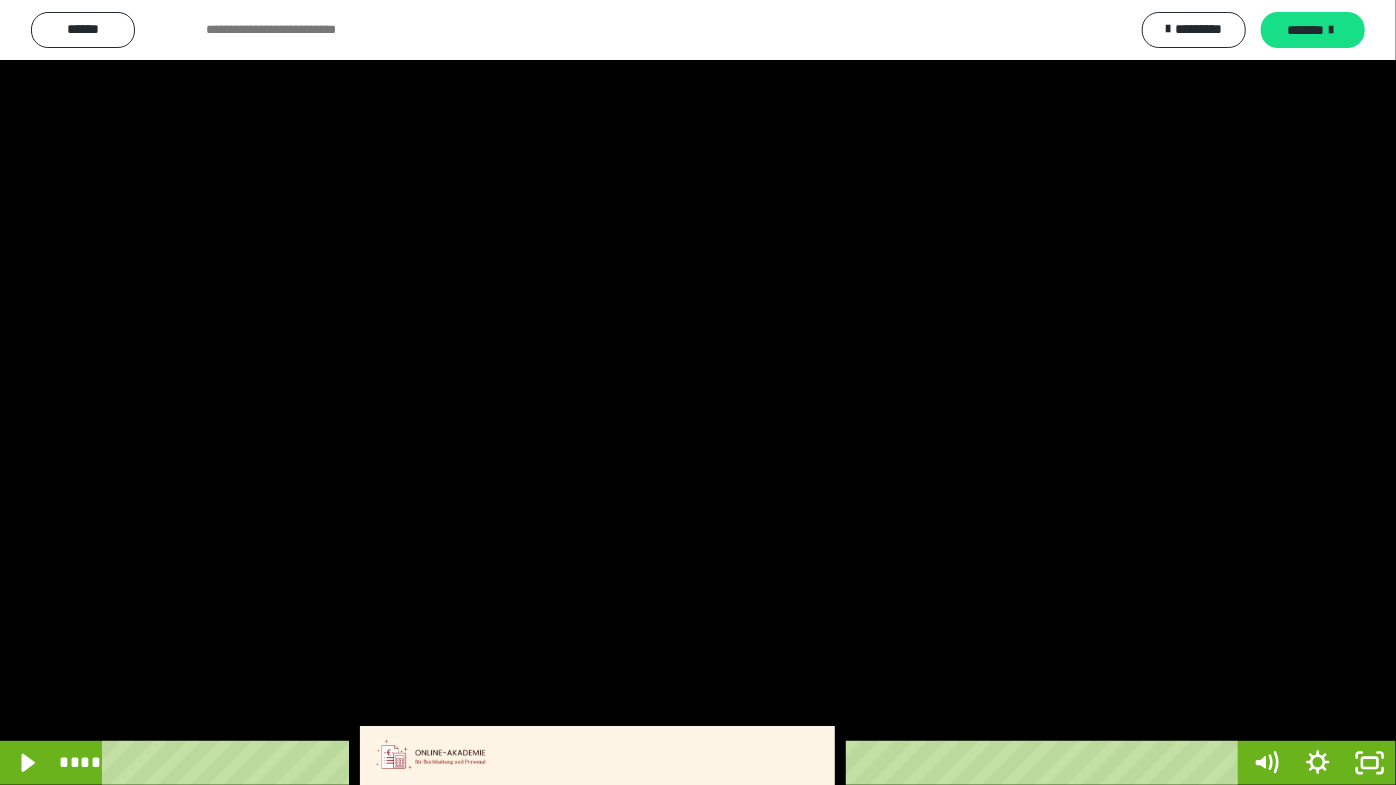 click at bounding box center [698, 392] 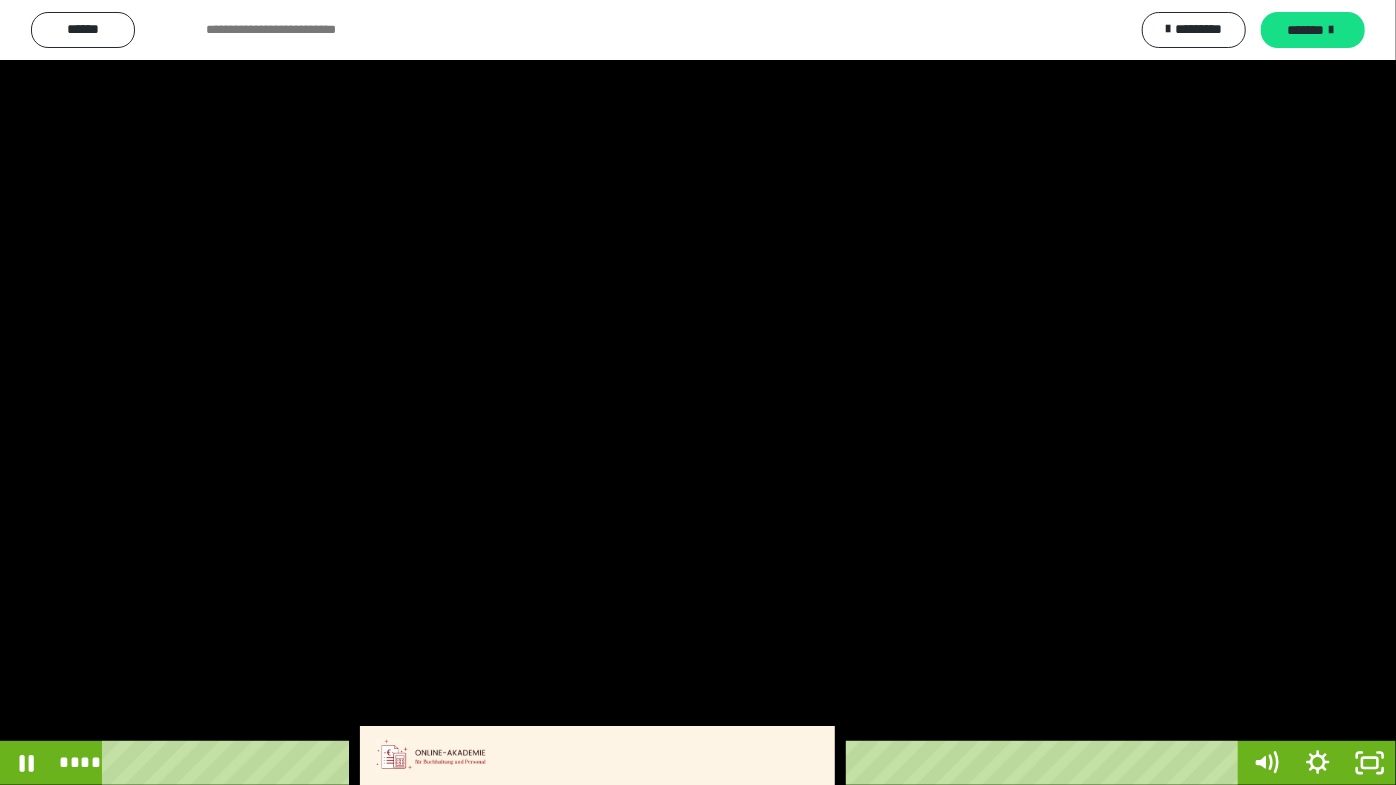click at bounding box center (698, 392) 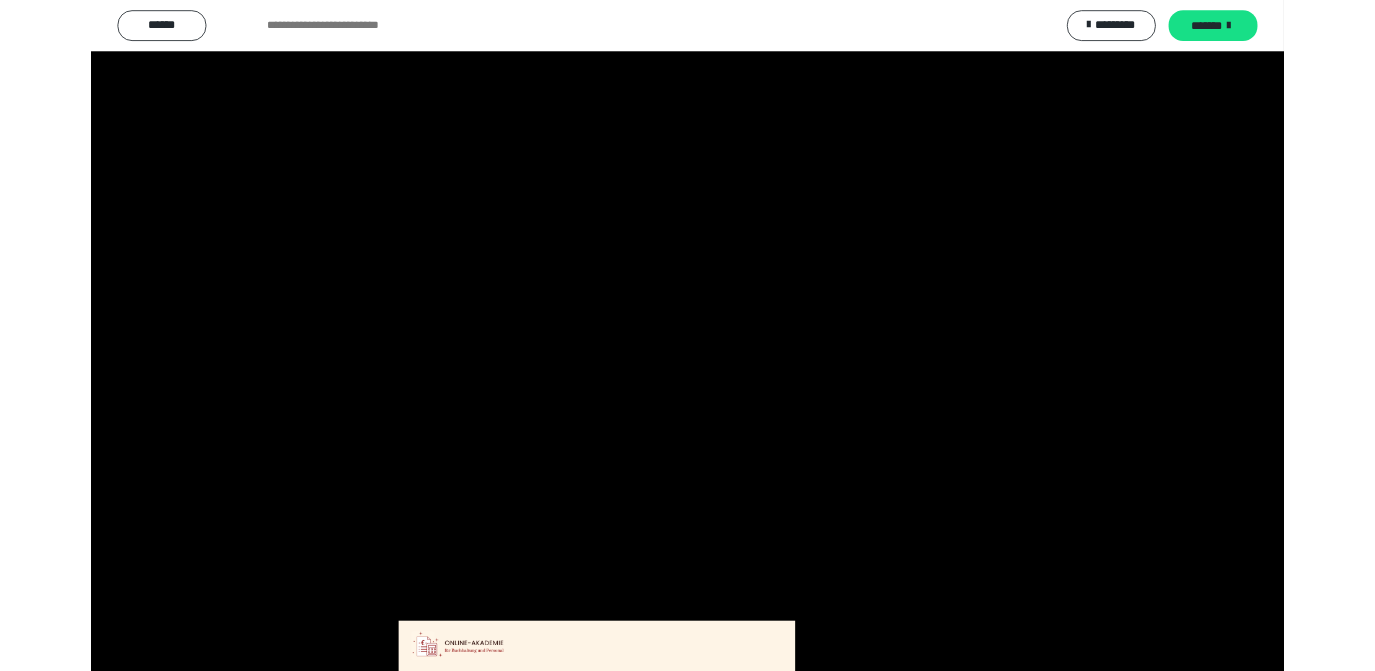 scroll, scrollTop: 4016, scrollLeft: 0, axis: vertical 